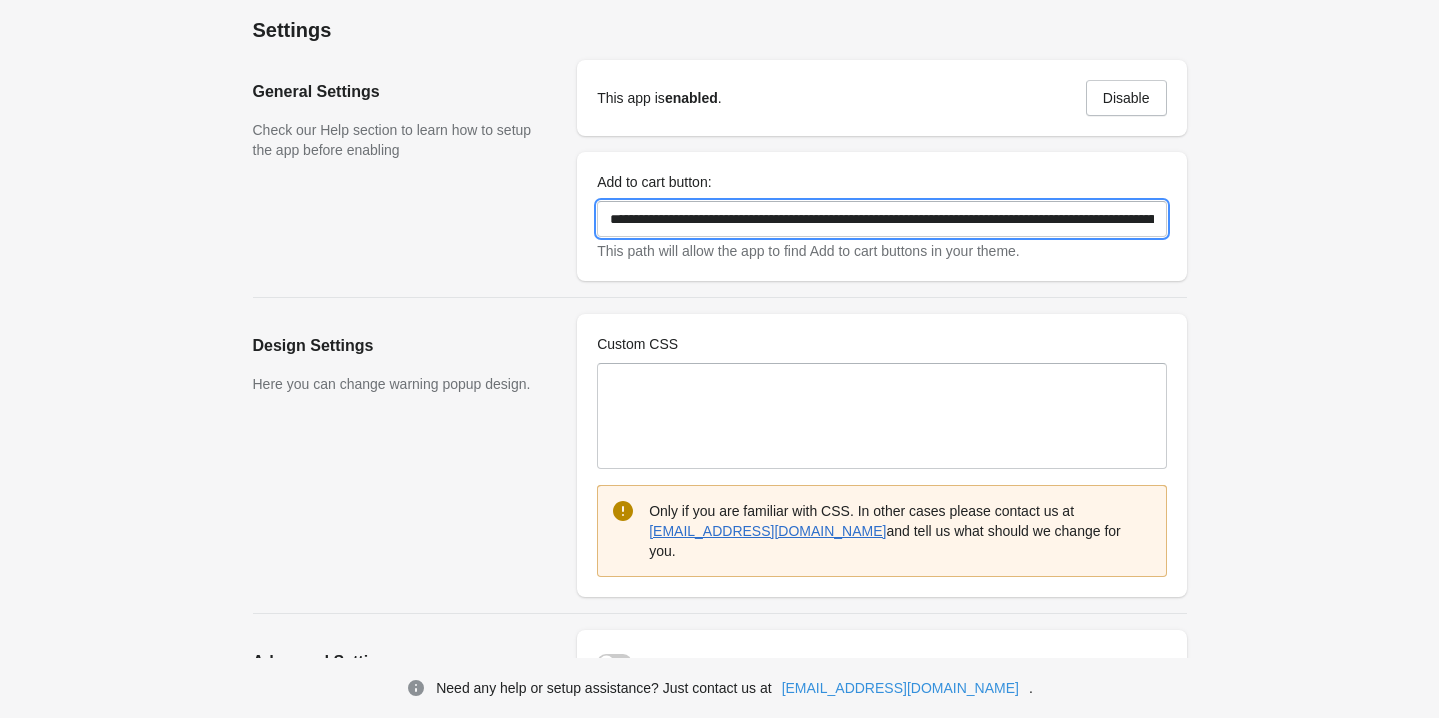 scroll, scrollTop: 88, scrollLeft: 0, axis: vertical 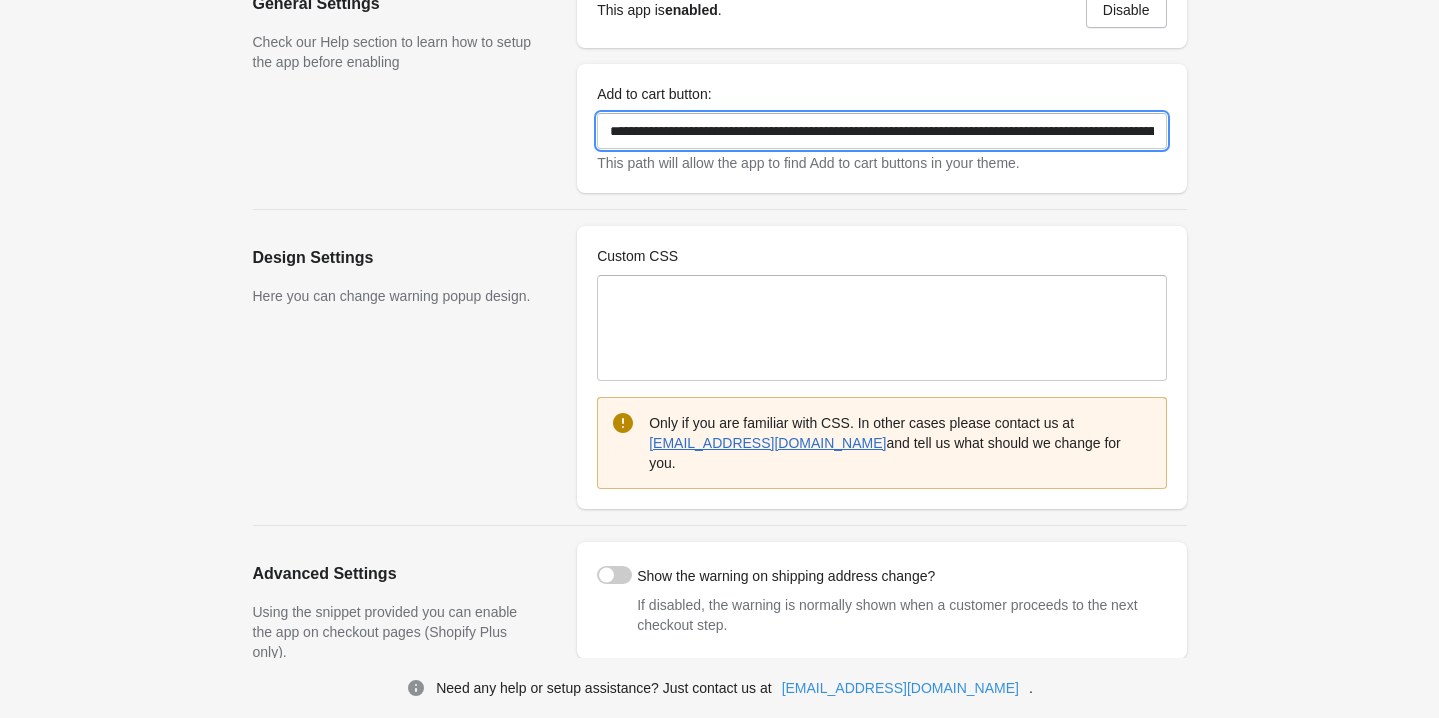 click on "**********" at bounding box center [881, 131] 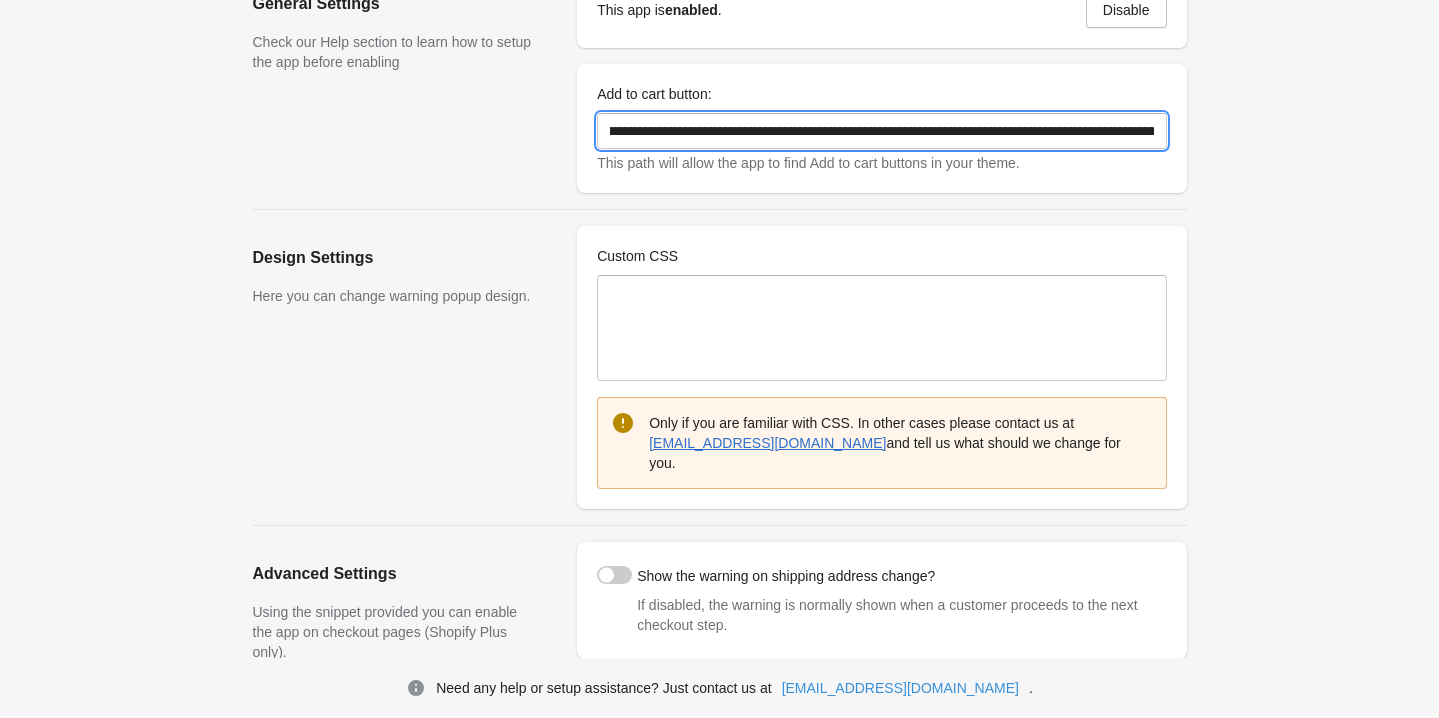 scroll, scrollTop: 0, scrollLeft: 0, axis: both 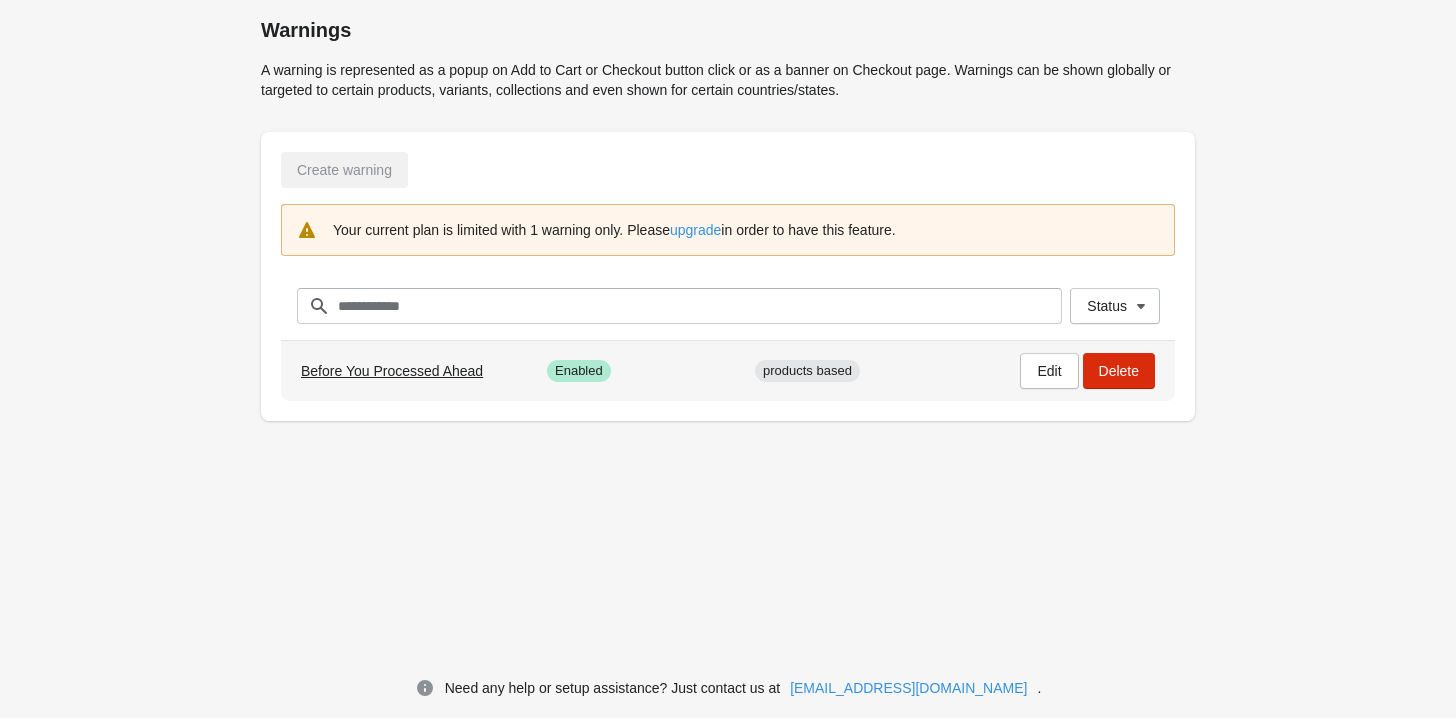 click on "Before You Processed Ahead" at bounding box center [392, 371] 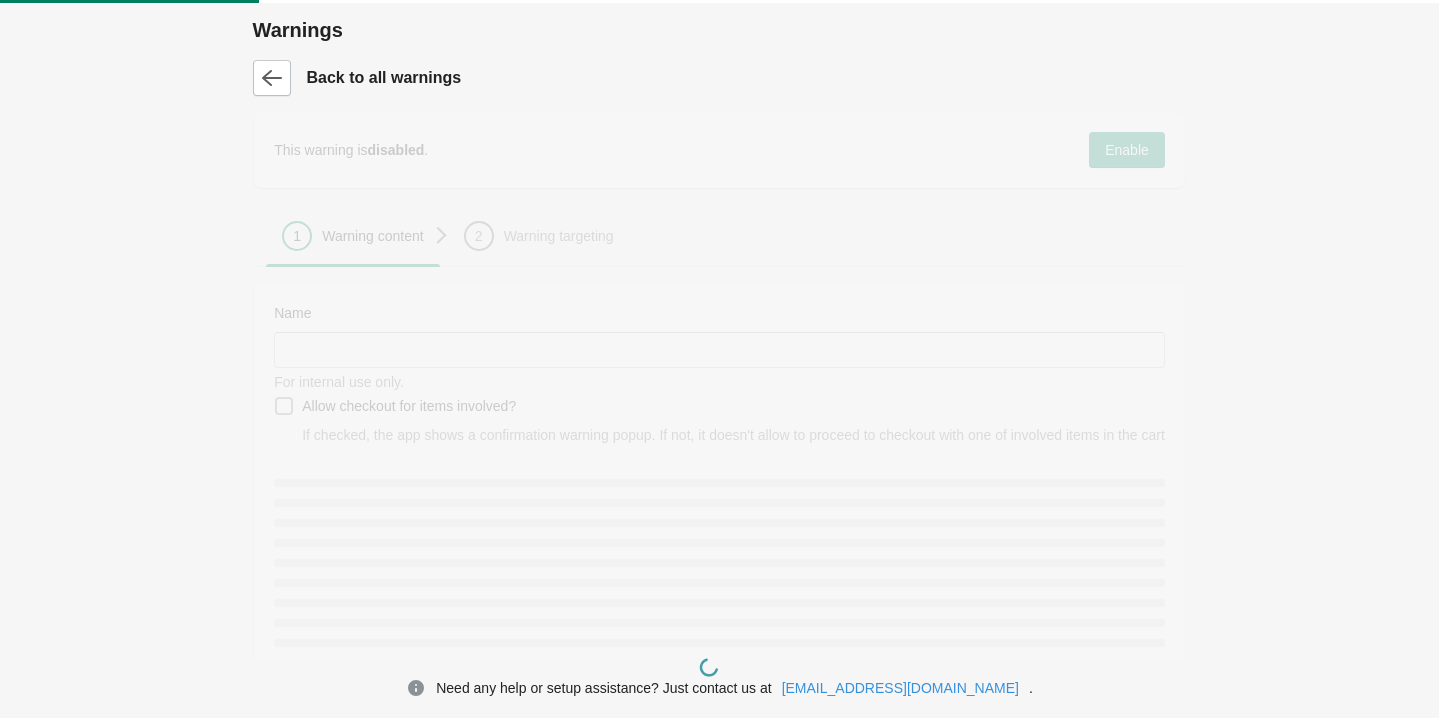 type on "**********" 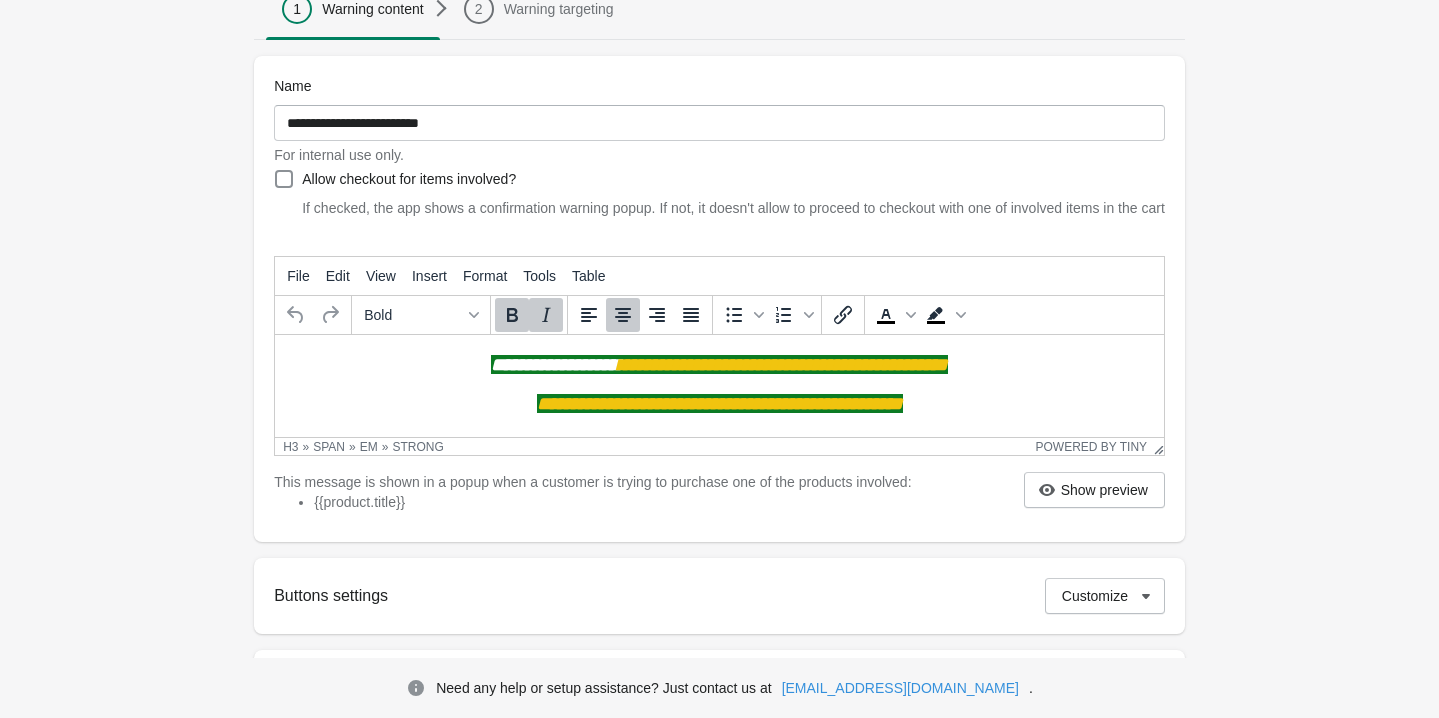 scroll, scrollTop: 254, scrollLeft: 0, axis: vertical 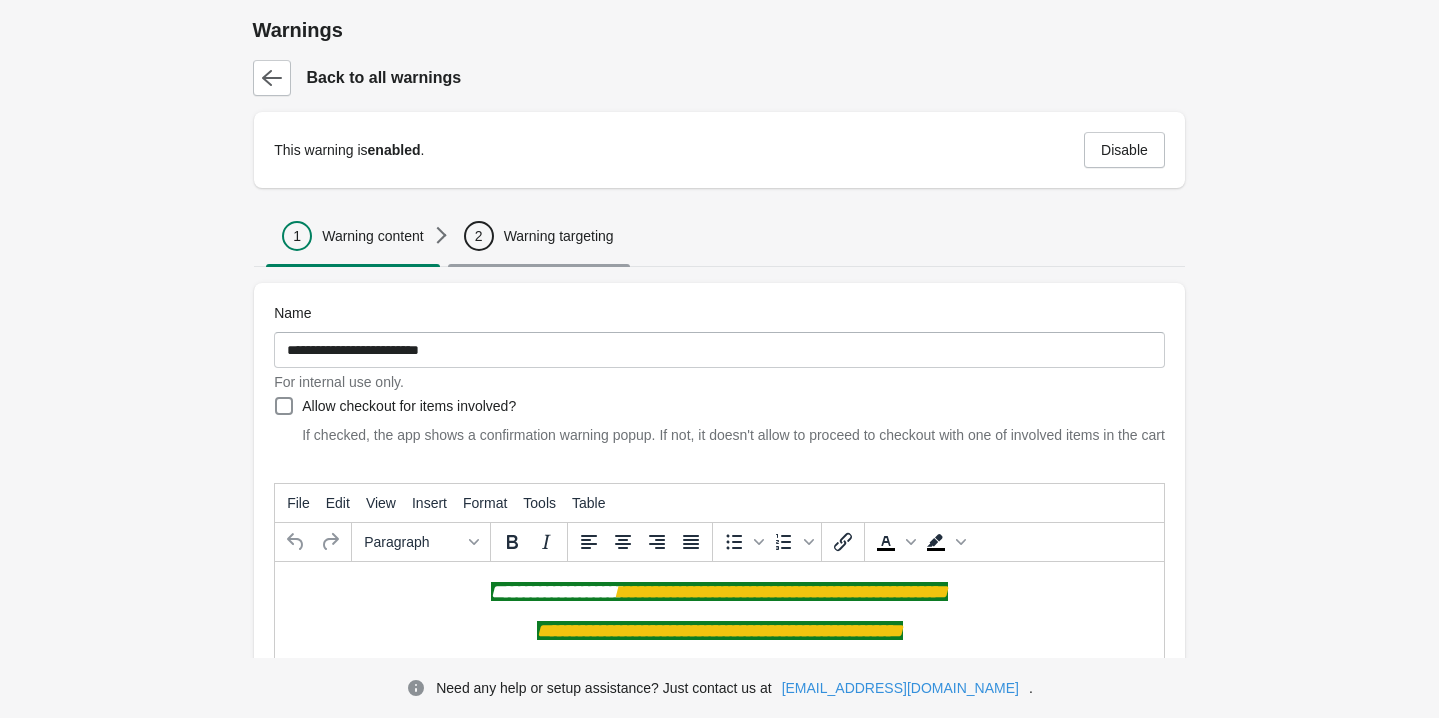 click on "Warning targeting" at bounding box center [559, 236] 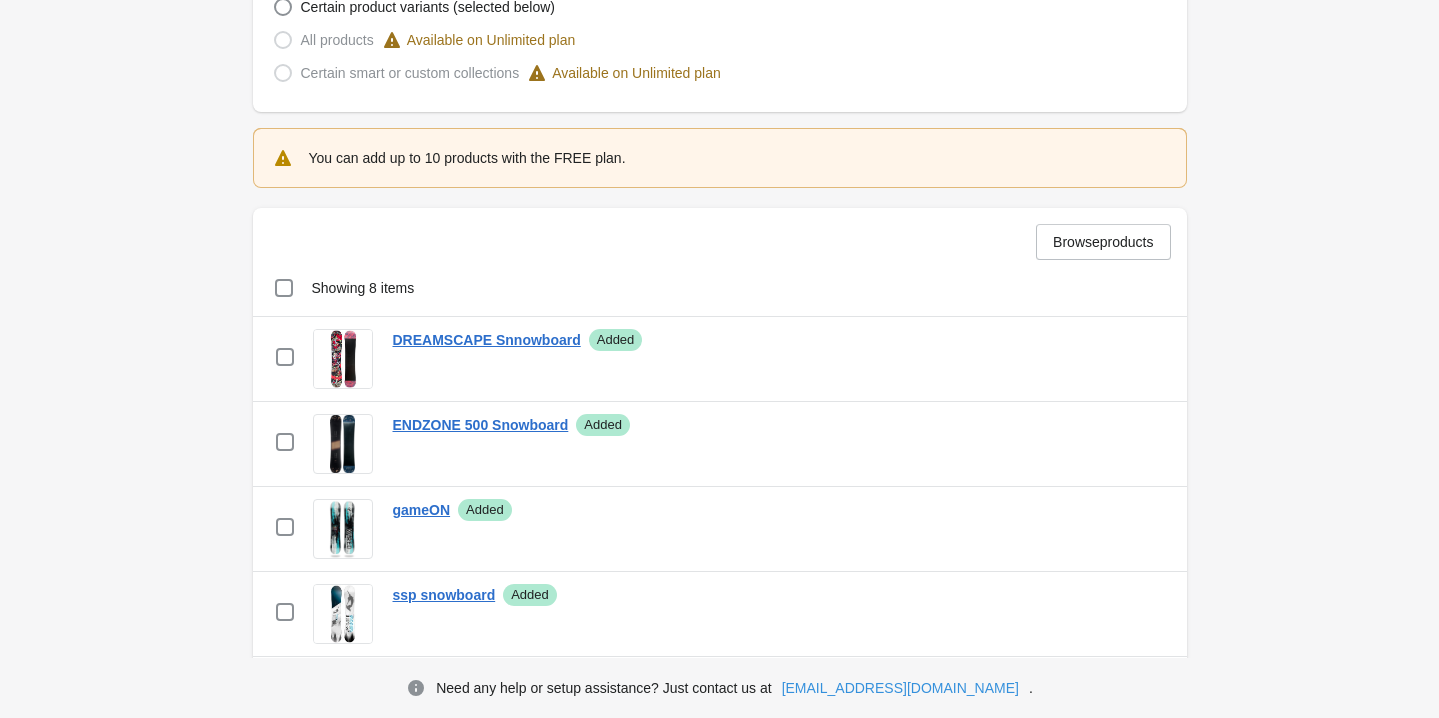 scroll, scrollTop: 679, scrollLeft: 0, axis: vertical 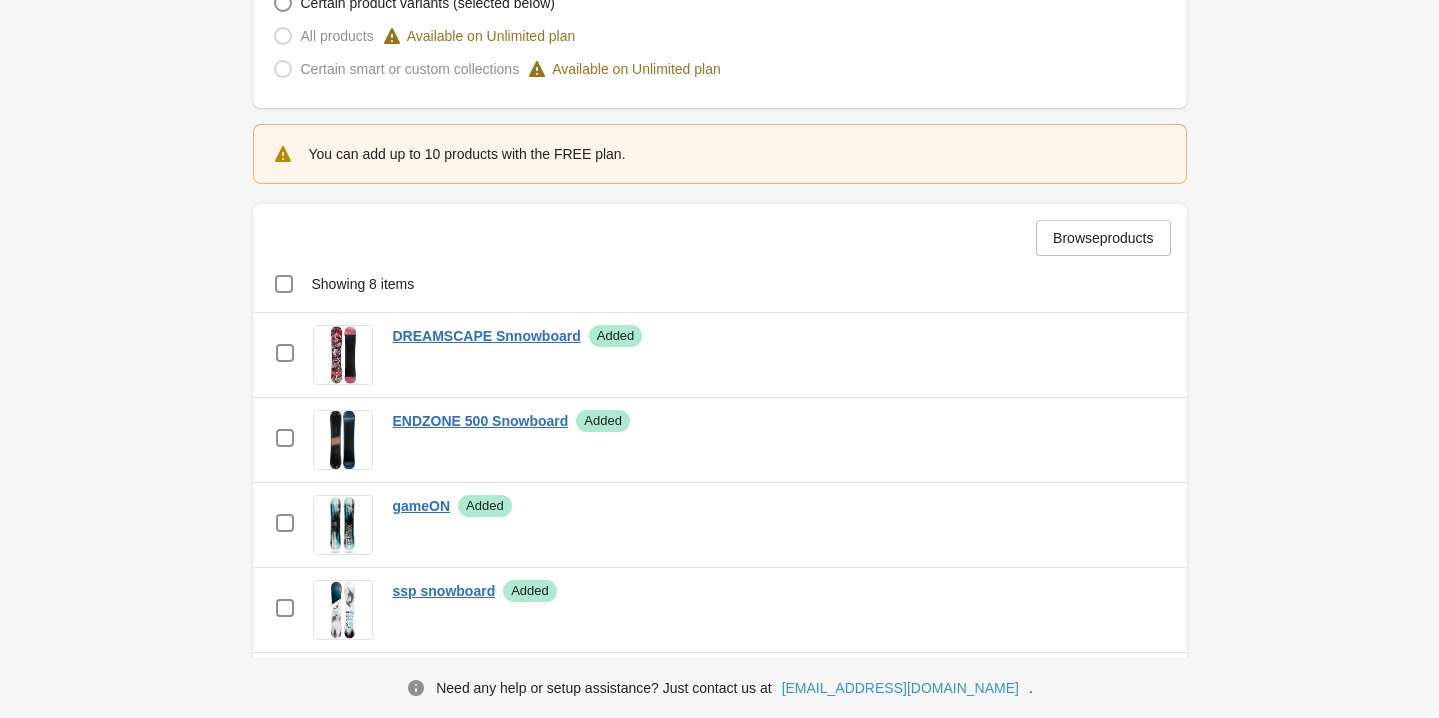 click on "Select all 8 items Showing 8 items" at bounding box center (720, 284) 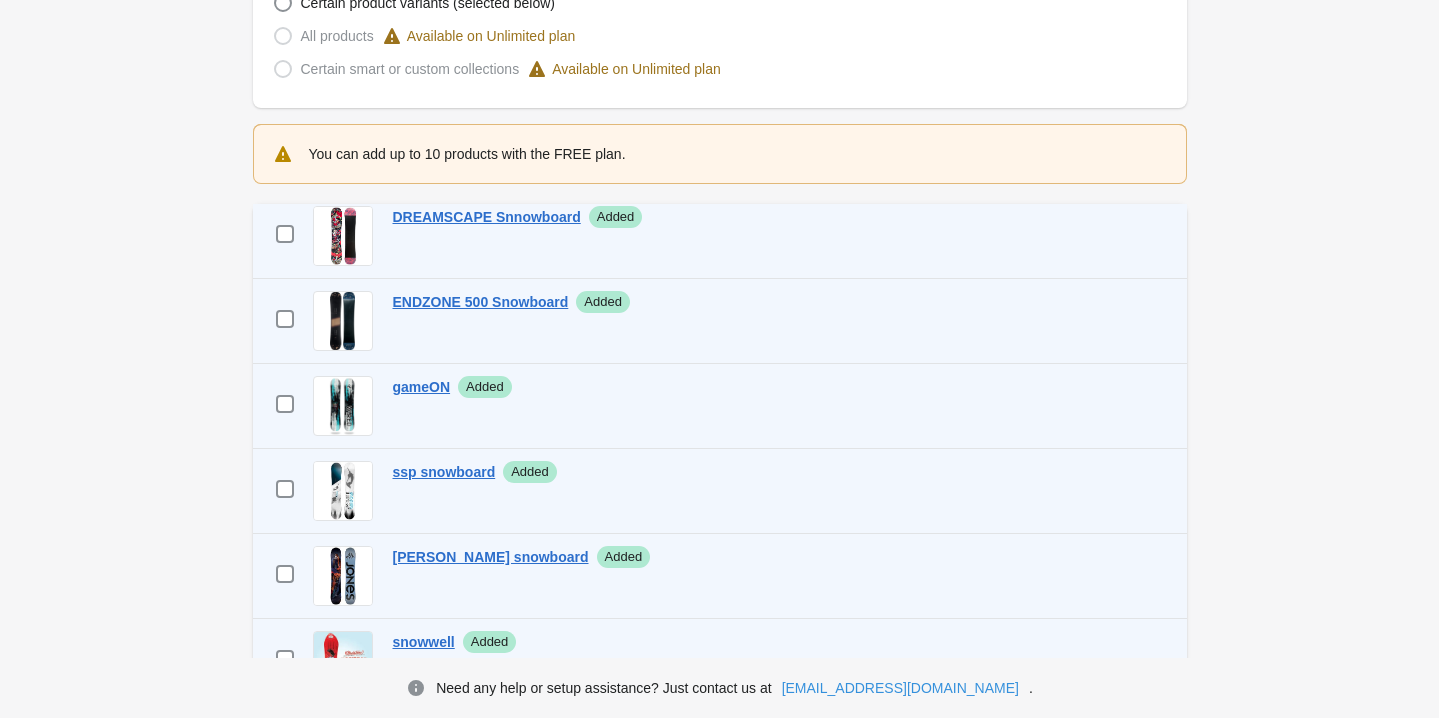 scroll, scrollTop: 287, scrollLeft: 0, axis: vertical 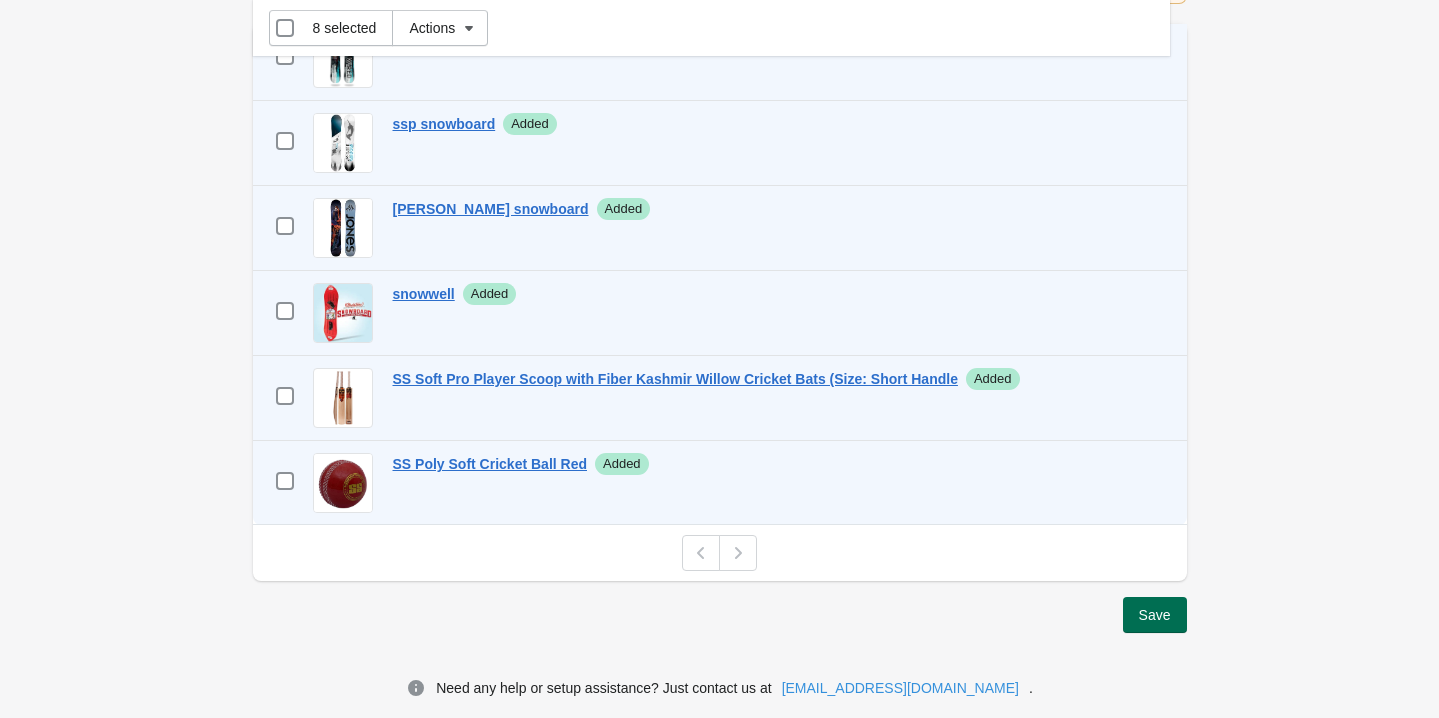 click on "Save" at bounding box center (1155, 615) 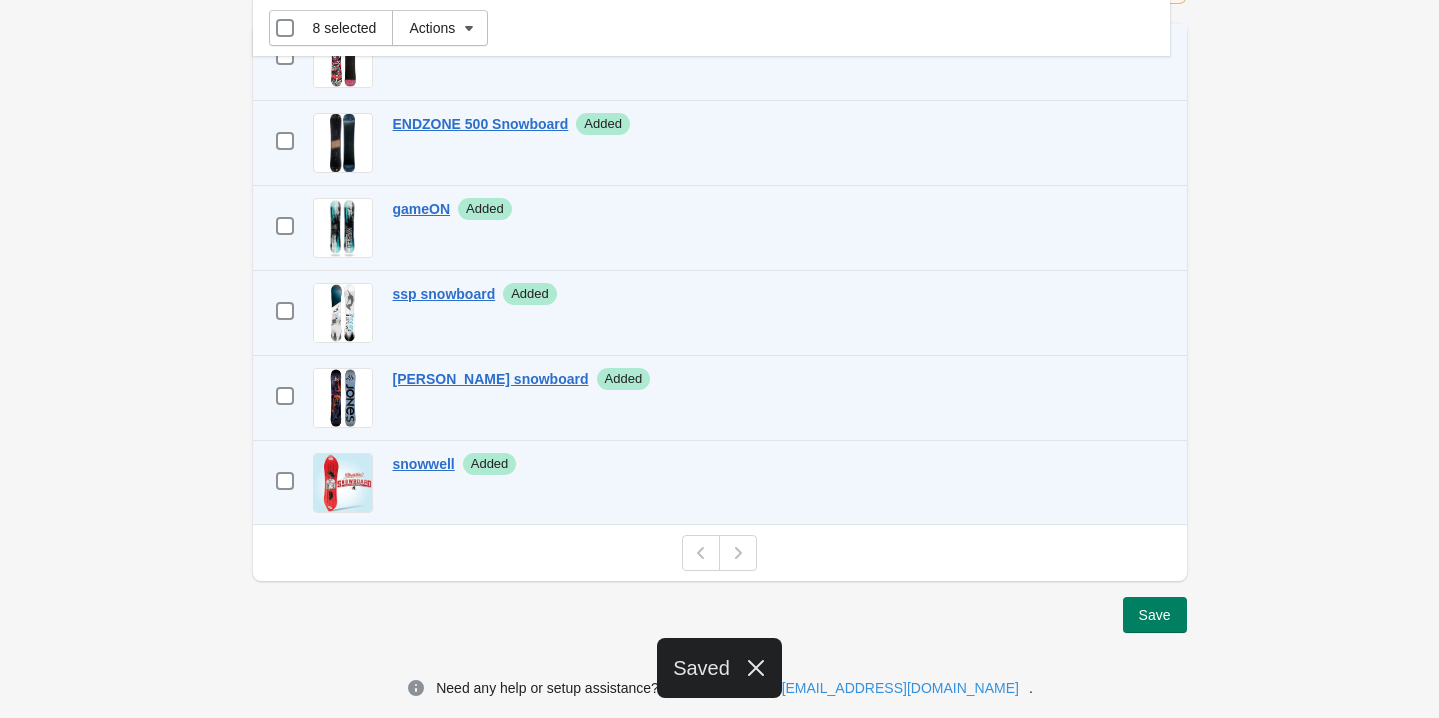 scroll, scrollTop: 0, scrollLeft: 0, axis: both 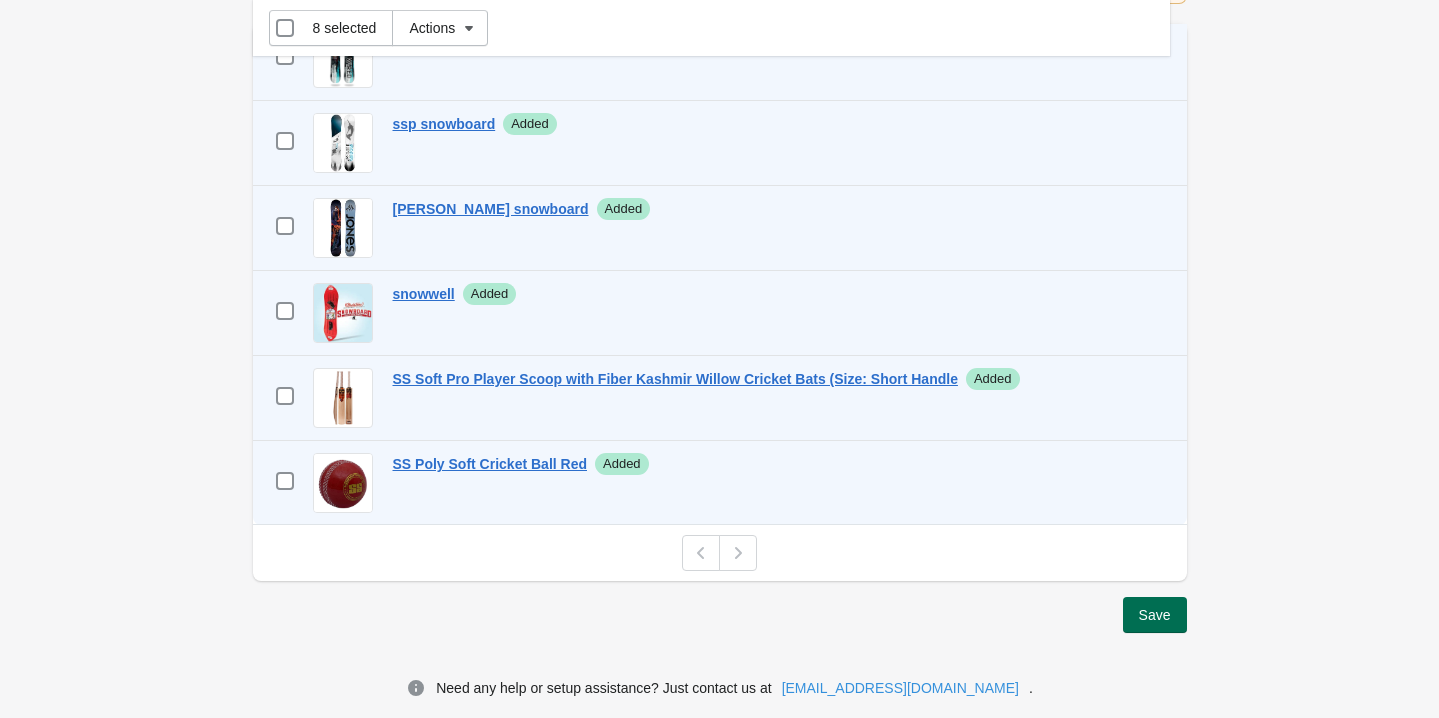 click on "Save" at bounding box center (1155, 615) 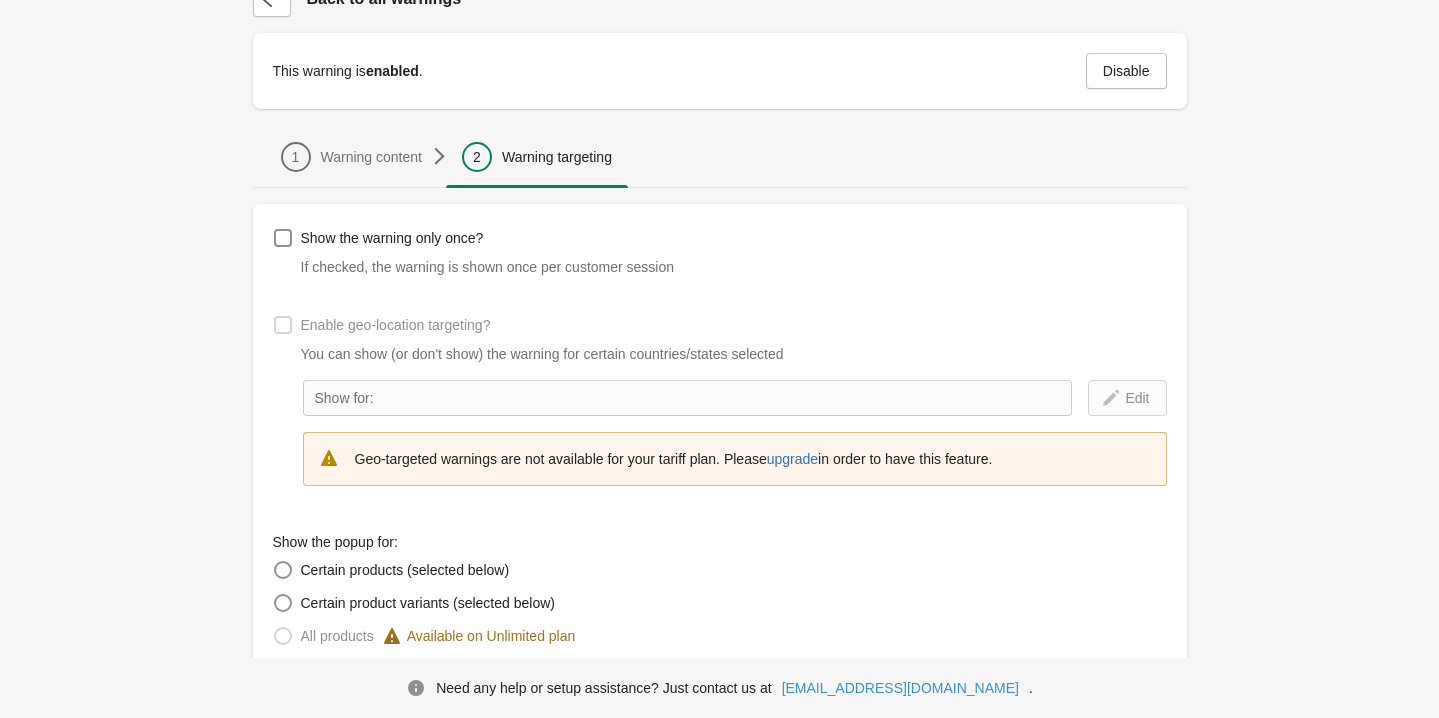 scroll, scrollTop: 14, scrollLeft: 0, axis: vertical 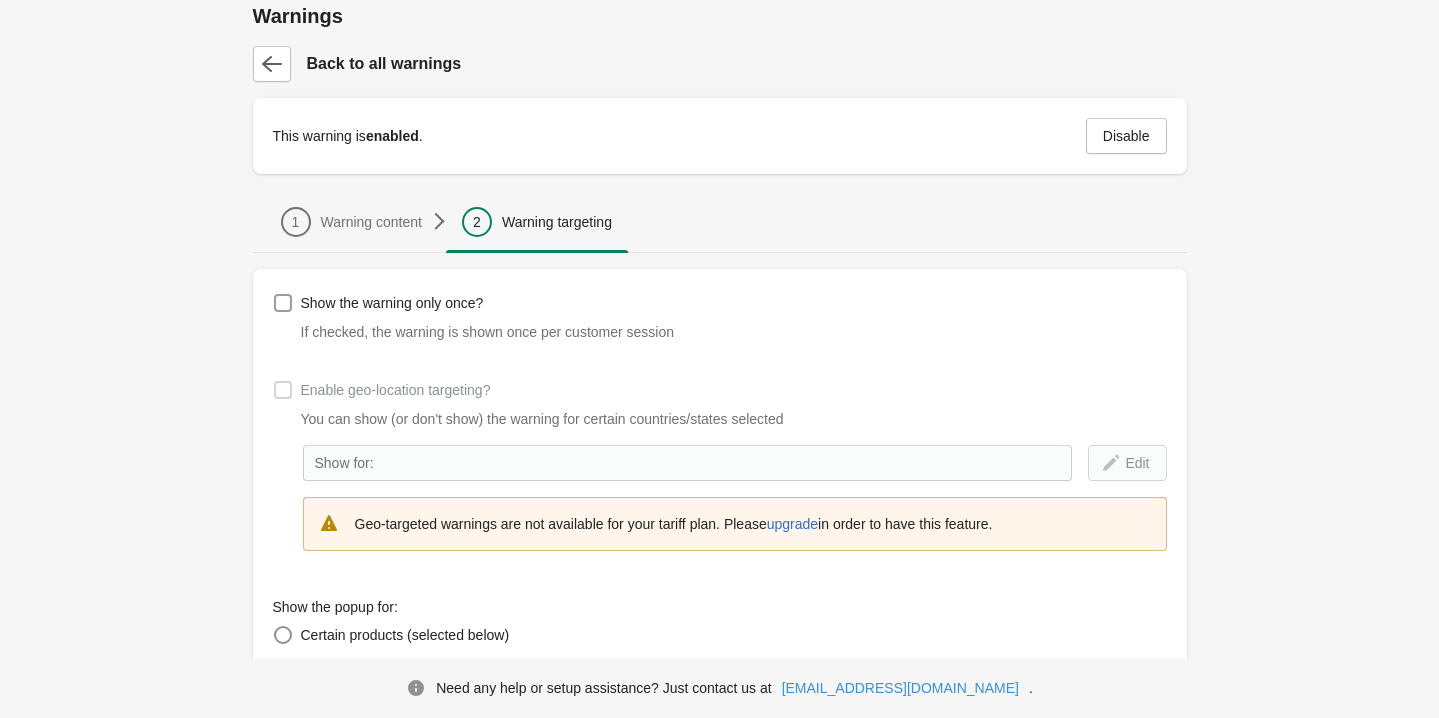 click at bounding box center (283, 303) 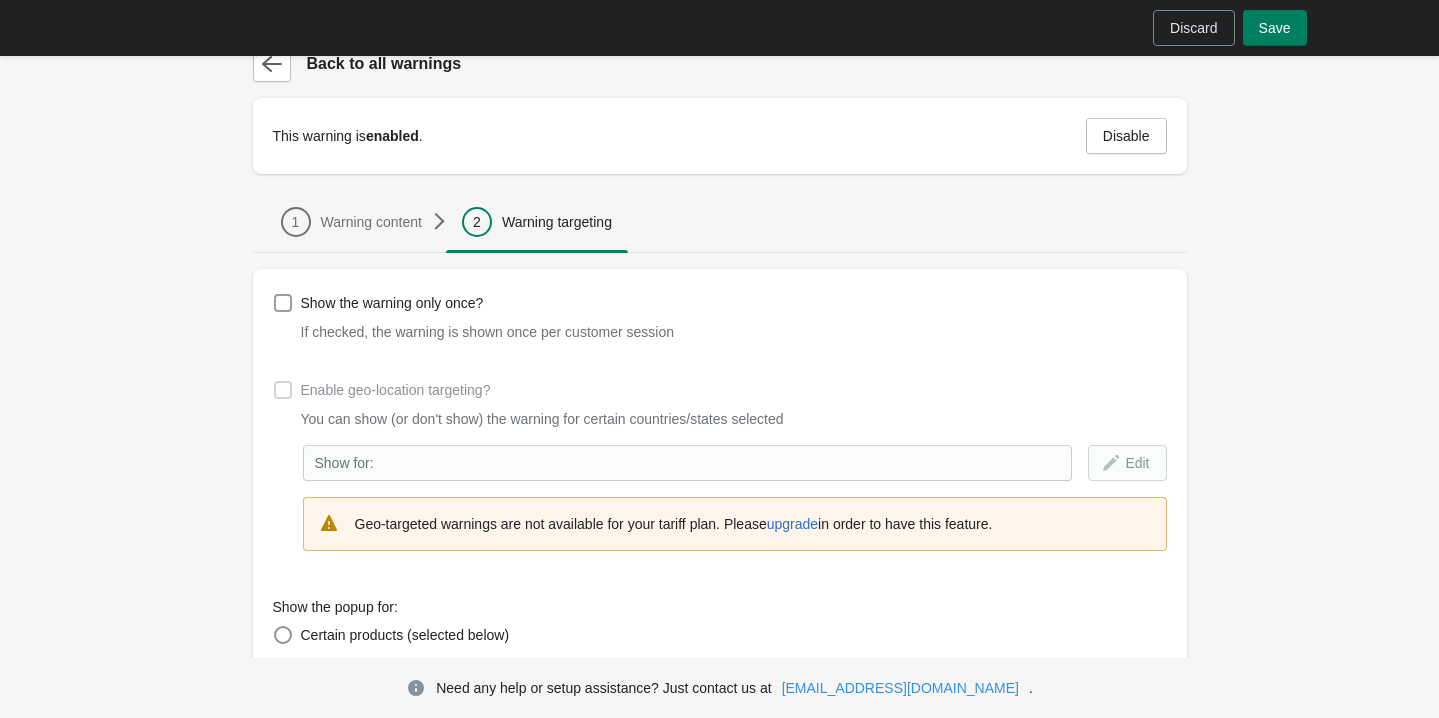click at bounding box center [283, 303] 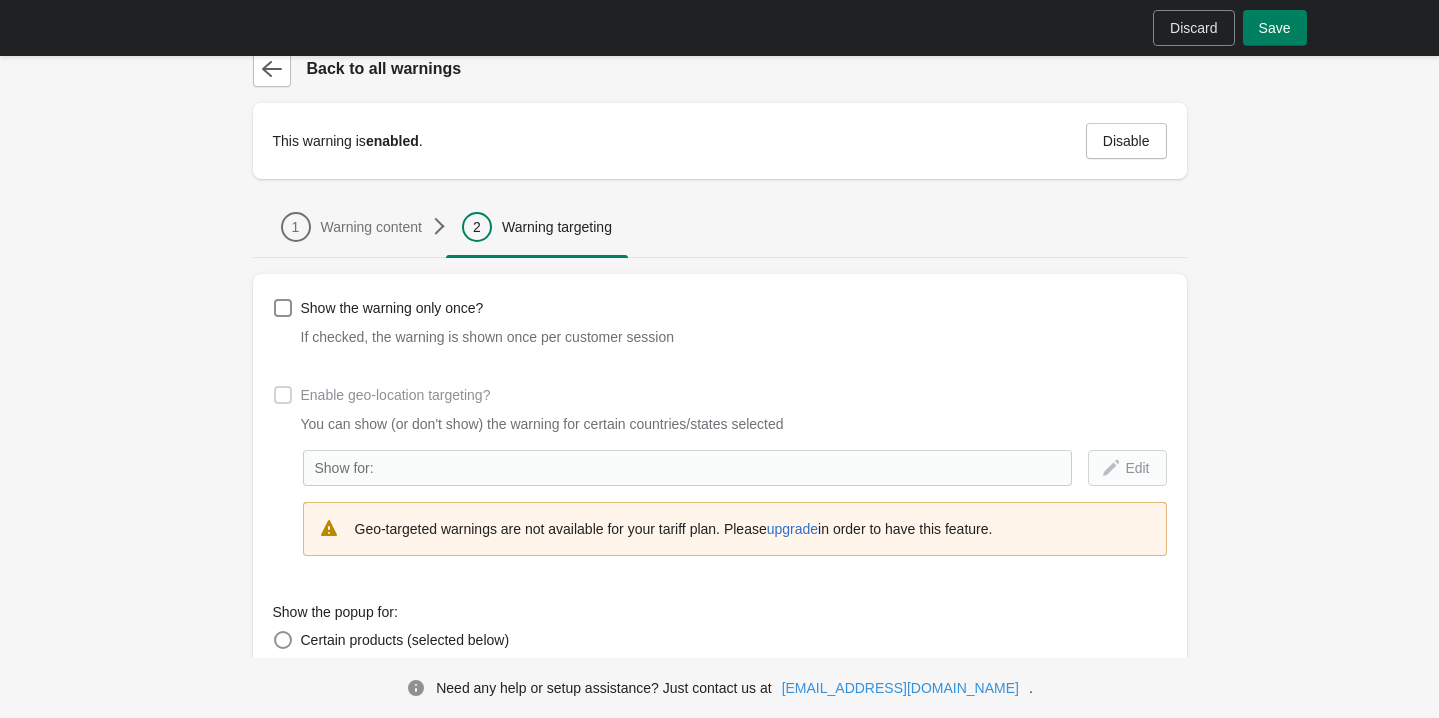 scroll, scrollTop: 0, scrollLeft: 0, axis: both 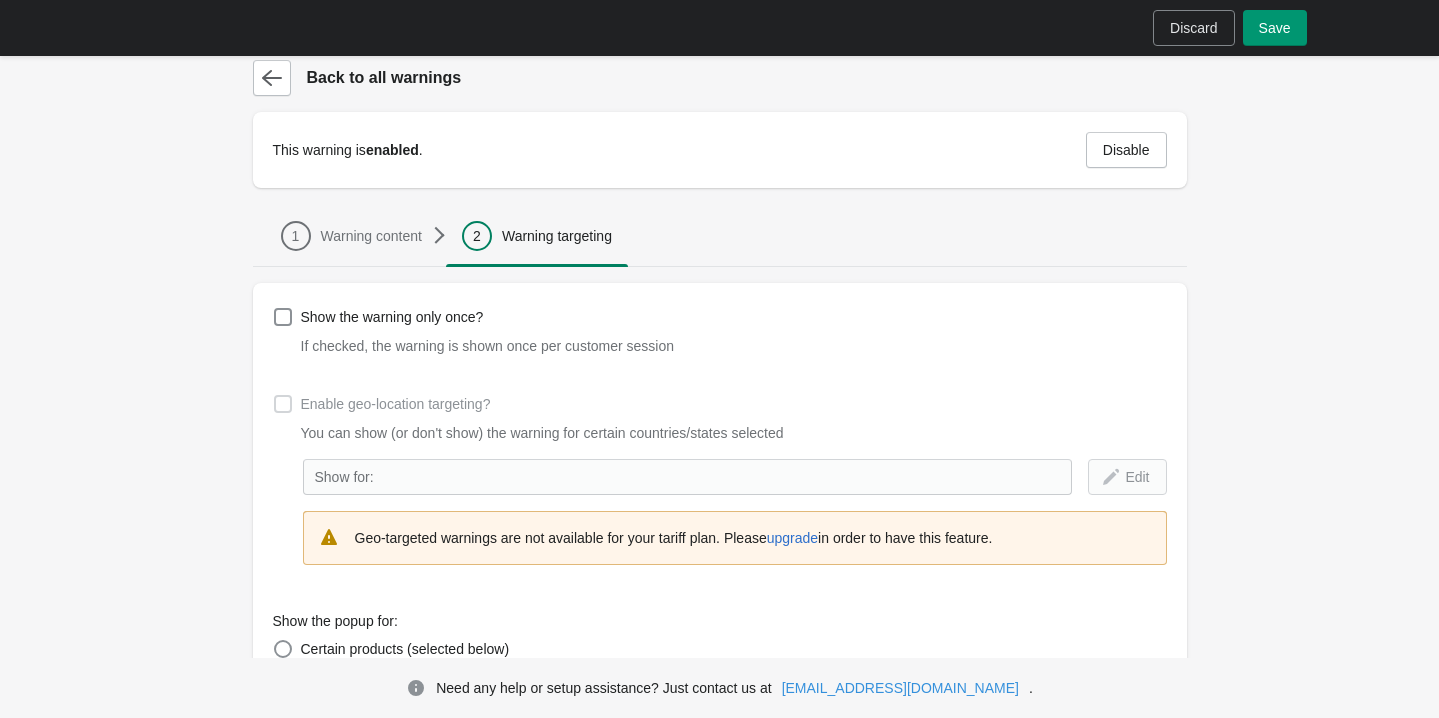 click on "Save" at bounding box center (1275, 28) 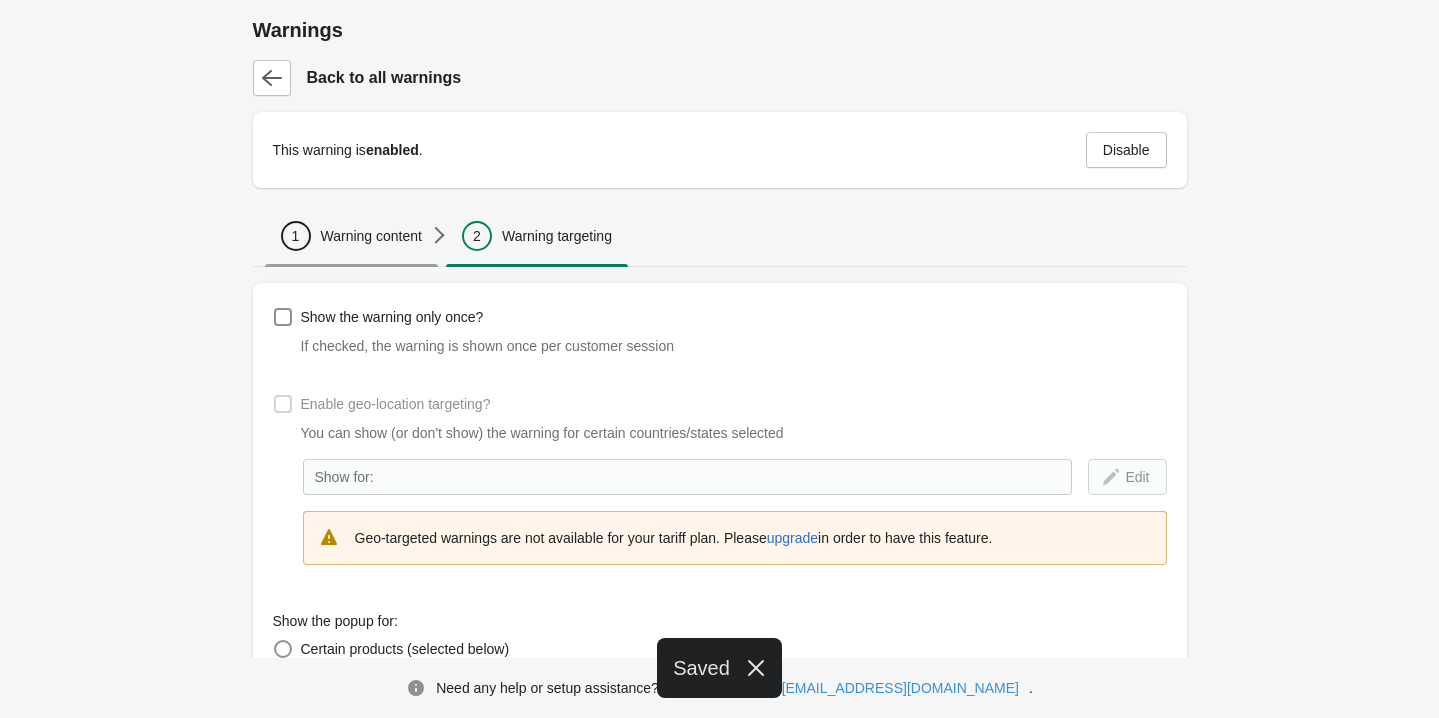 click on "1" at bounding box center [296, 236] 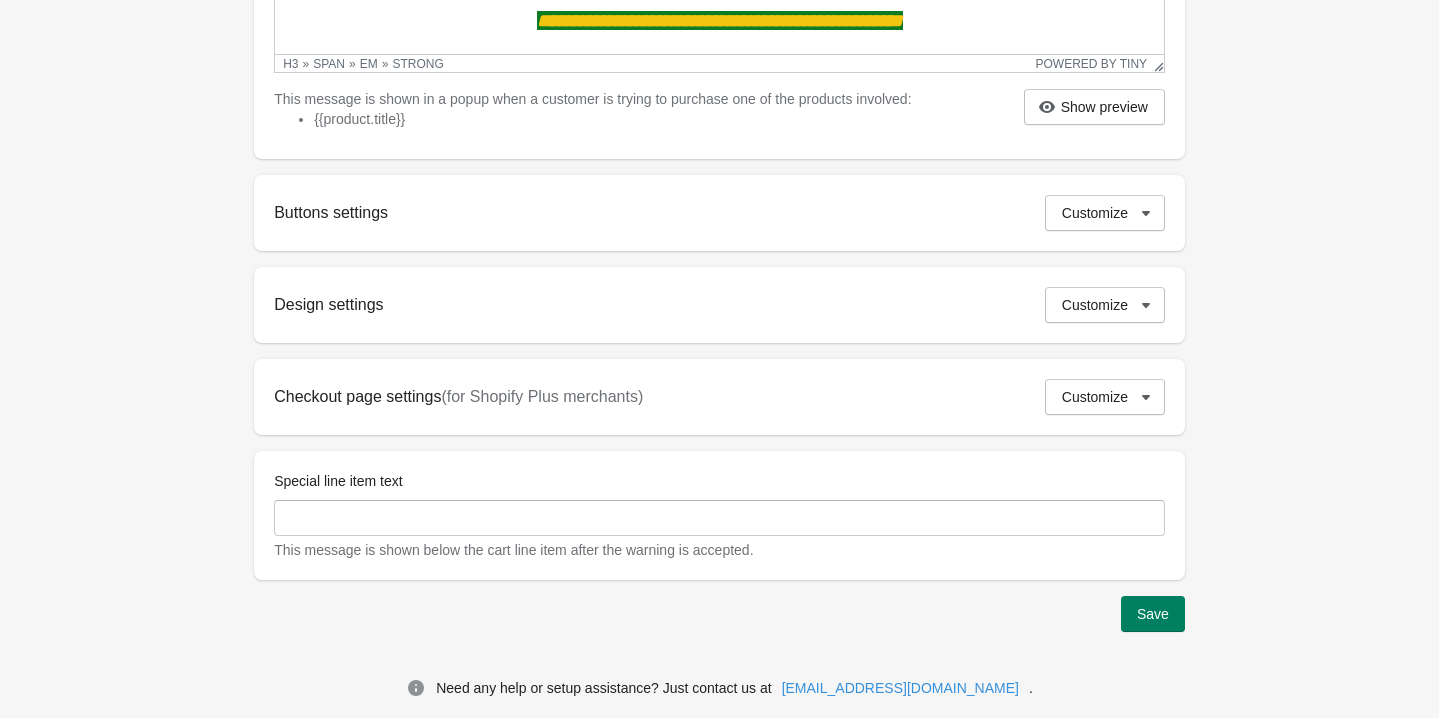 scroll, scrollTop: 629, scrollLeft: 0, axis: vertical 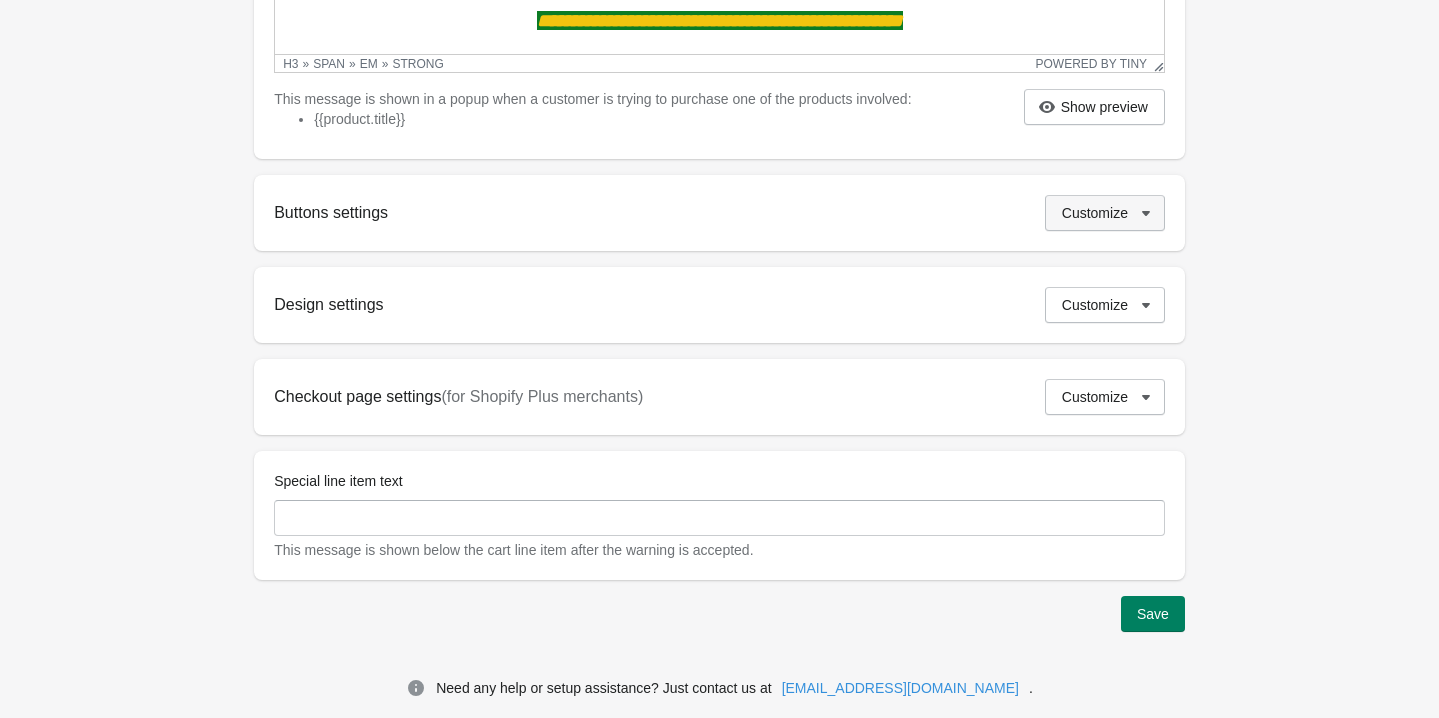 click on "Customize" at bounding box center [1095, 213] 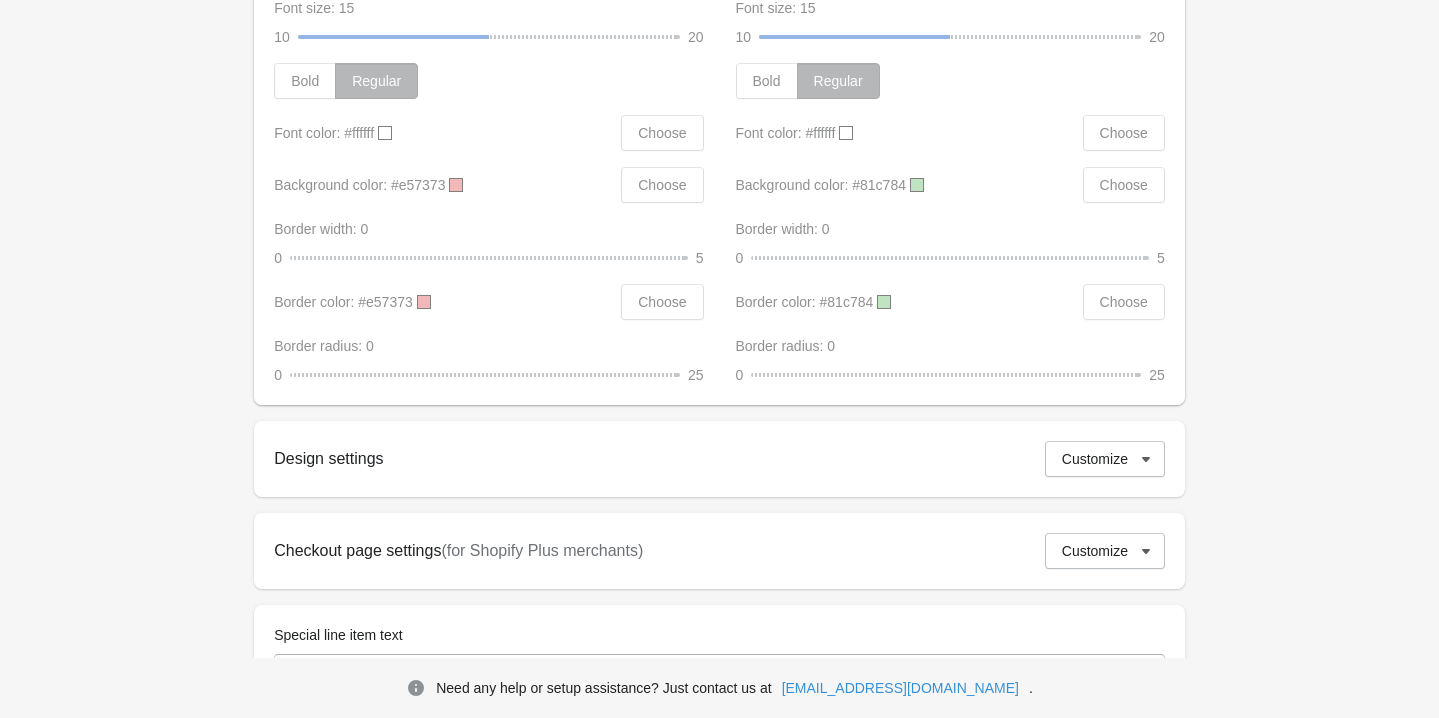 scroll, scrollTop: 1090, scrollLeft: 0, axis: vertical 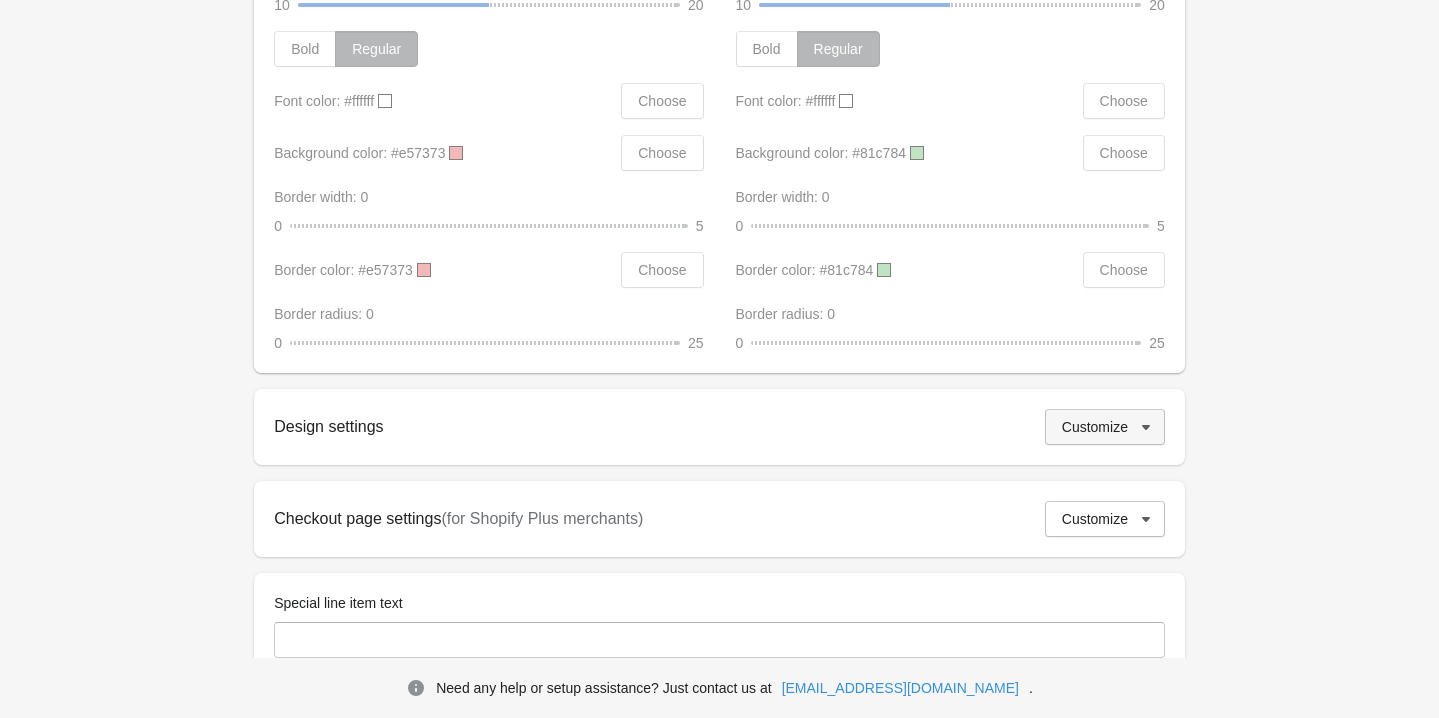 click on "Customize" at bounding box center (1105, 427) 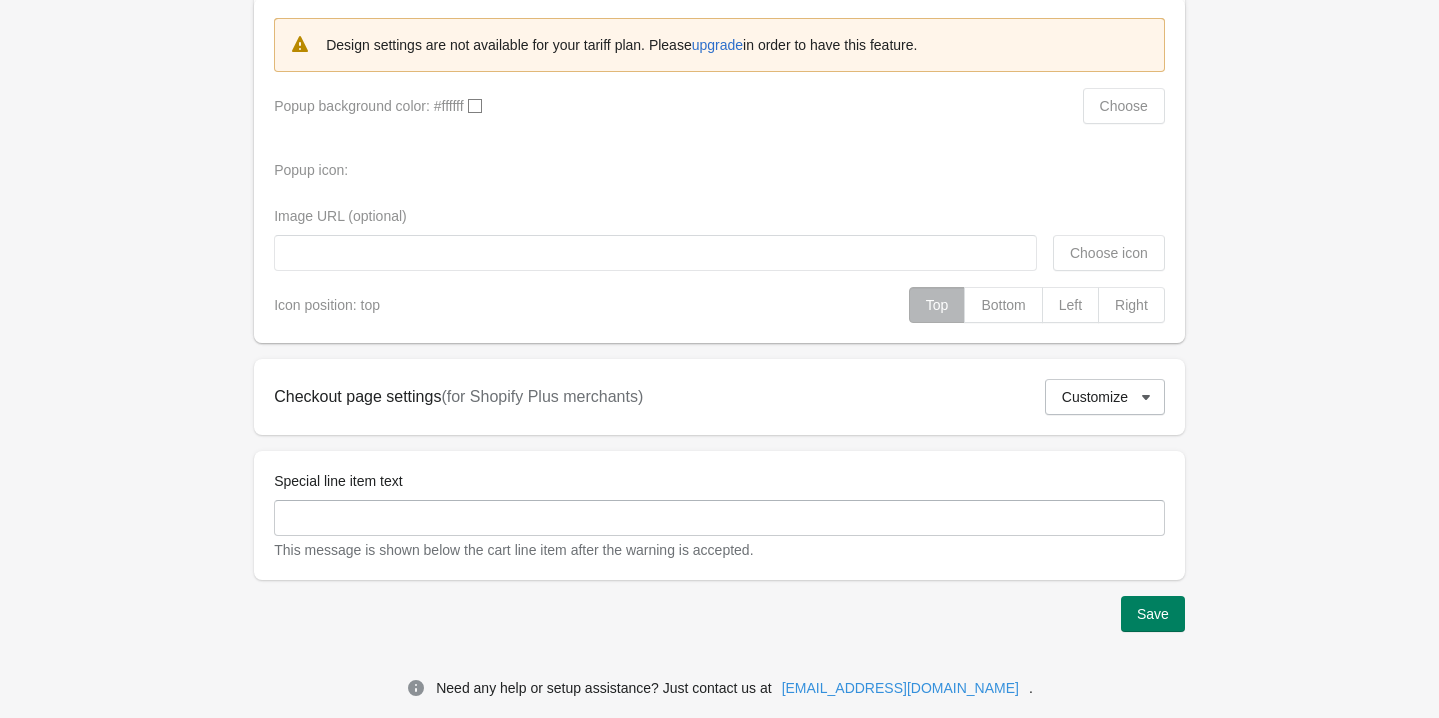 scroll, scrollTop: 1576, scrollLeft: 0, axis: vertical 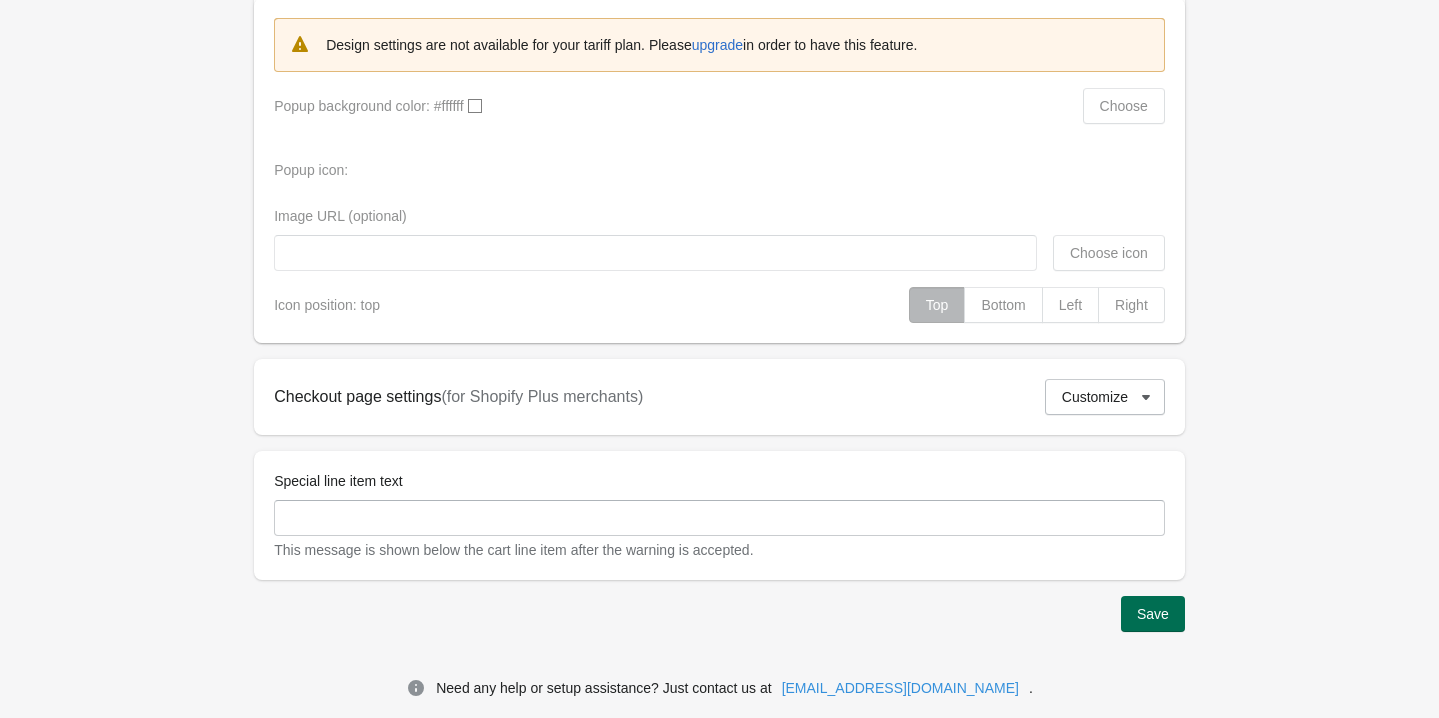 click on "Save" at bounding box center [1153, 614] 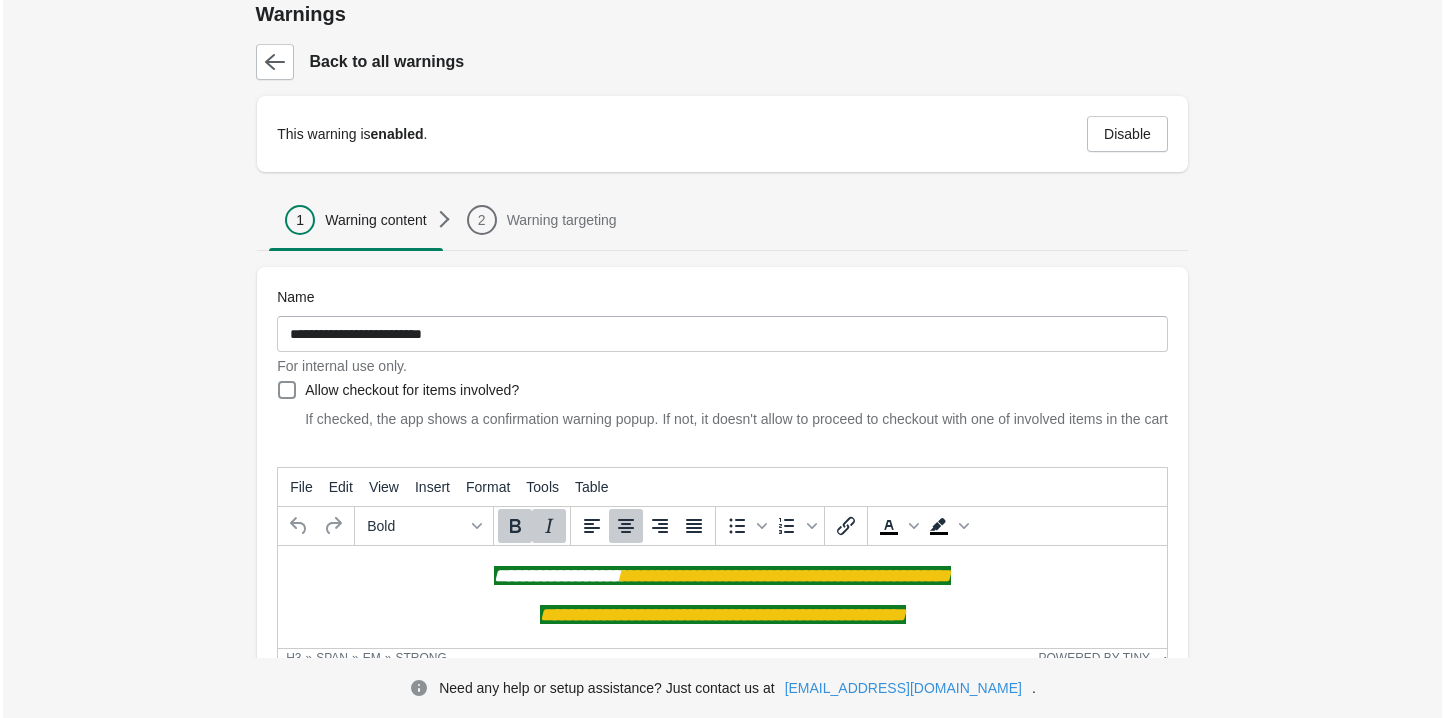 scroll, scrollTop: 0, scrollLeft: 0, axis: both 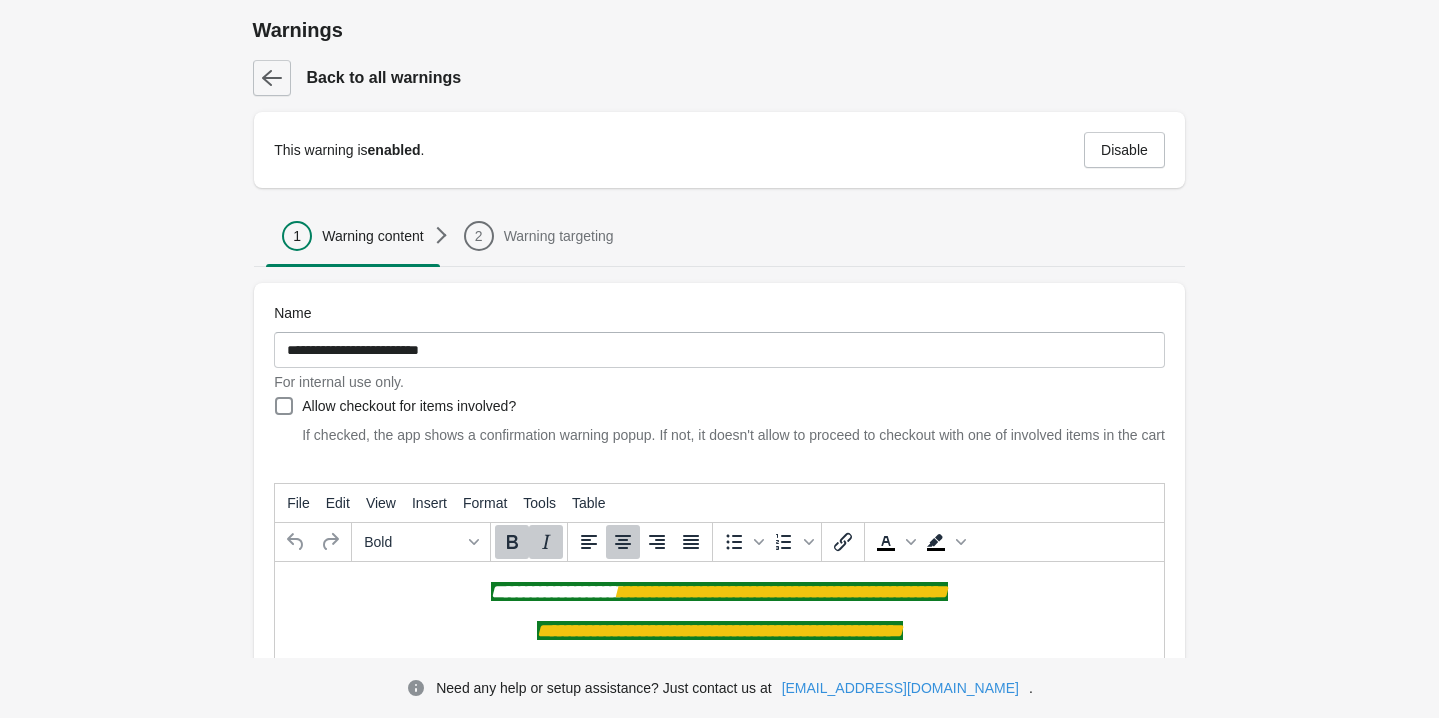 click 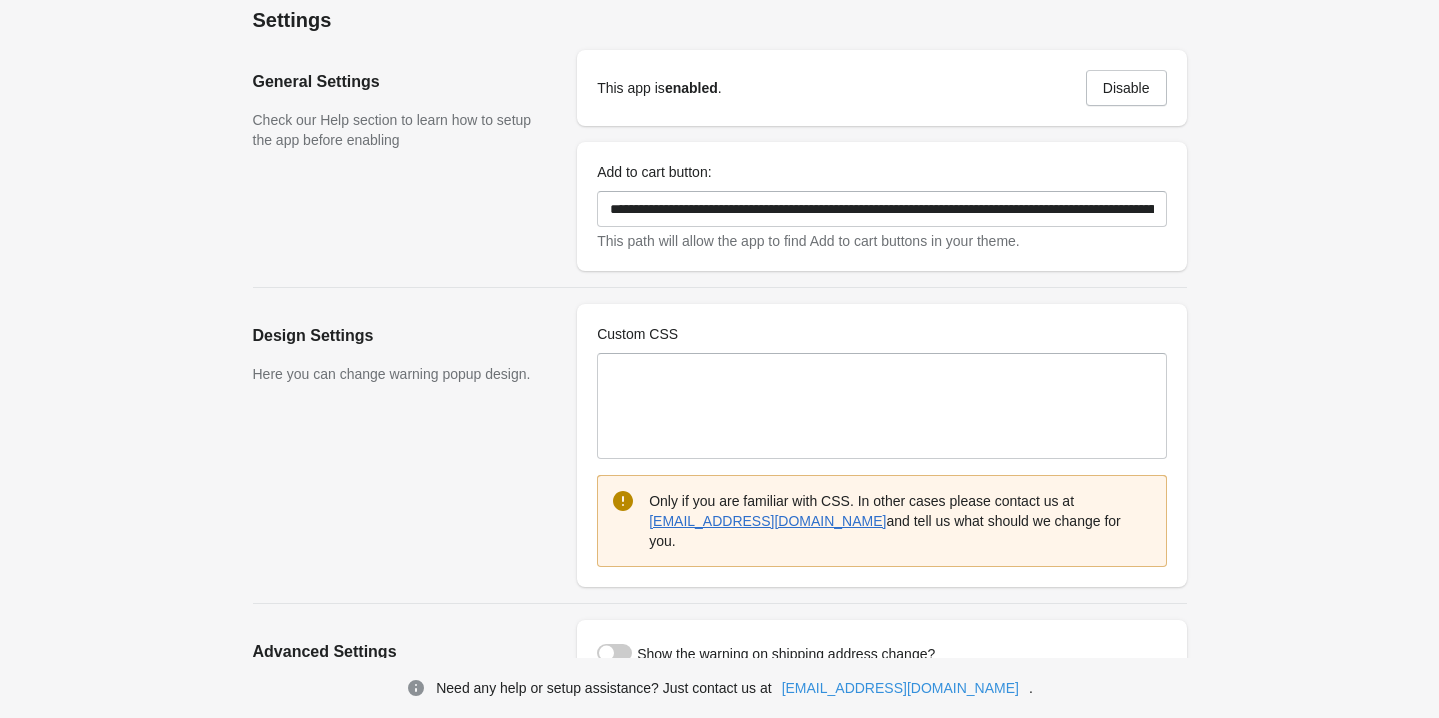 scroll, scrollTop: 9, scrollLeft: 0, axis: vertical 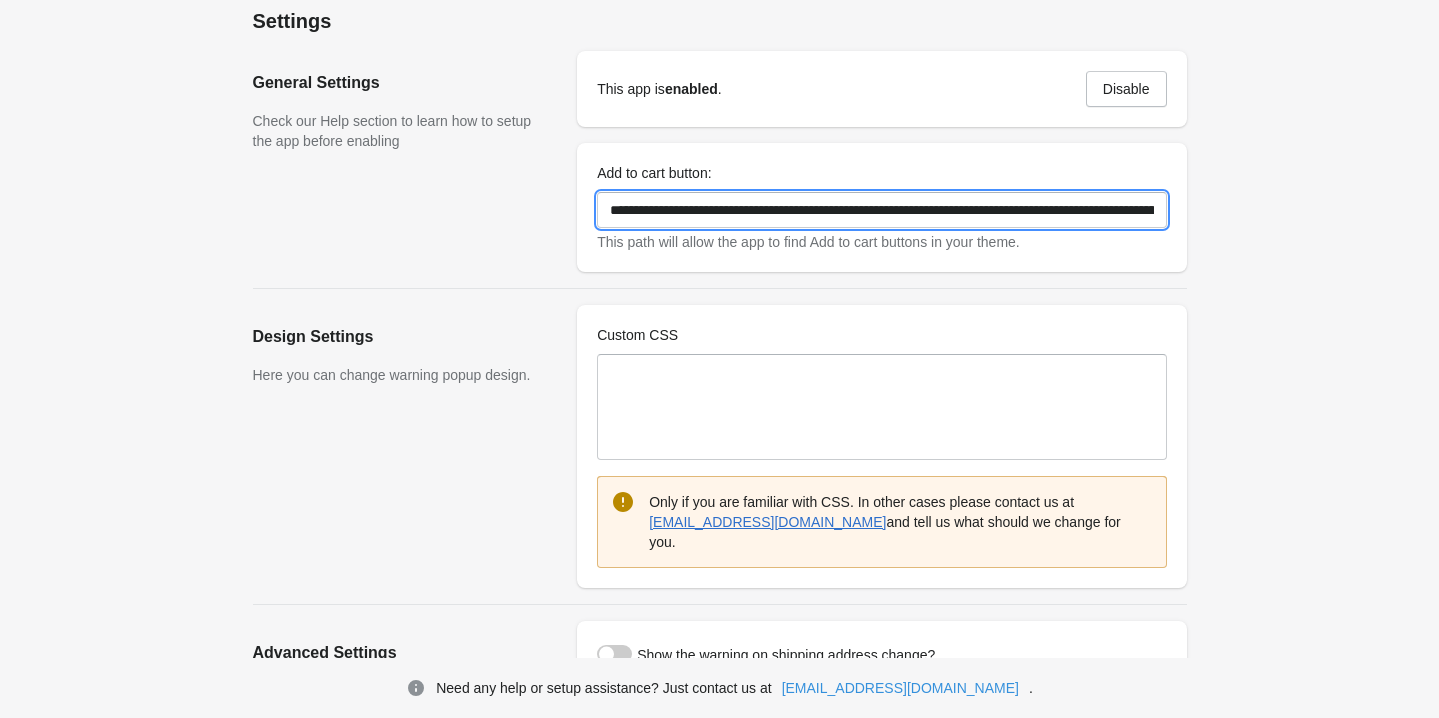 click on "**********" at bounding box center (881, 210) 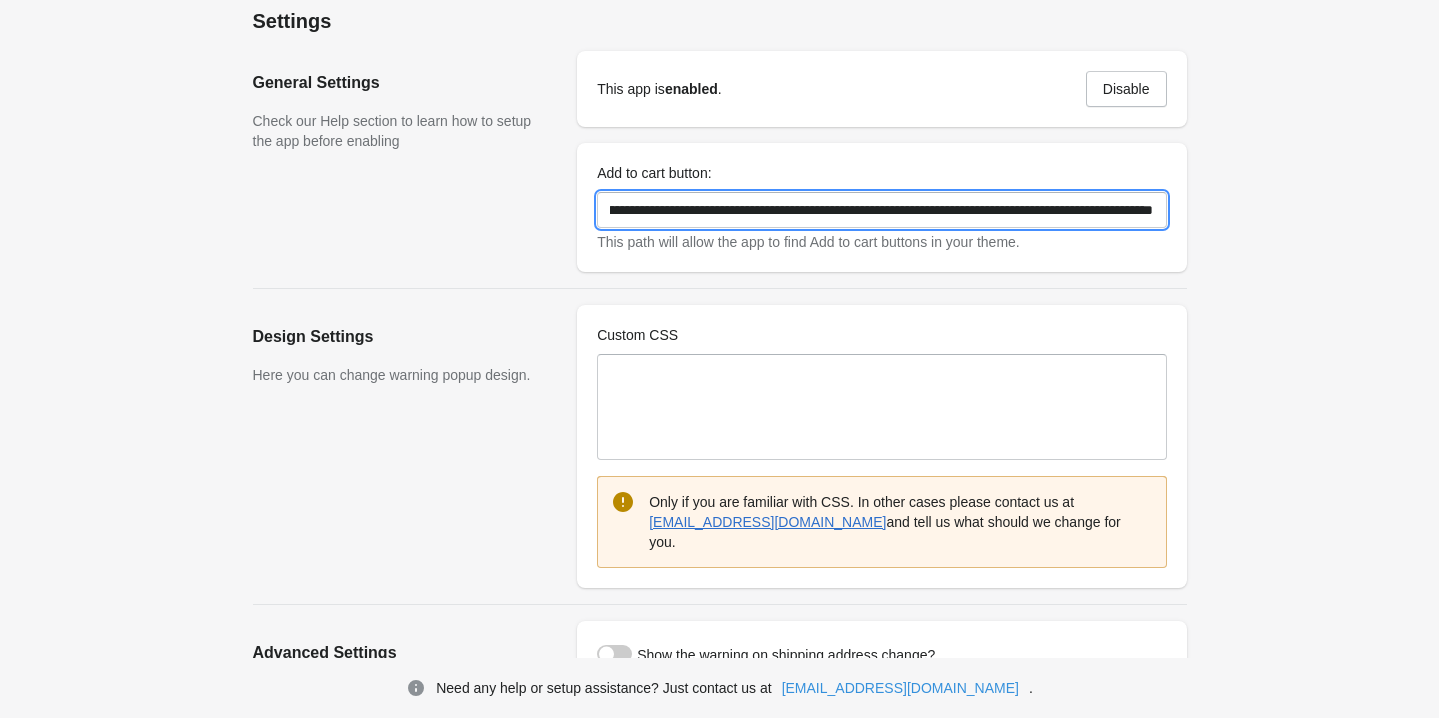 scroll, scrollTop: 0, scrollLeft: 624, axis: horizontal 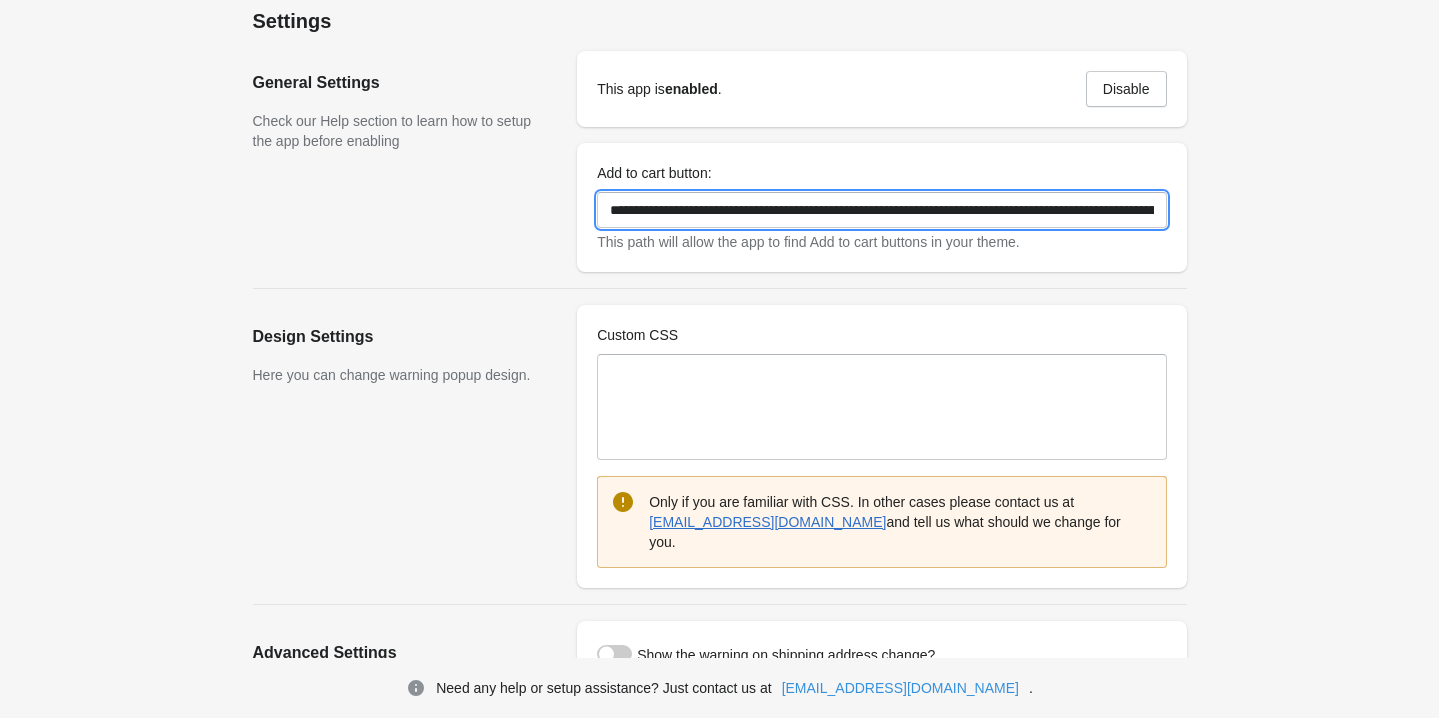 drag, startPoint x: 649, startPoint y: 210, endPoint x: 456, endPoint y: 203, distance: 193.1269 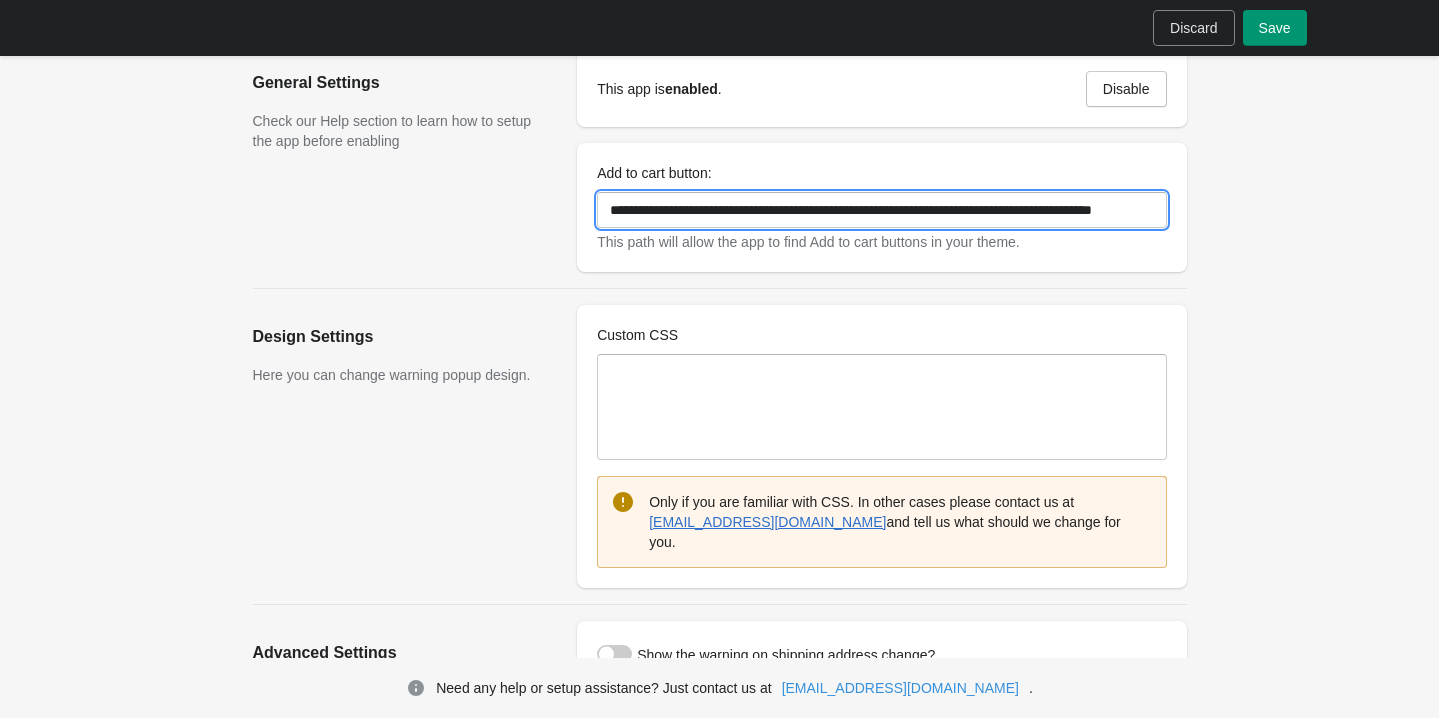 type on "**********" 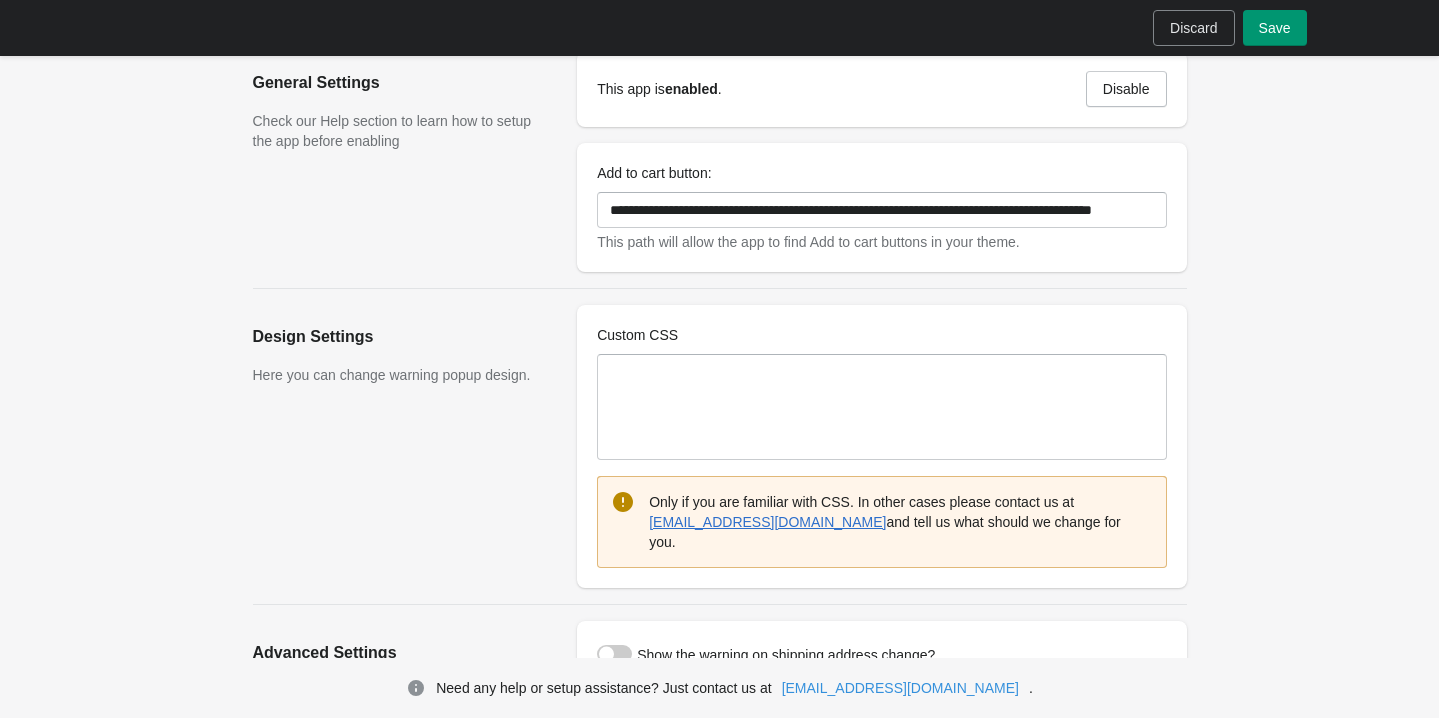 click on "Save" at bounding box center (1275, 28) 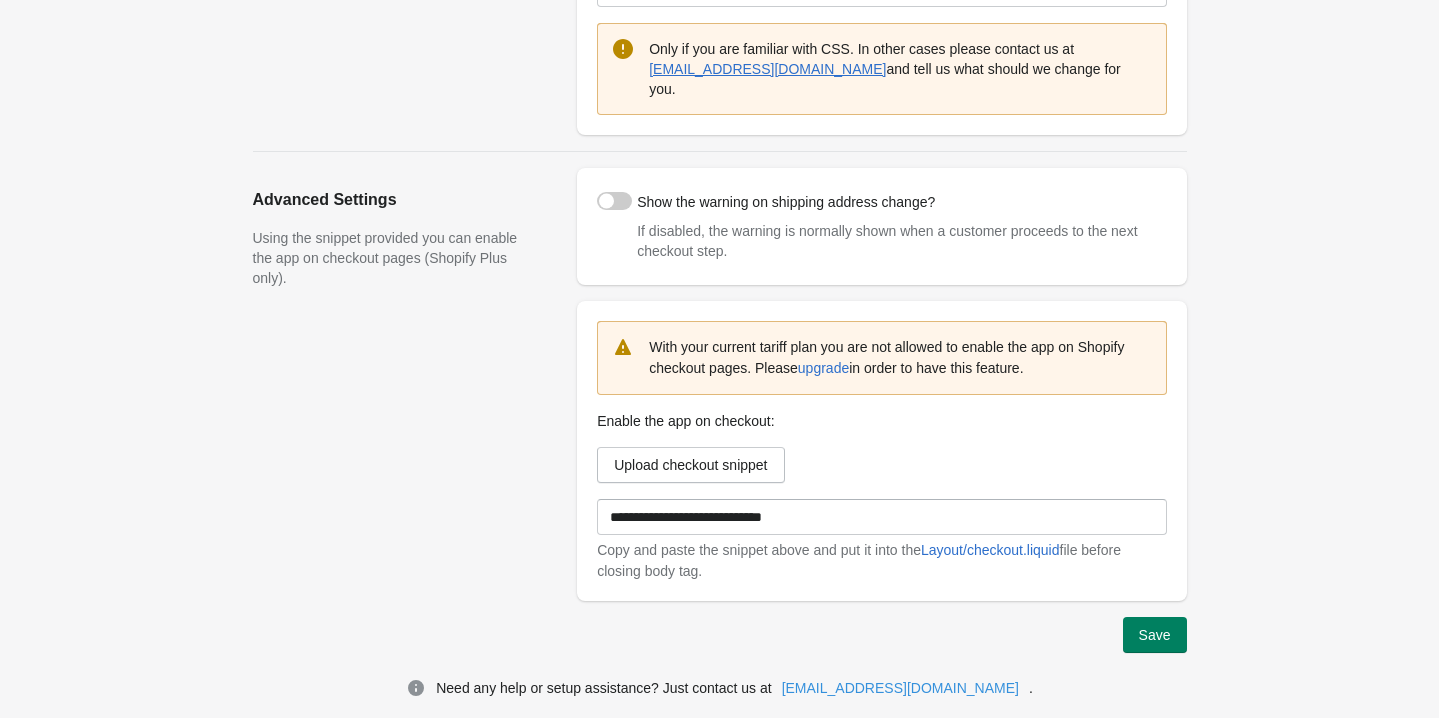 scroll, scrollTop: 0, scrollLeft: 0, axis: both 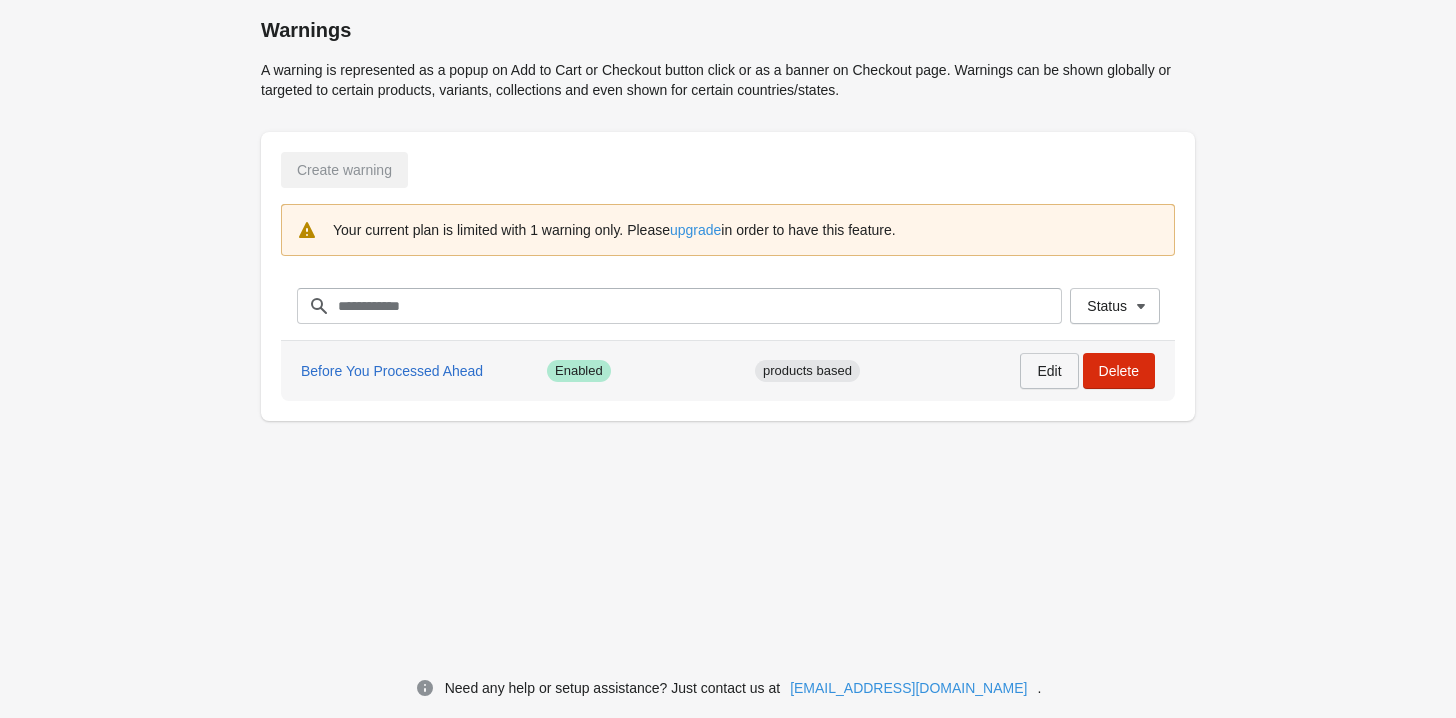 click on "Edit" at bounding box center [1049, 371] 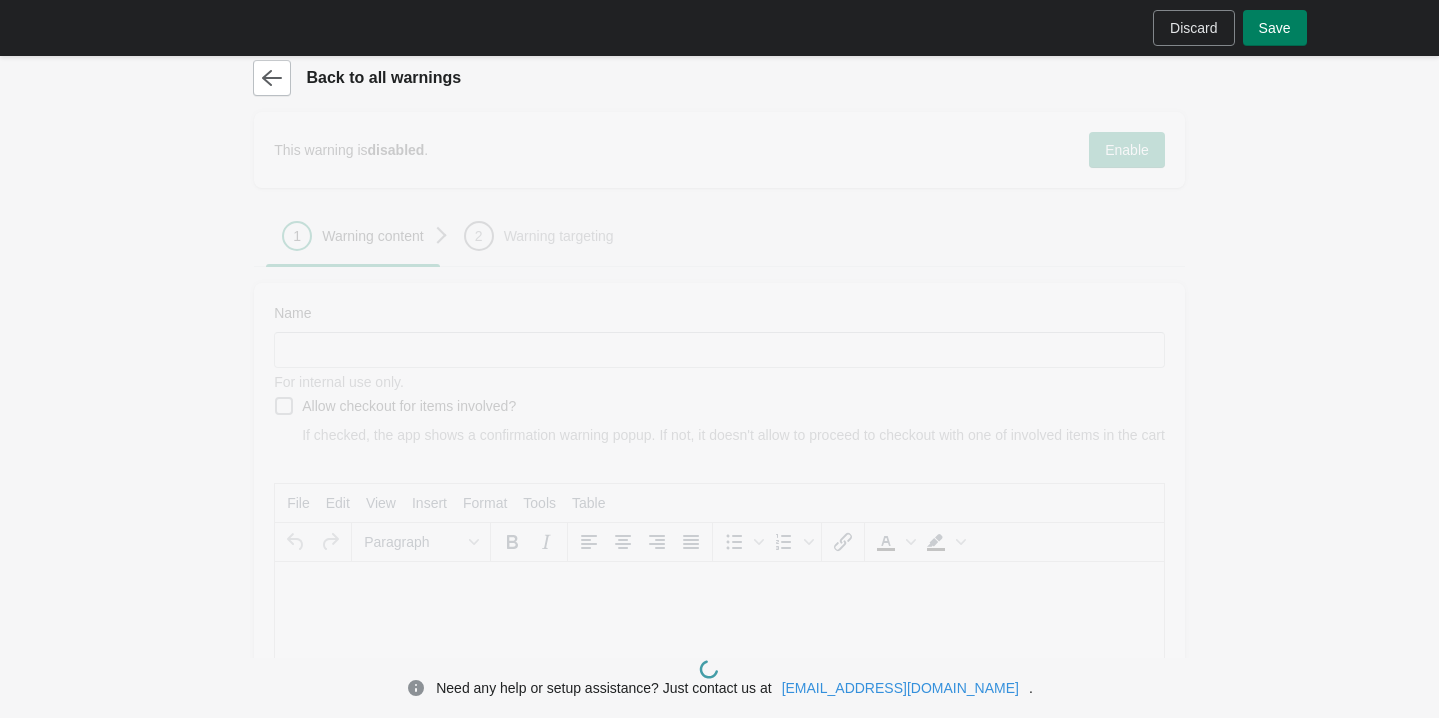 type on "**********" 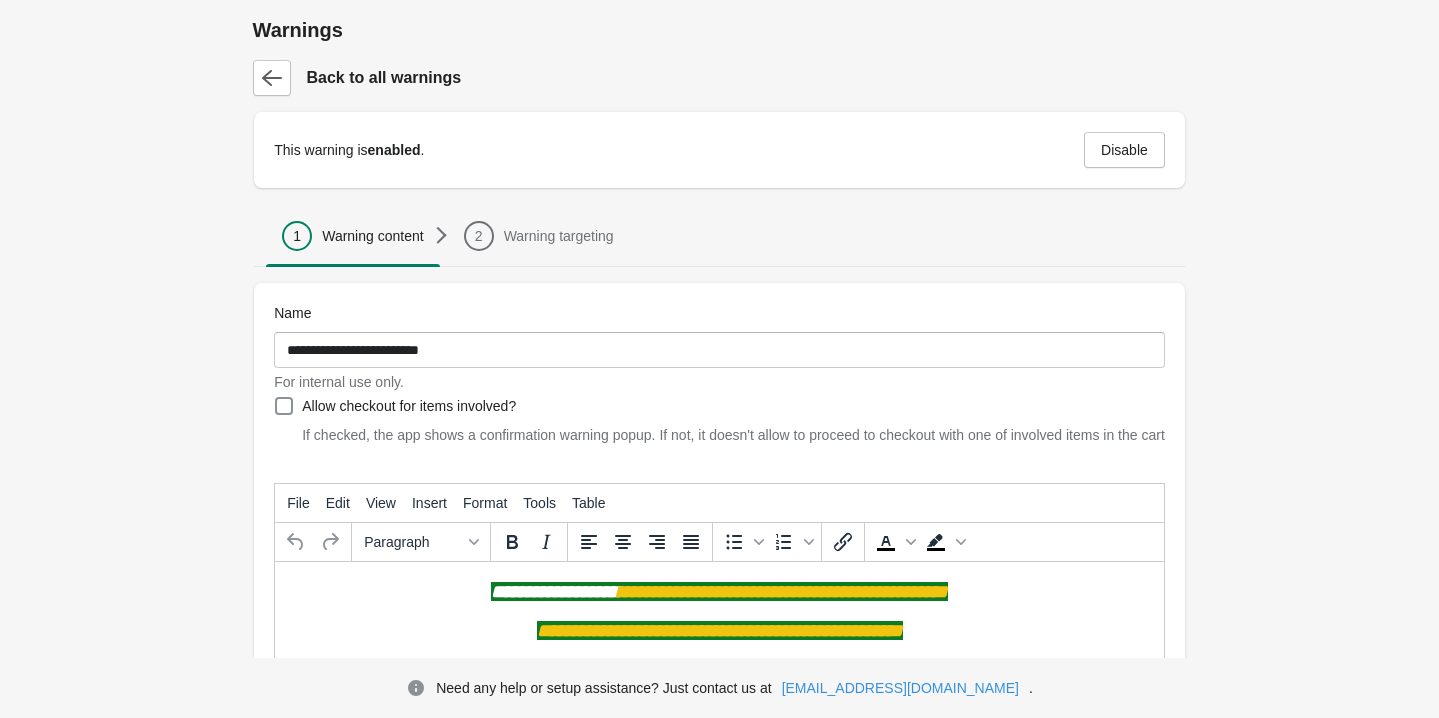 scroll, scrollTop: 0, scrollLeft: 0, axis: both 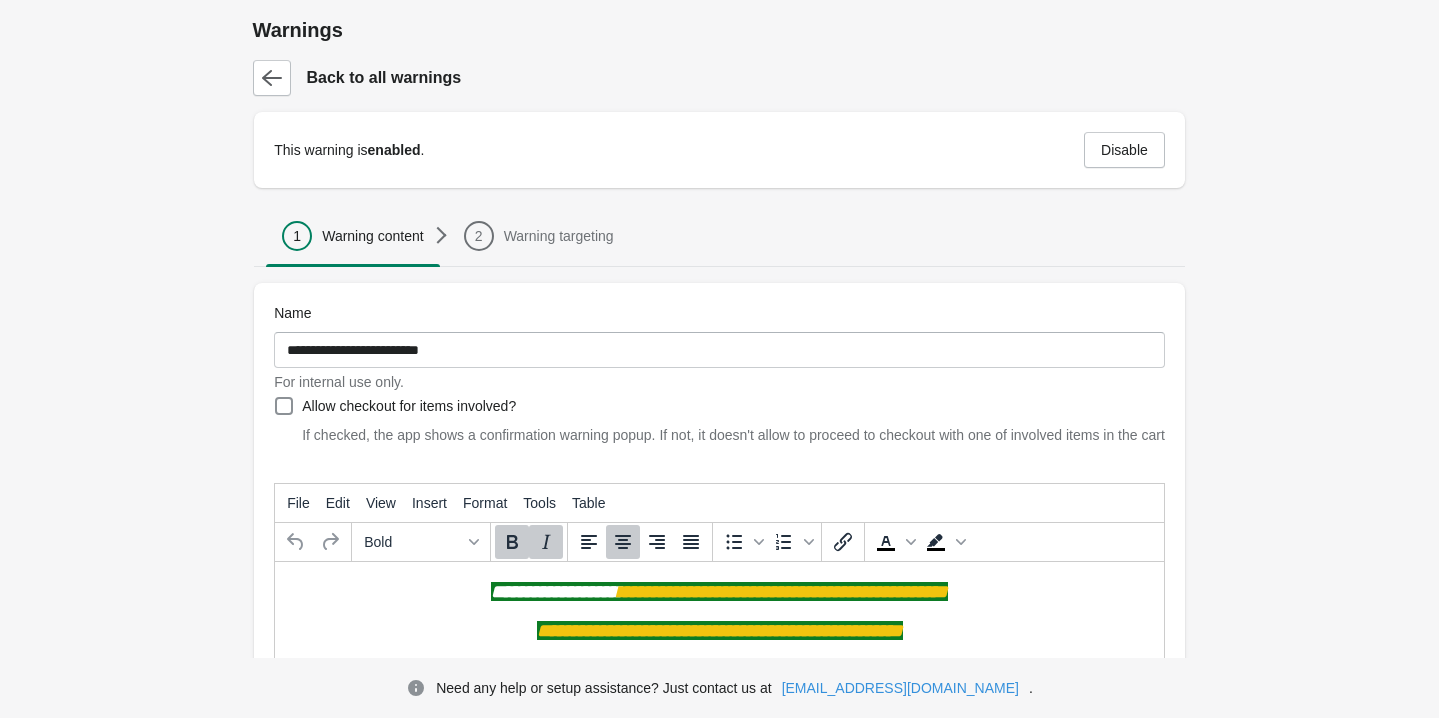 click on "**********" at bounding box center (719, 591) 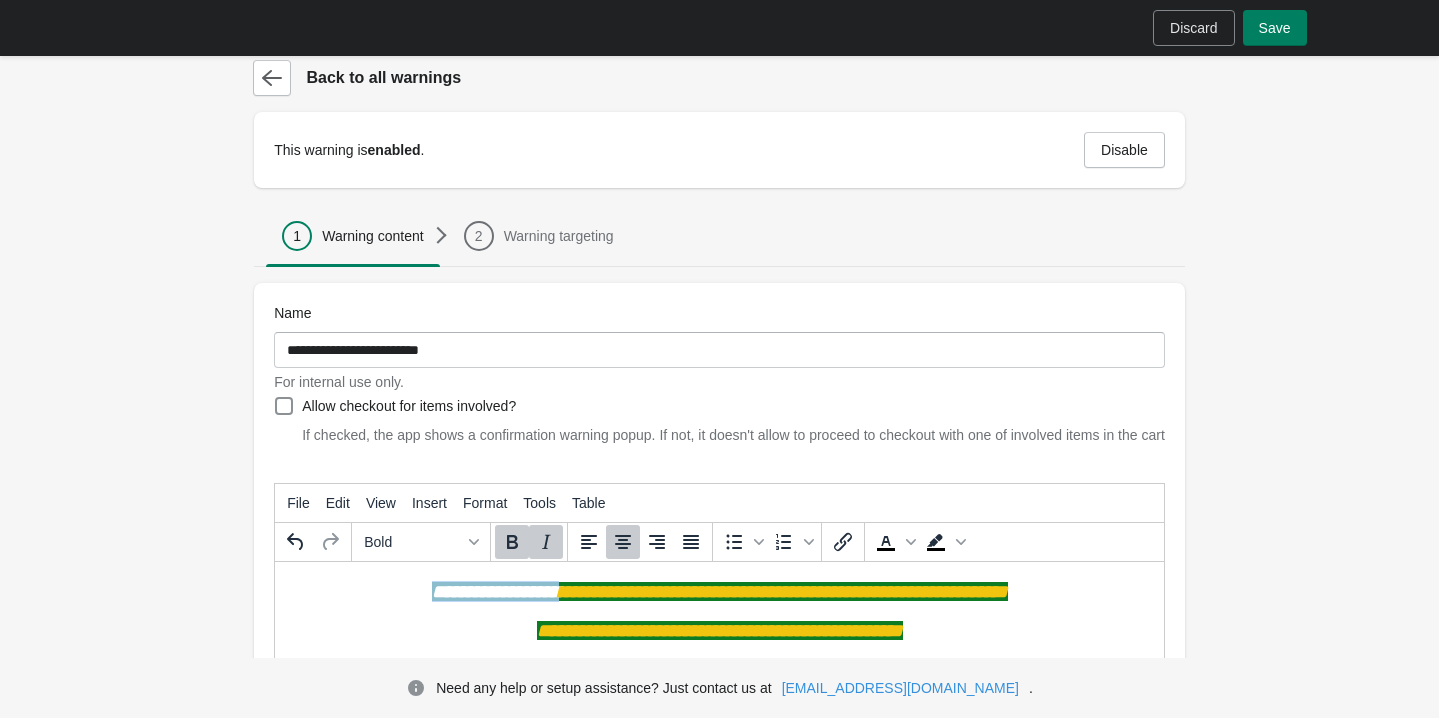 drag, startPoint x: 521, startPoint y: 585, endPoint x: 385, endPoint y: 573, distance: 136.52838 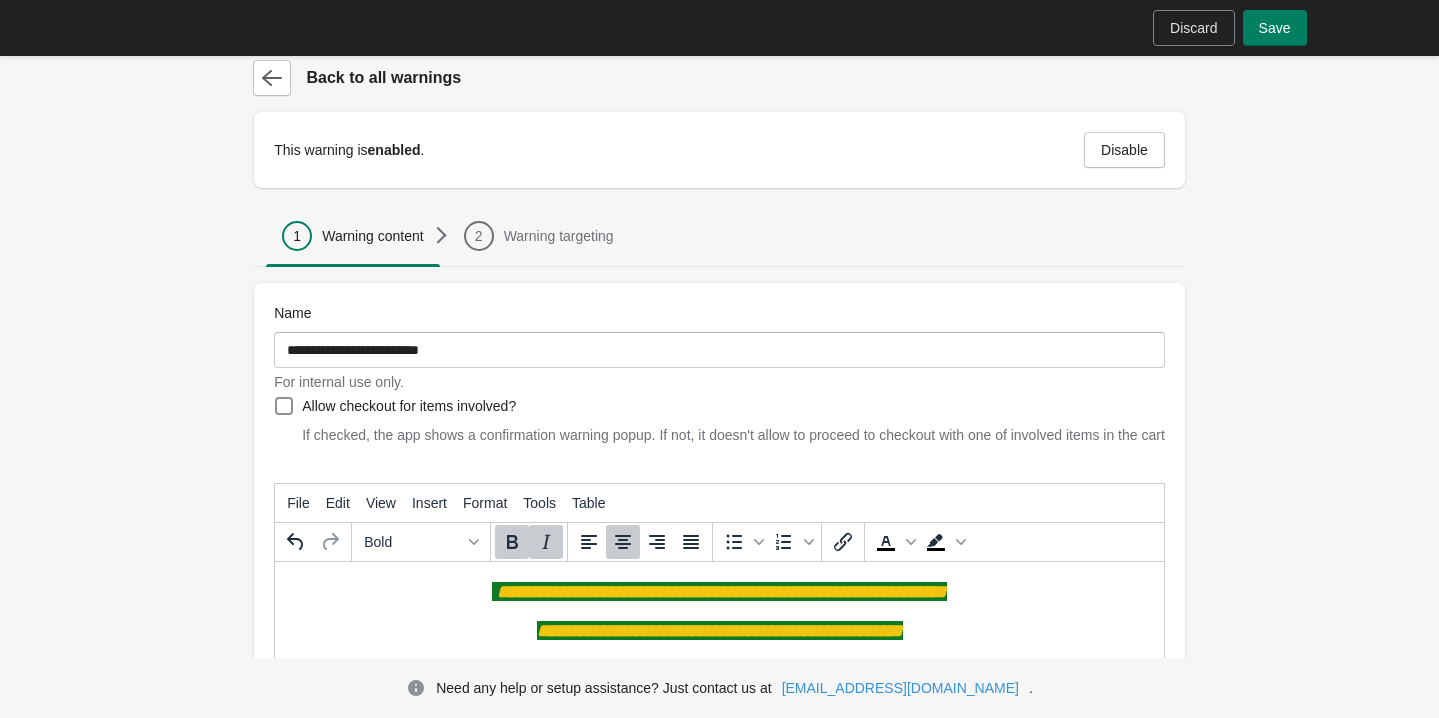click on "**********" at bounding box center [722, 591] 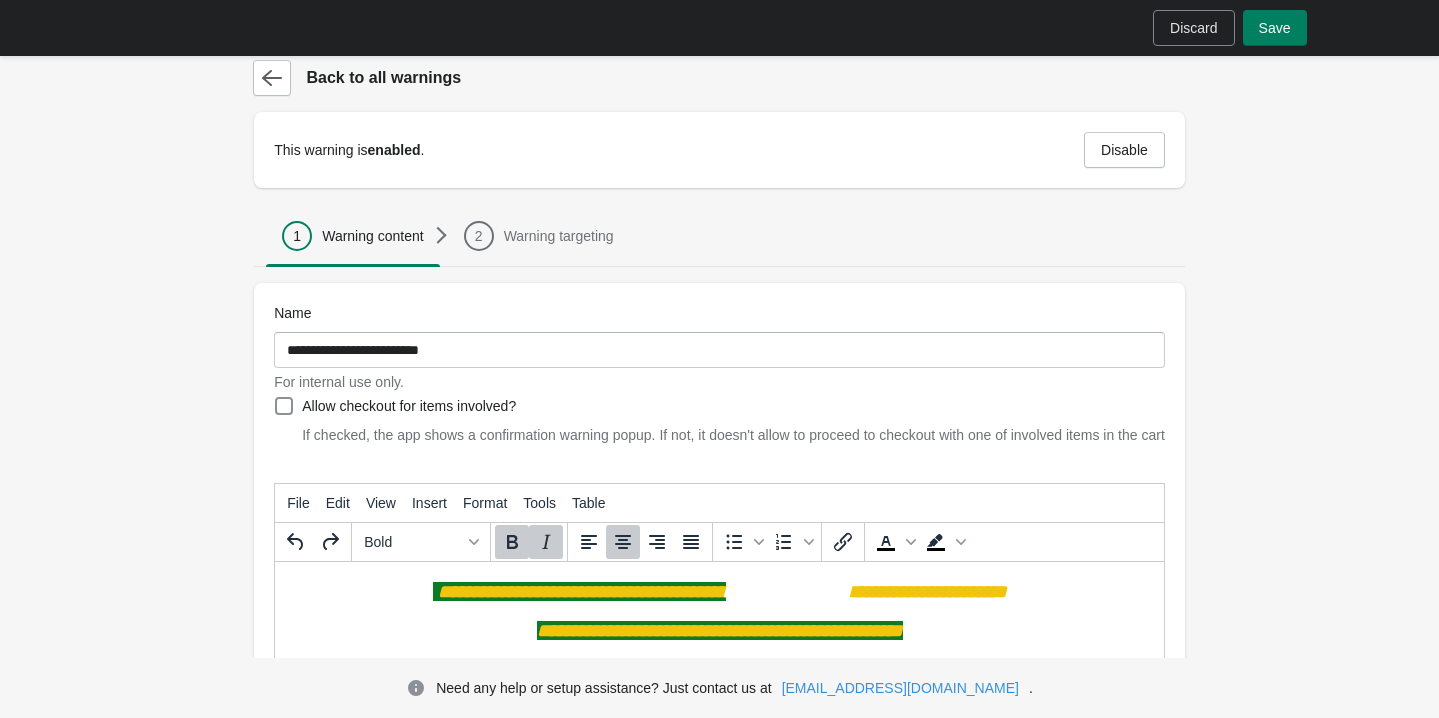 click on "**********" at bounding box center [789, 591] 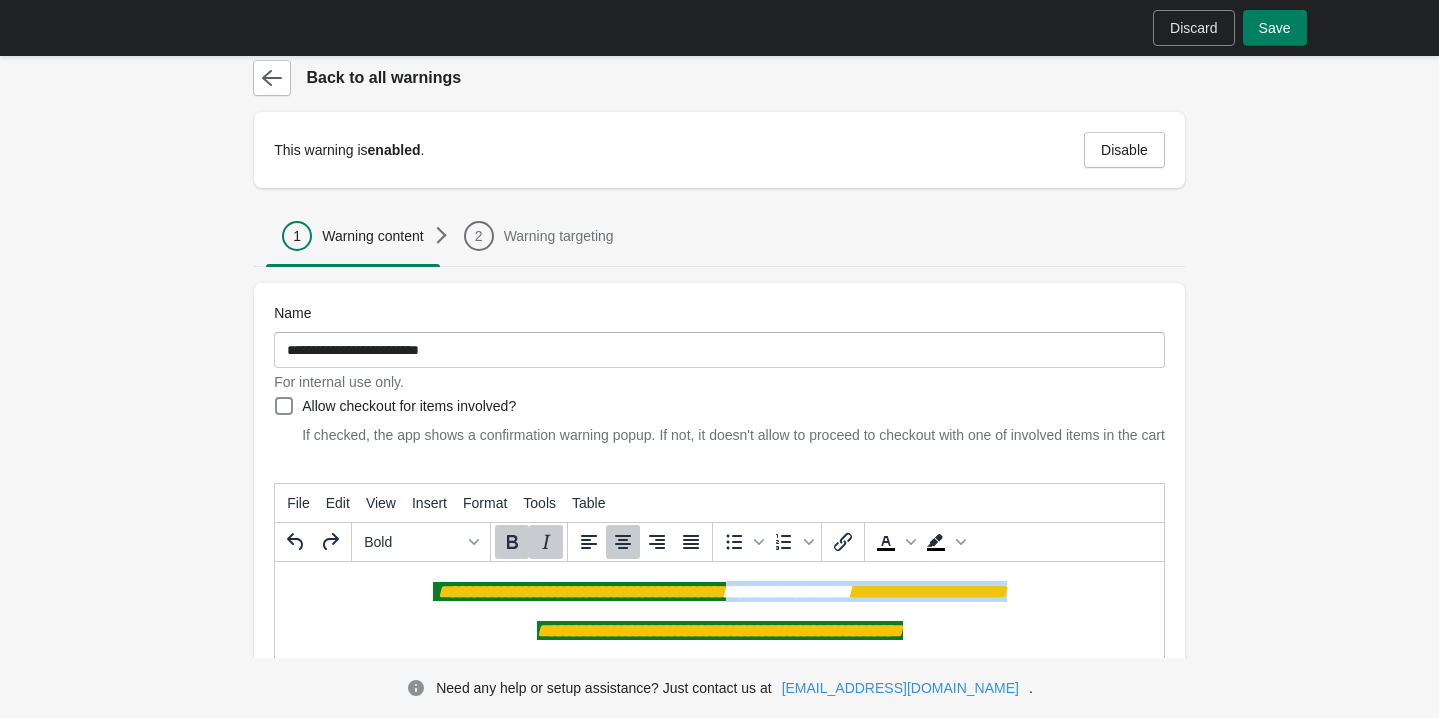 drag, startPoint x: 738, startPoint y: 585, endPoint x: 1067, endPoint y: 596, distance: 329.18384 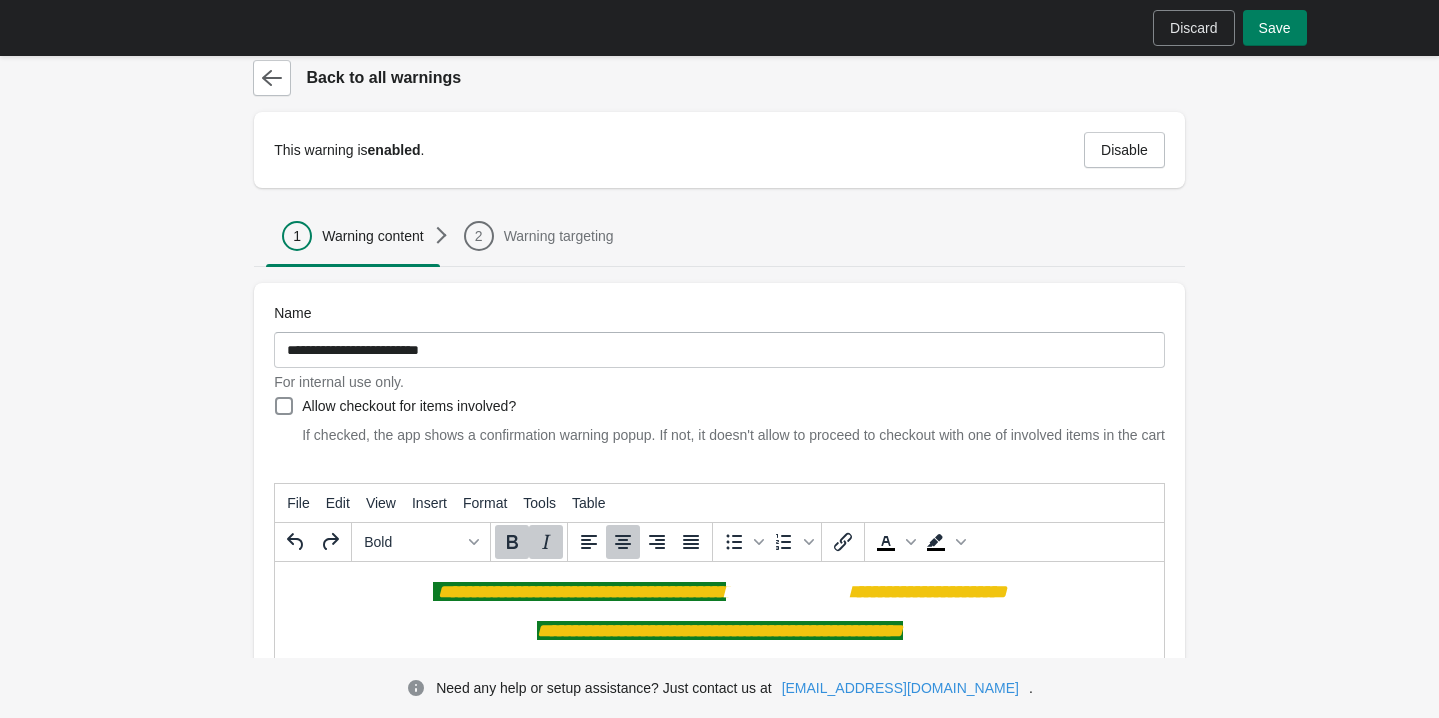 click on "**********" at bounding box center [719, 591] 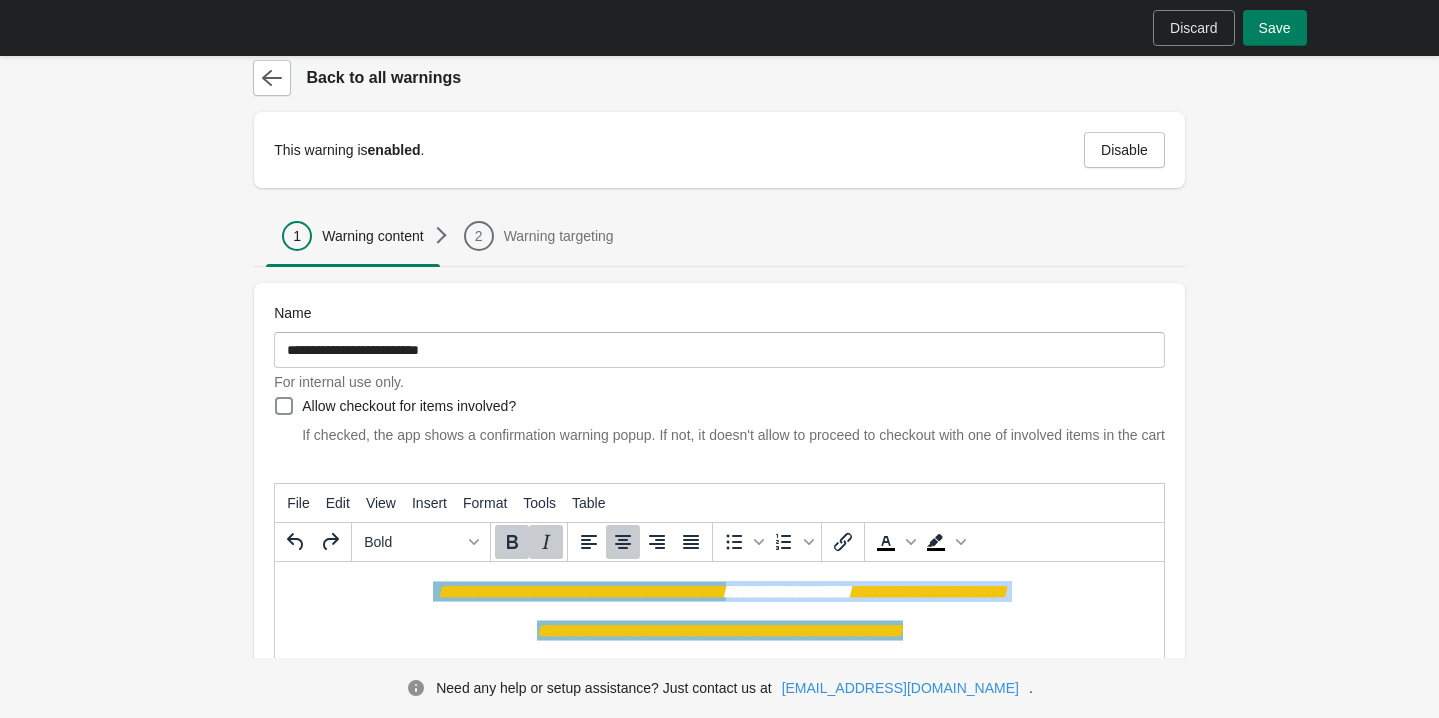 drag, startPoint x: 398, startPoint y: 585, endPoint x: 1006, endPoint y: 633, distance: 609.8918 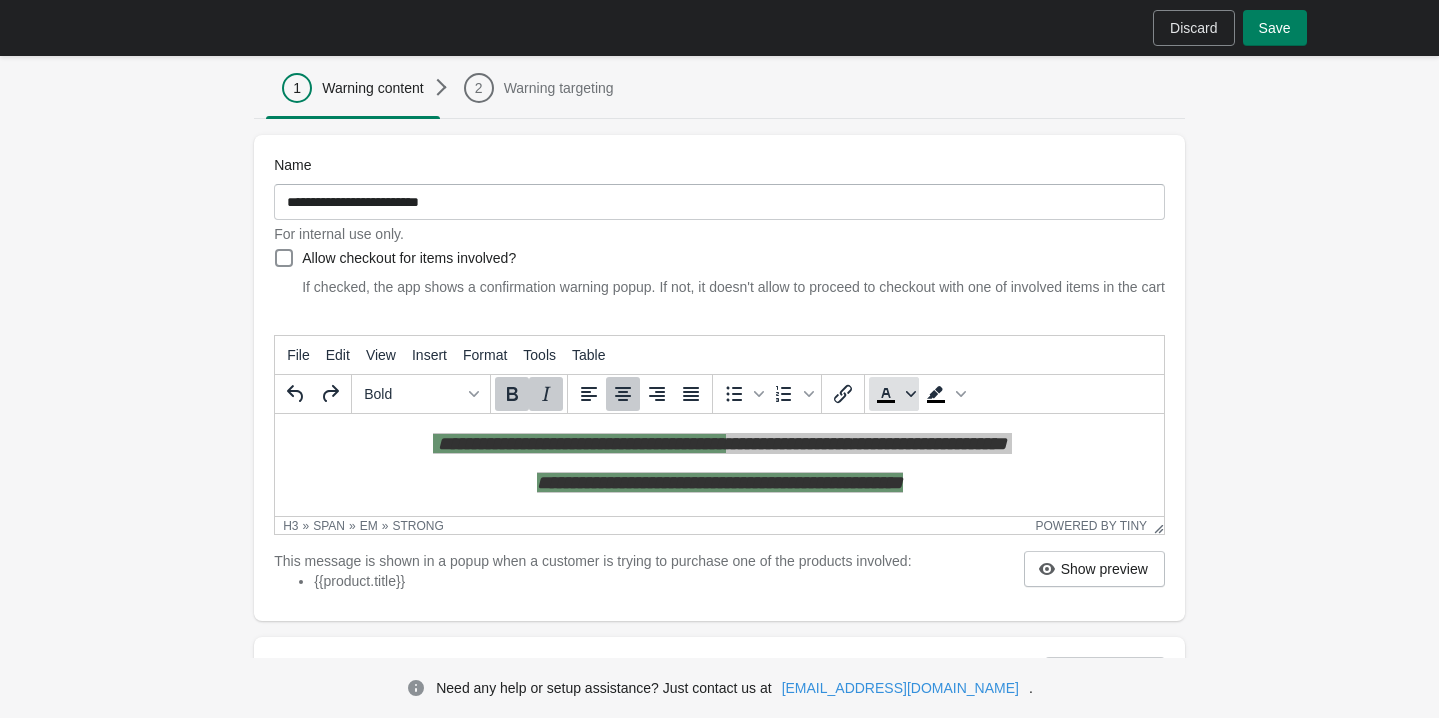 click at bounding box center [911, 394] 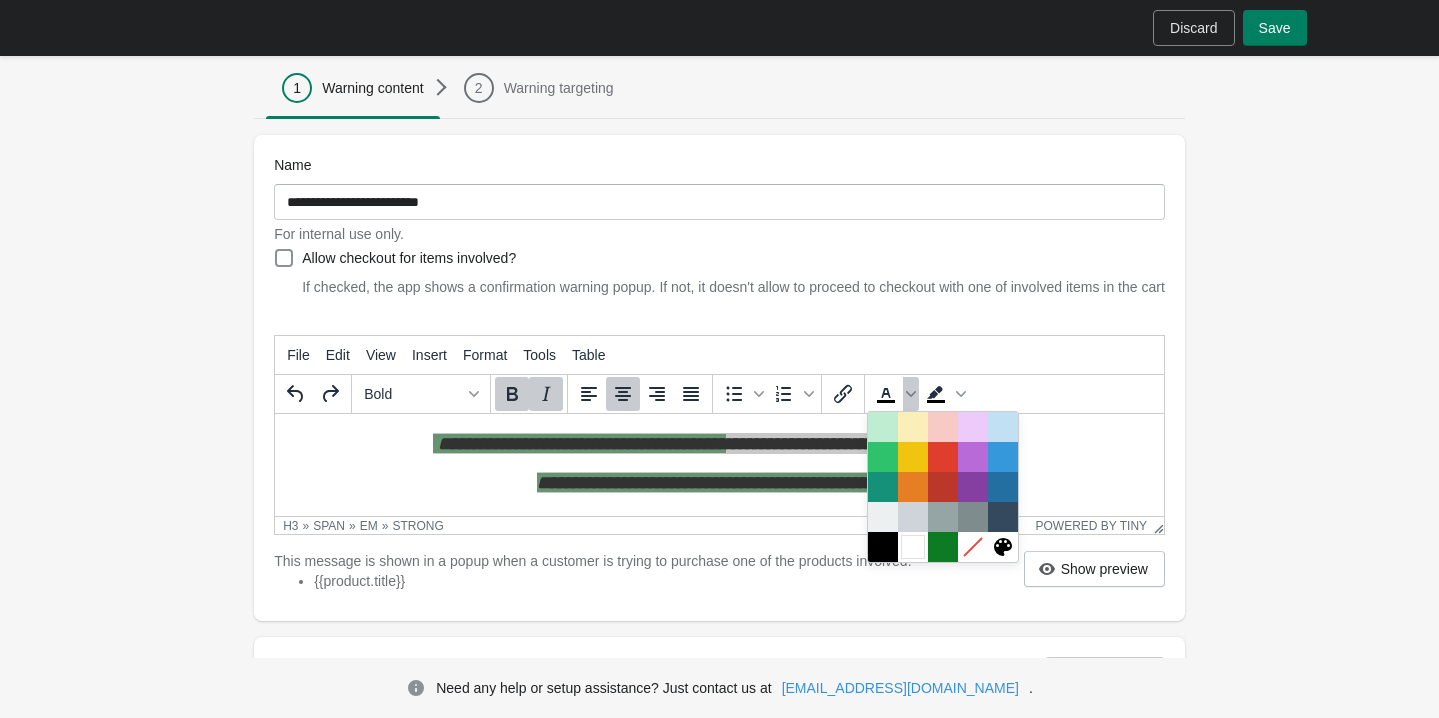 click at bounding box center (913, 547) 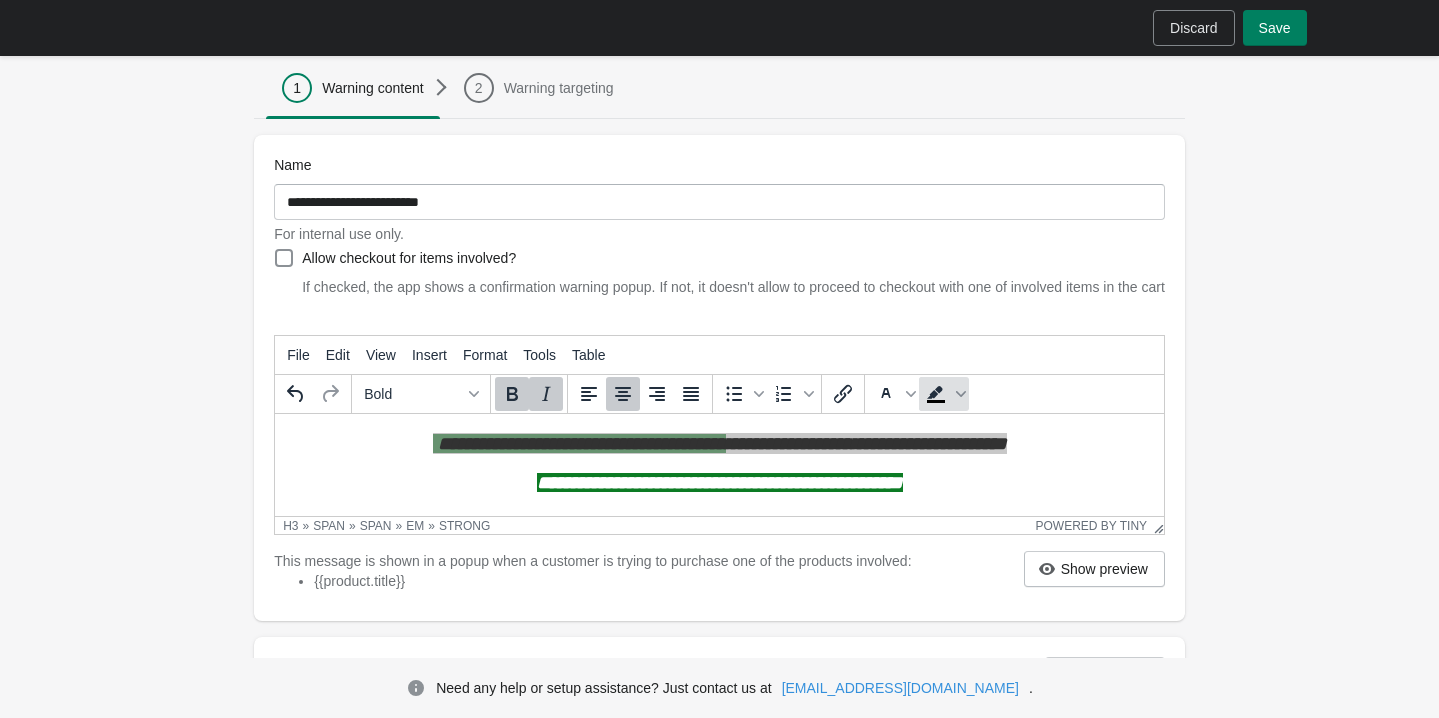 click 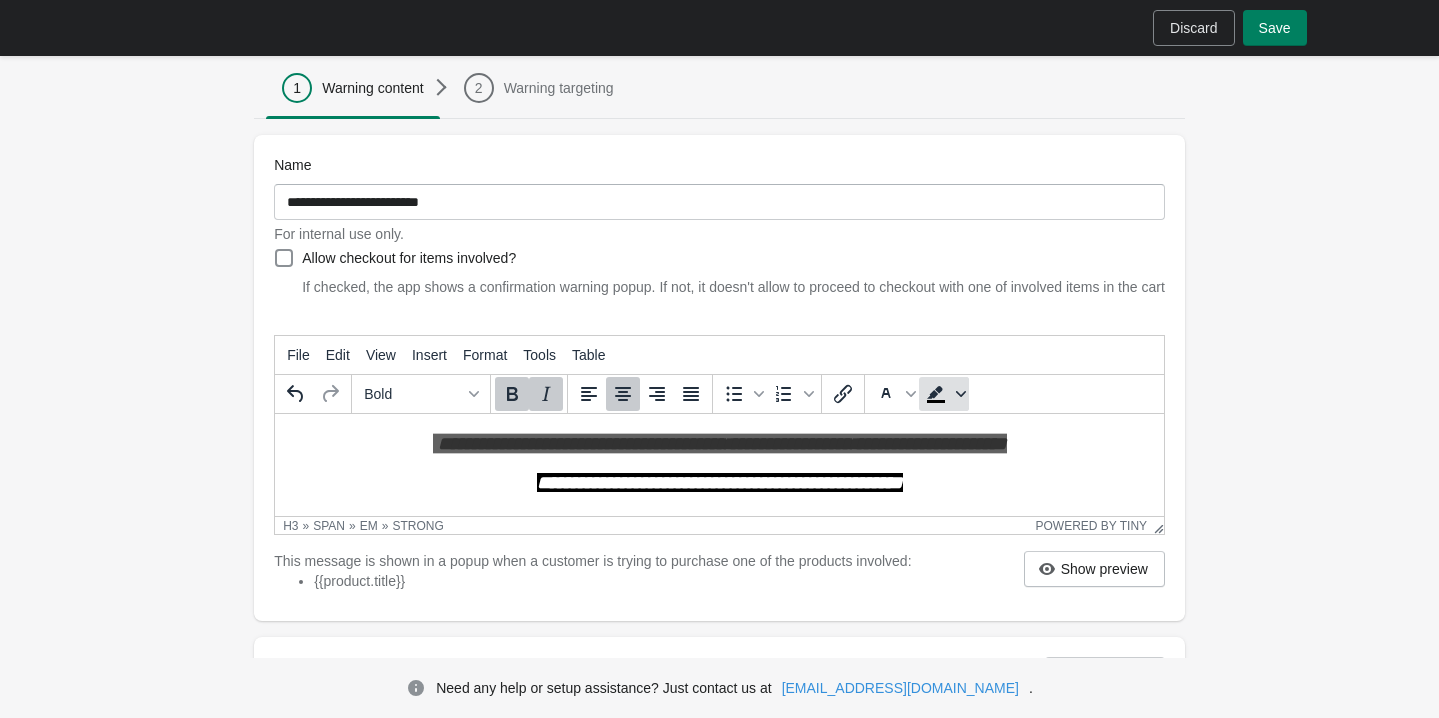 click at bounding box center (961, 394) 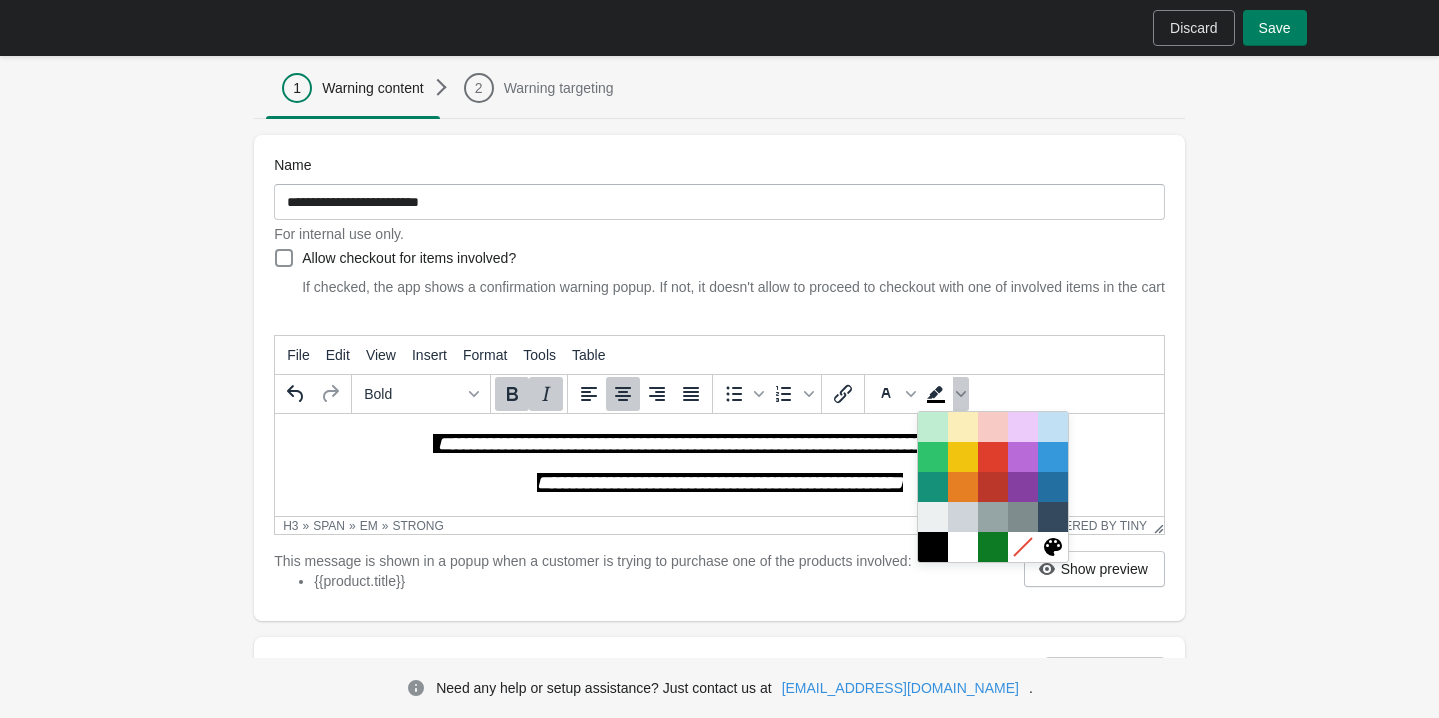 click on "**********" at bounding box center (719, 463) 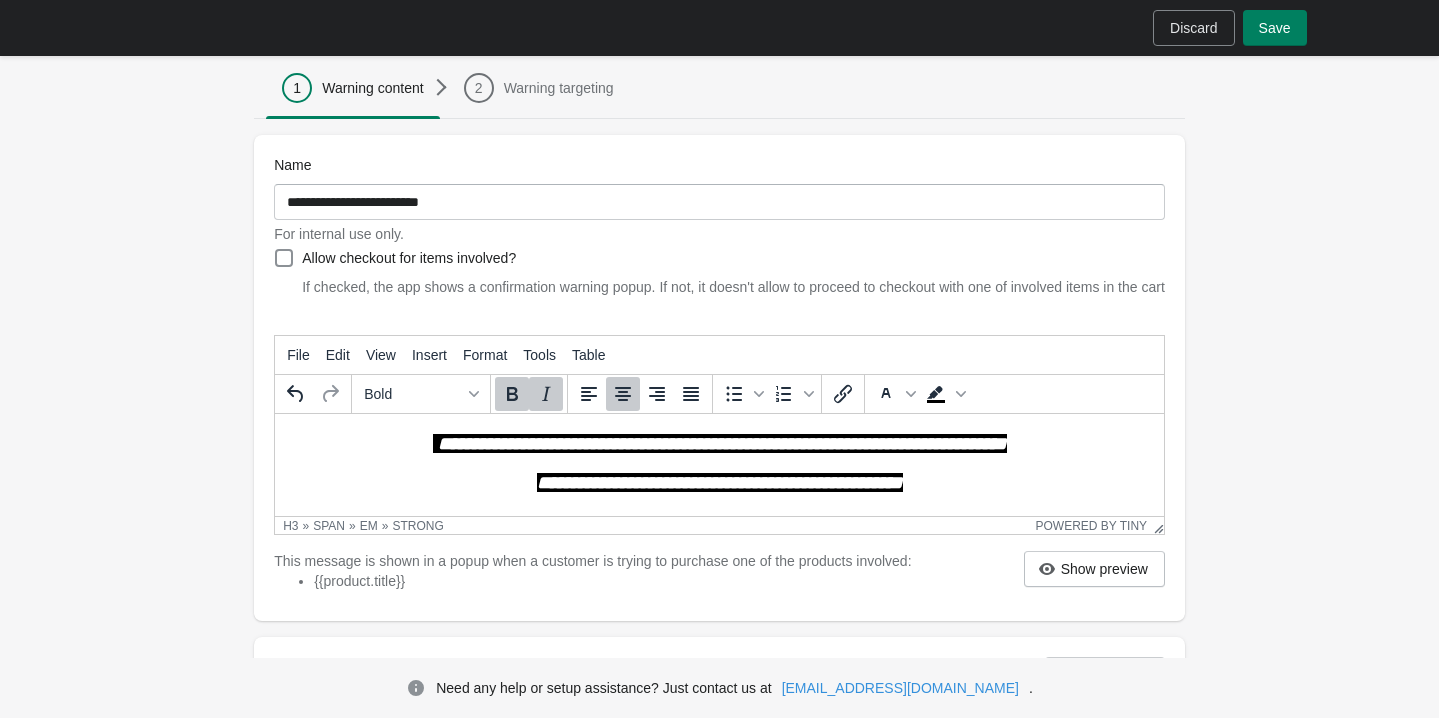 click on "**********" at bounding box center [719, 482] 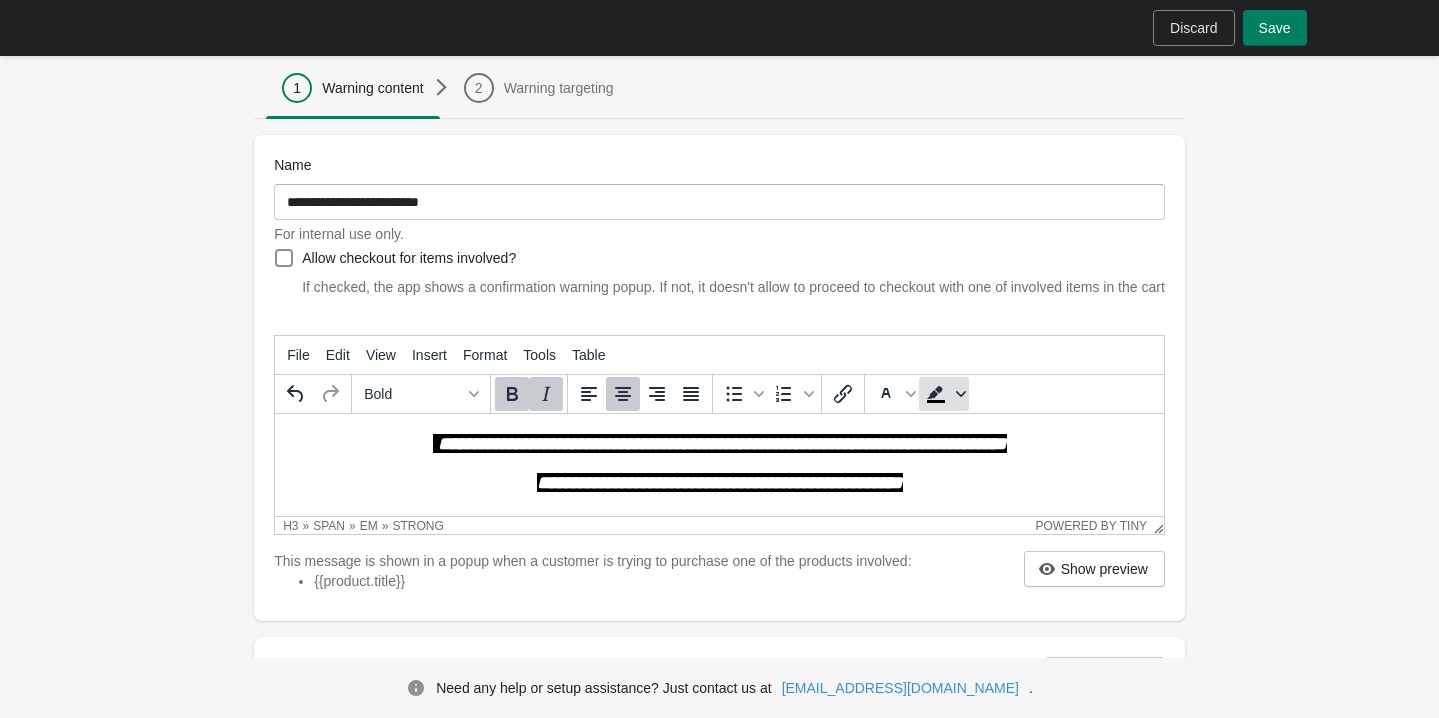click 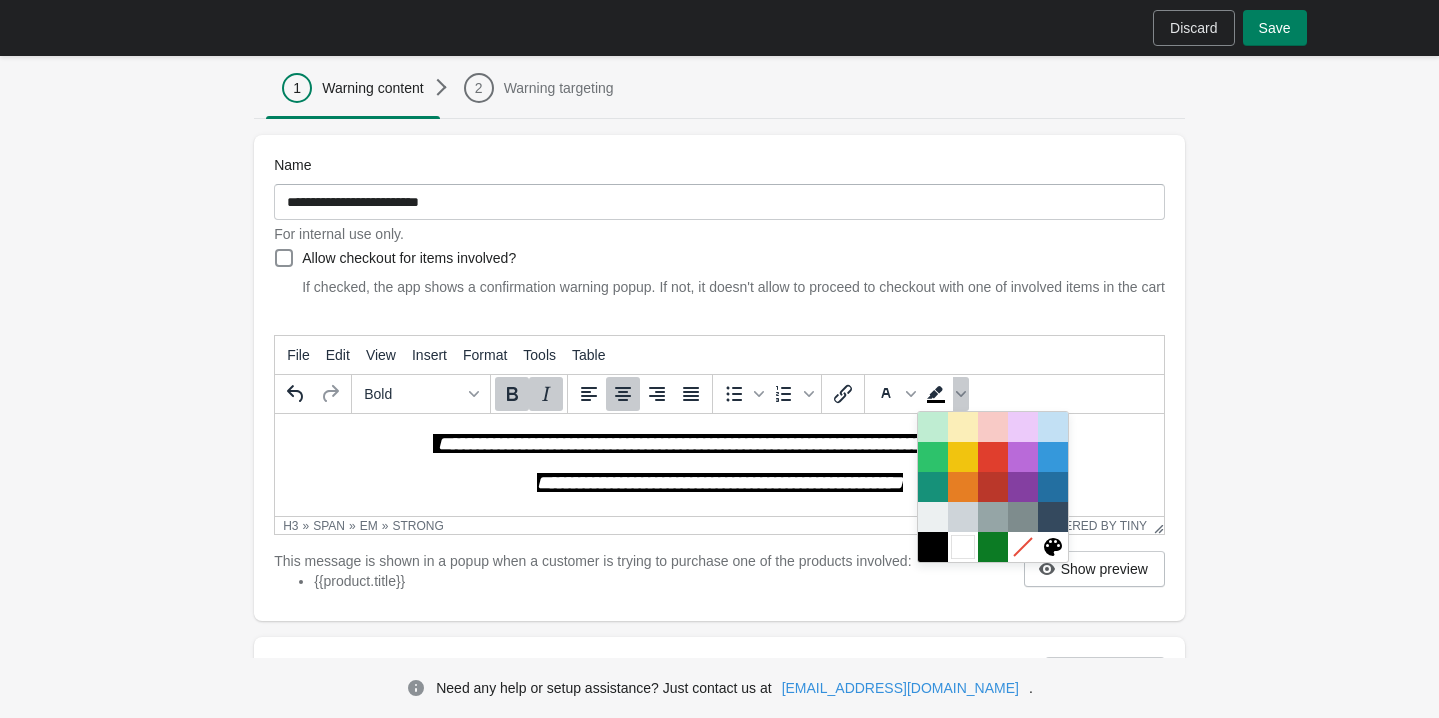 click at bounding box center (963, 547) 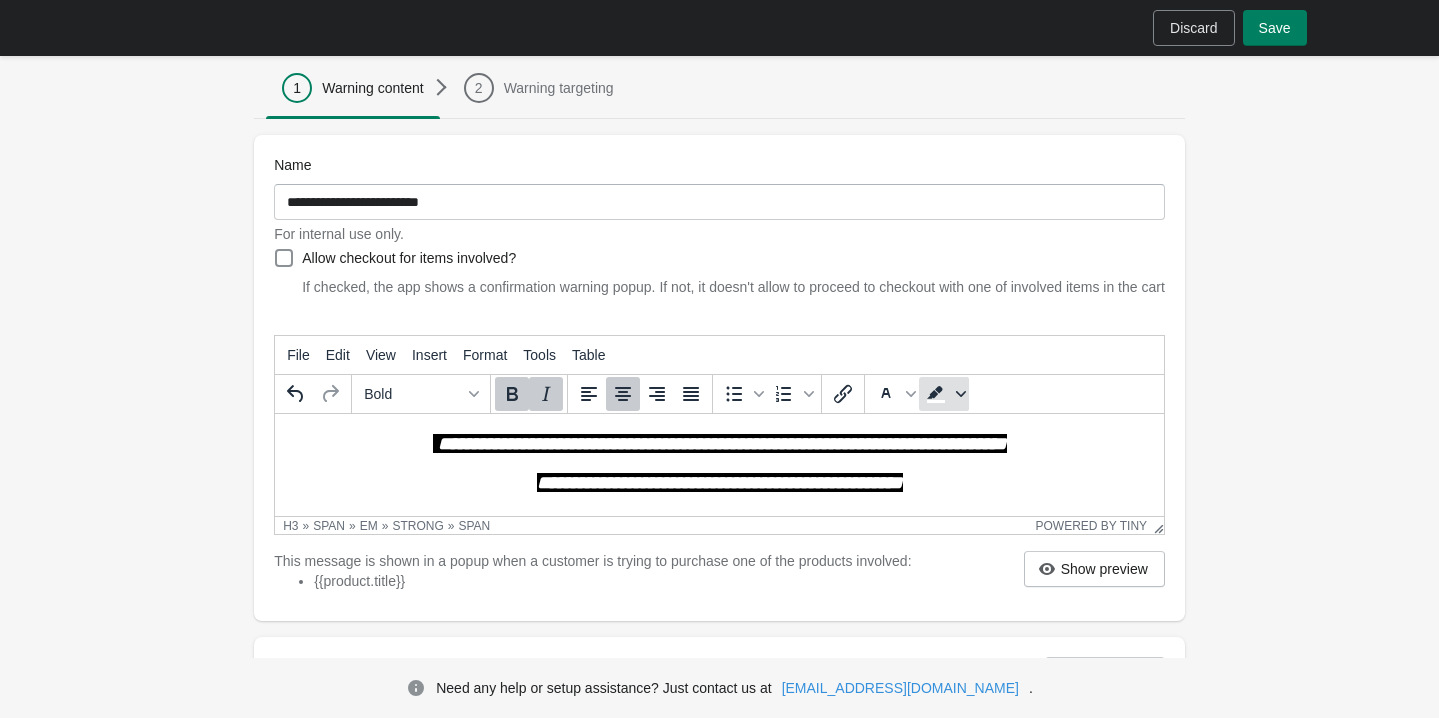 click 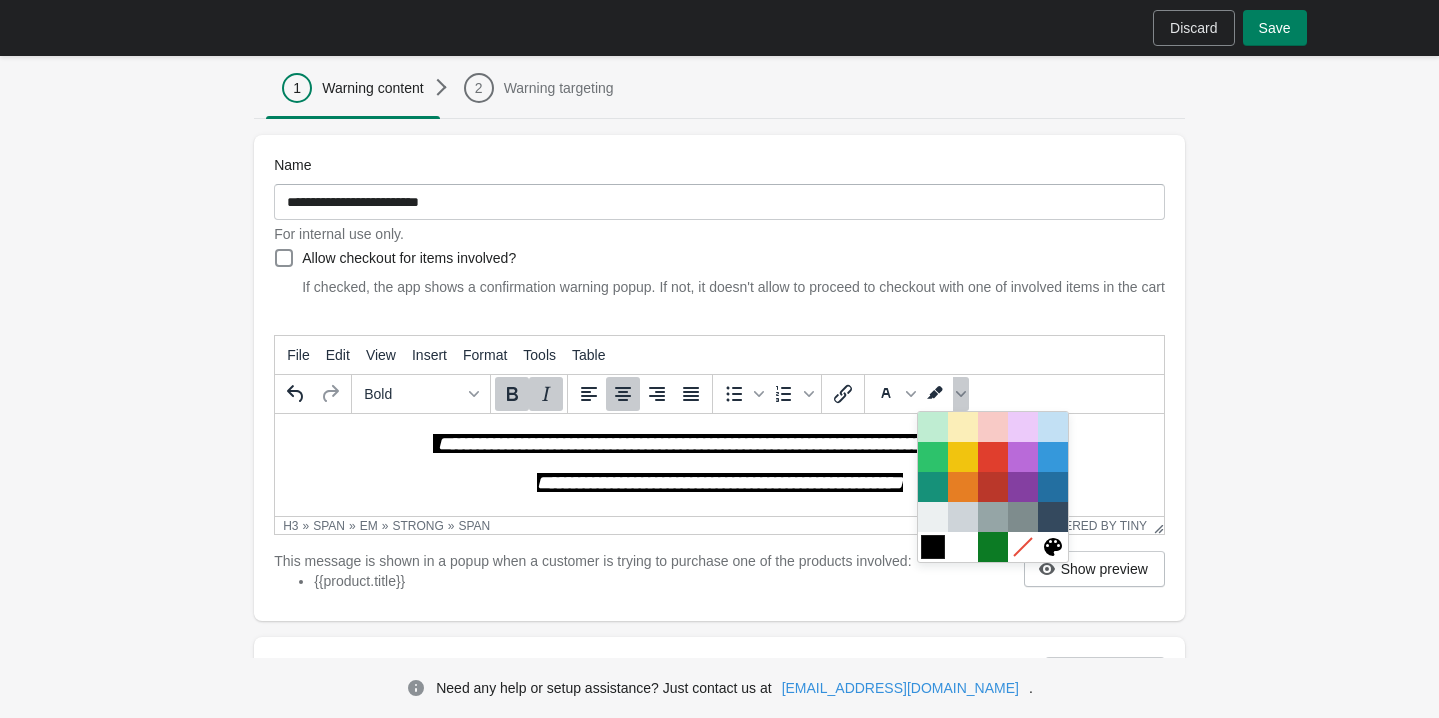 click at bounding box center [933, 547] 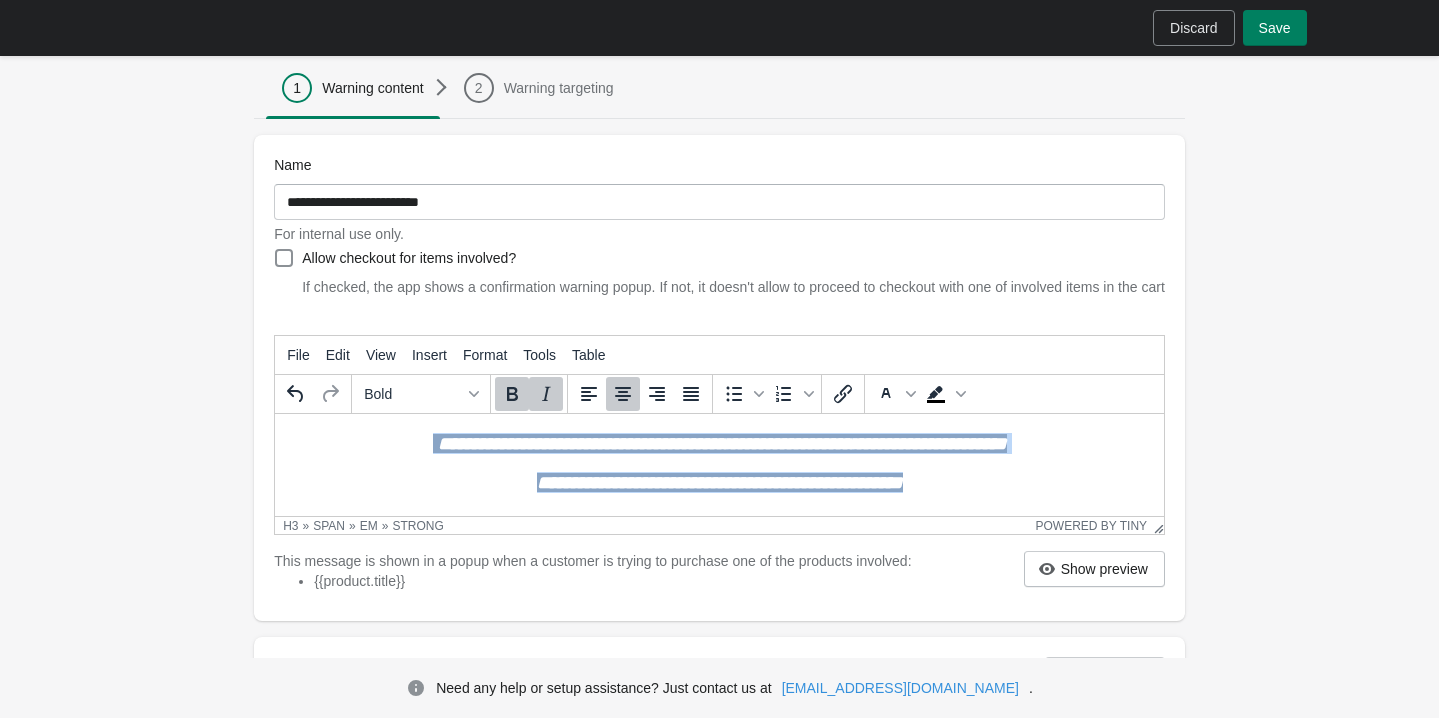 drag, startPoint x: 392, startPoint y: 433, endPoint x: 1012, endPoint y: 493, distance: 622.8965 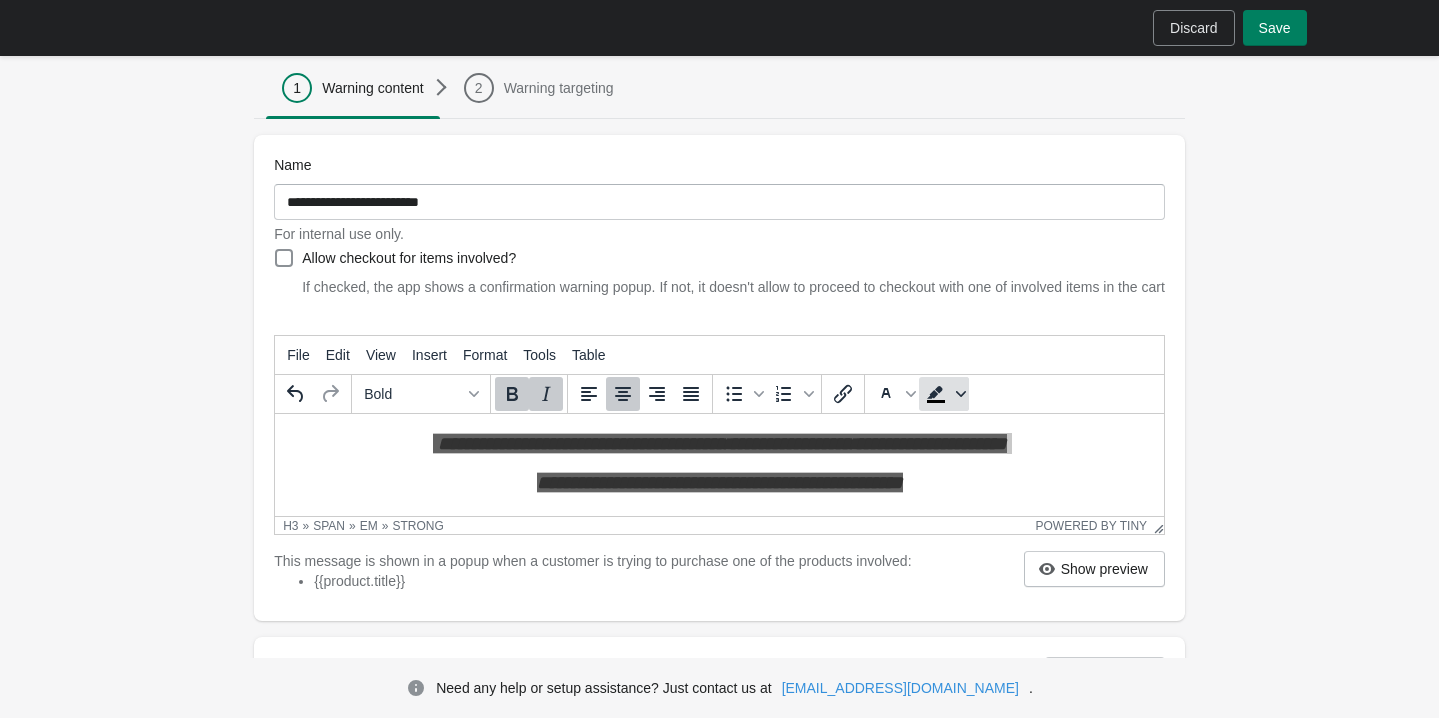 click at bounding box center [961, 394] 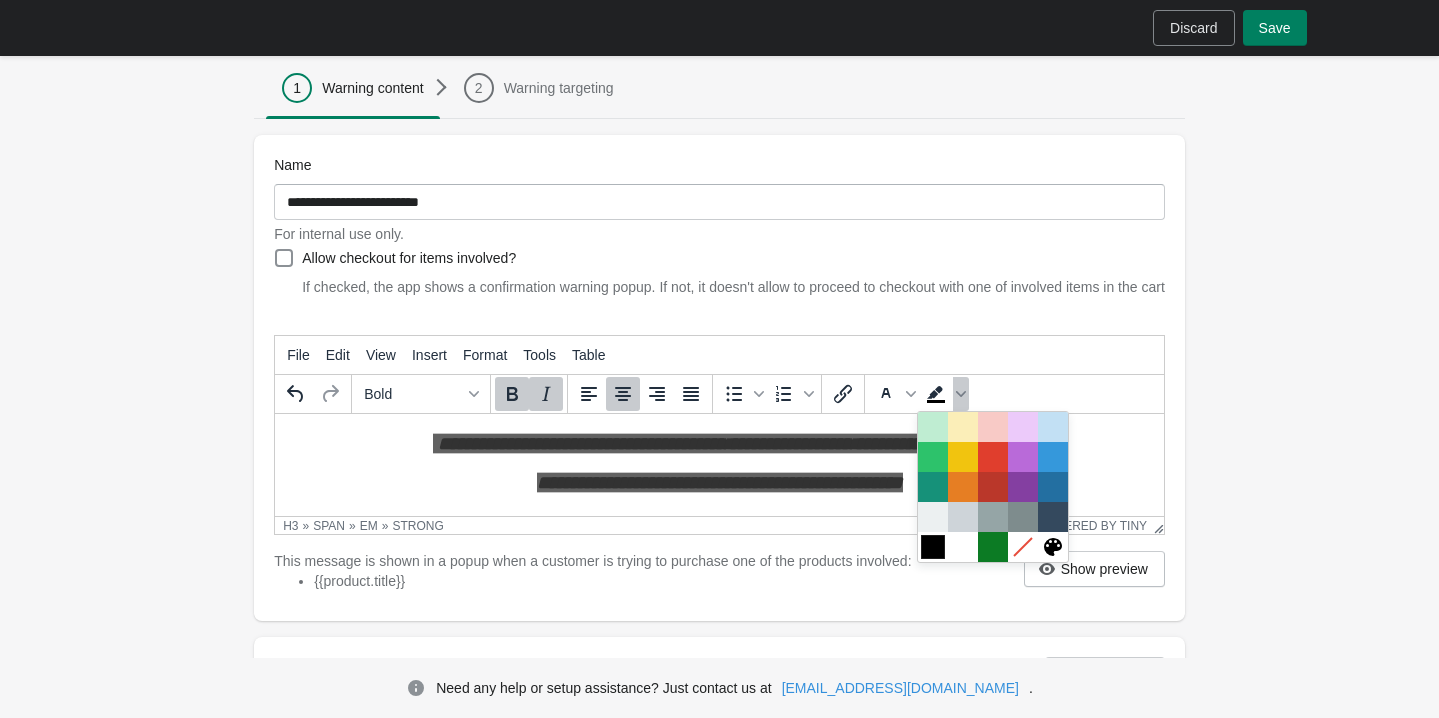 click at bounding box center (933, 547) 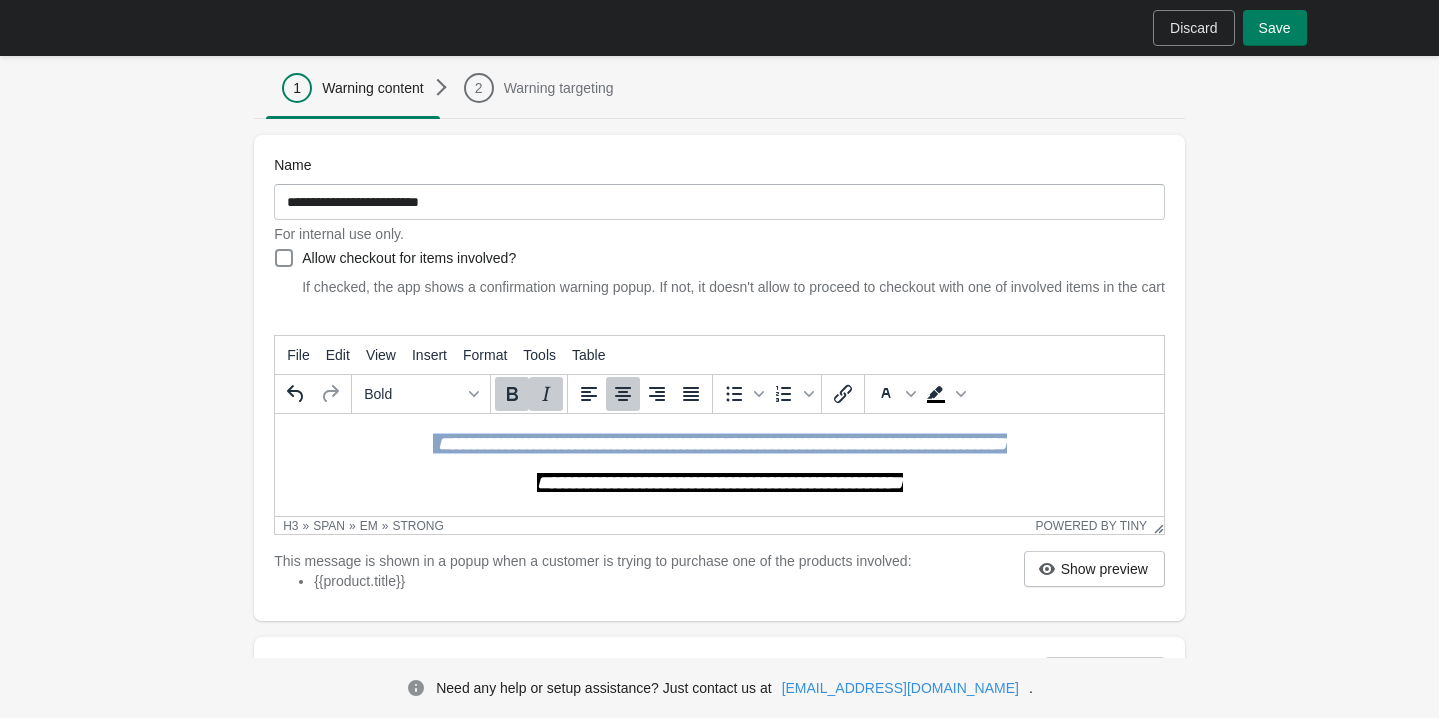 click on "**********" at bounding box center [719, 482] 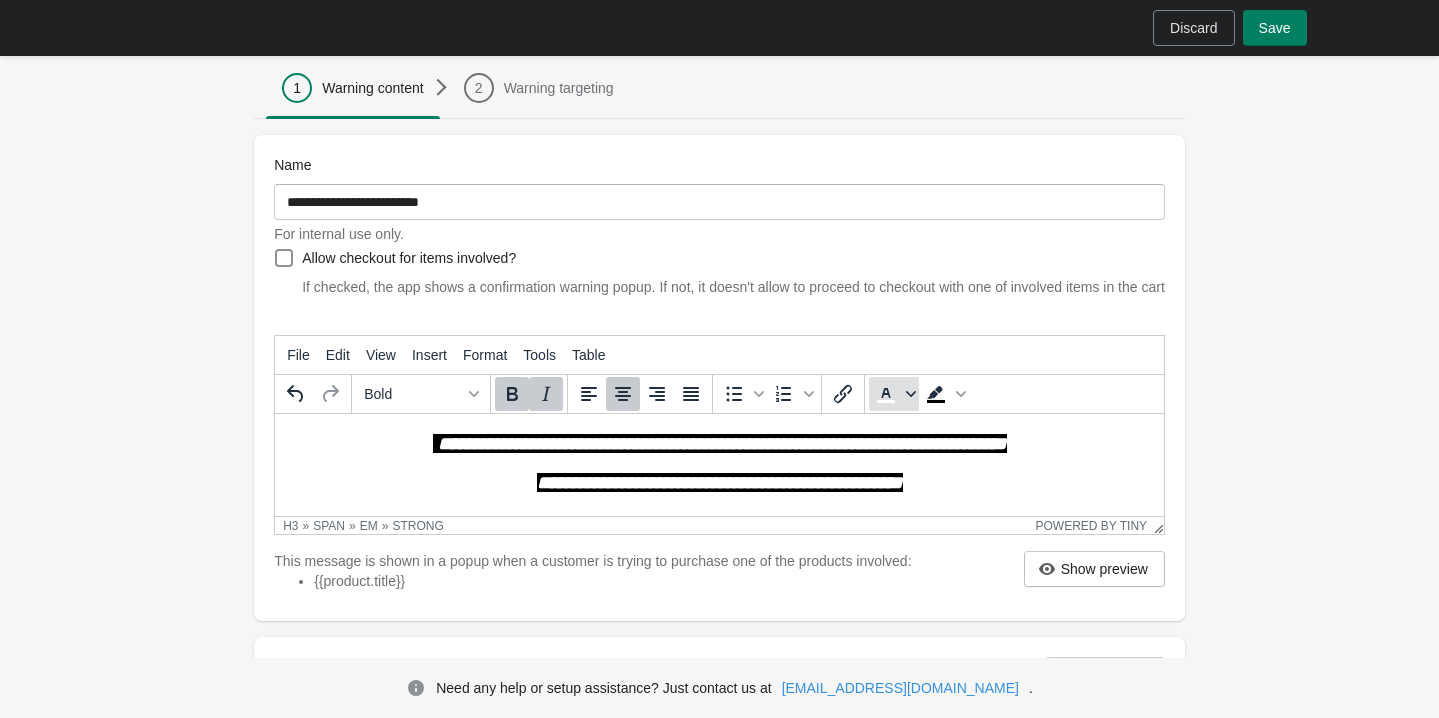 click at bounding box center (911, 394) 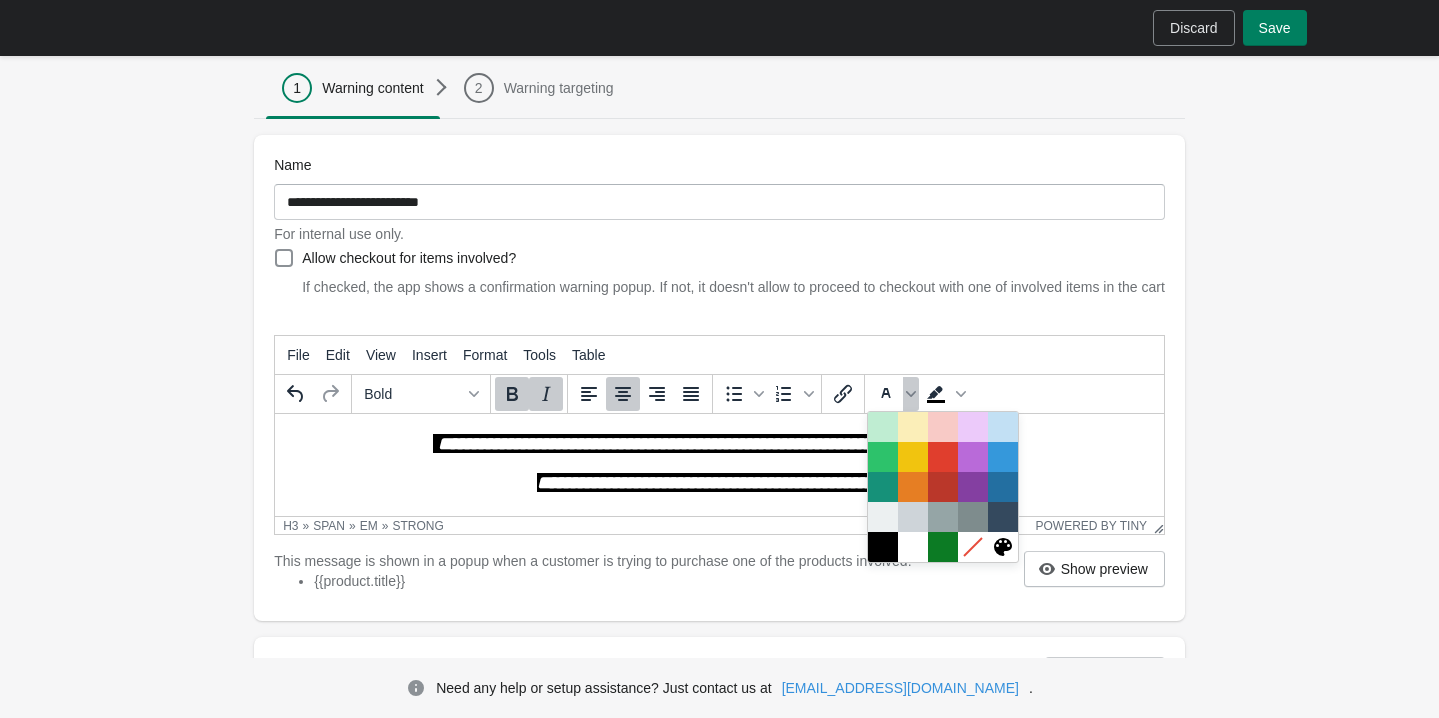 click on "**********" at bounding box center (719, 463) 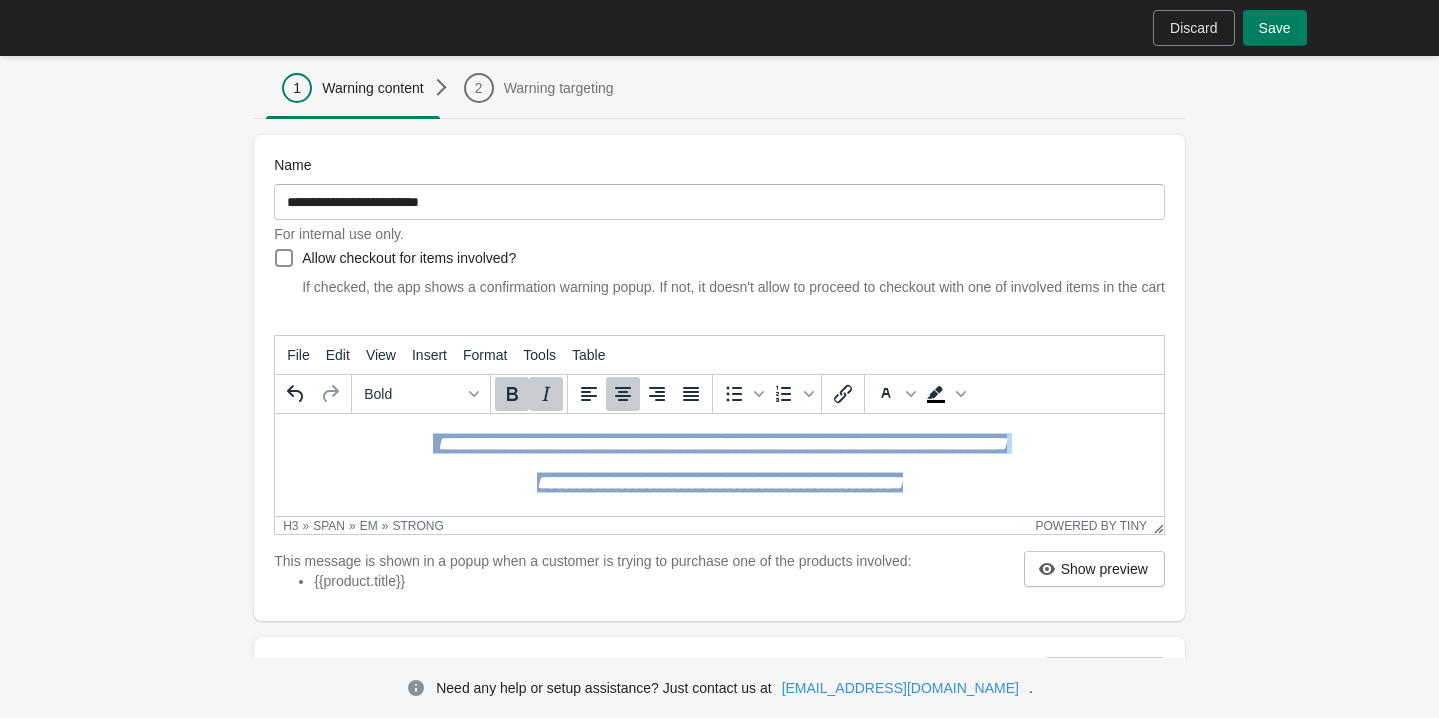 drag, startPoint x: 381, startPoint y: 438, endPoint x: 1035, endPoint y: 501, distance: 657.0274 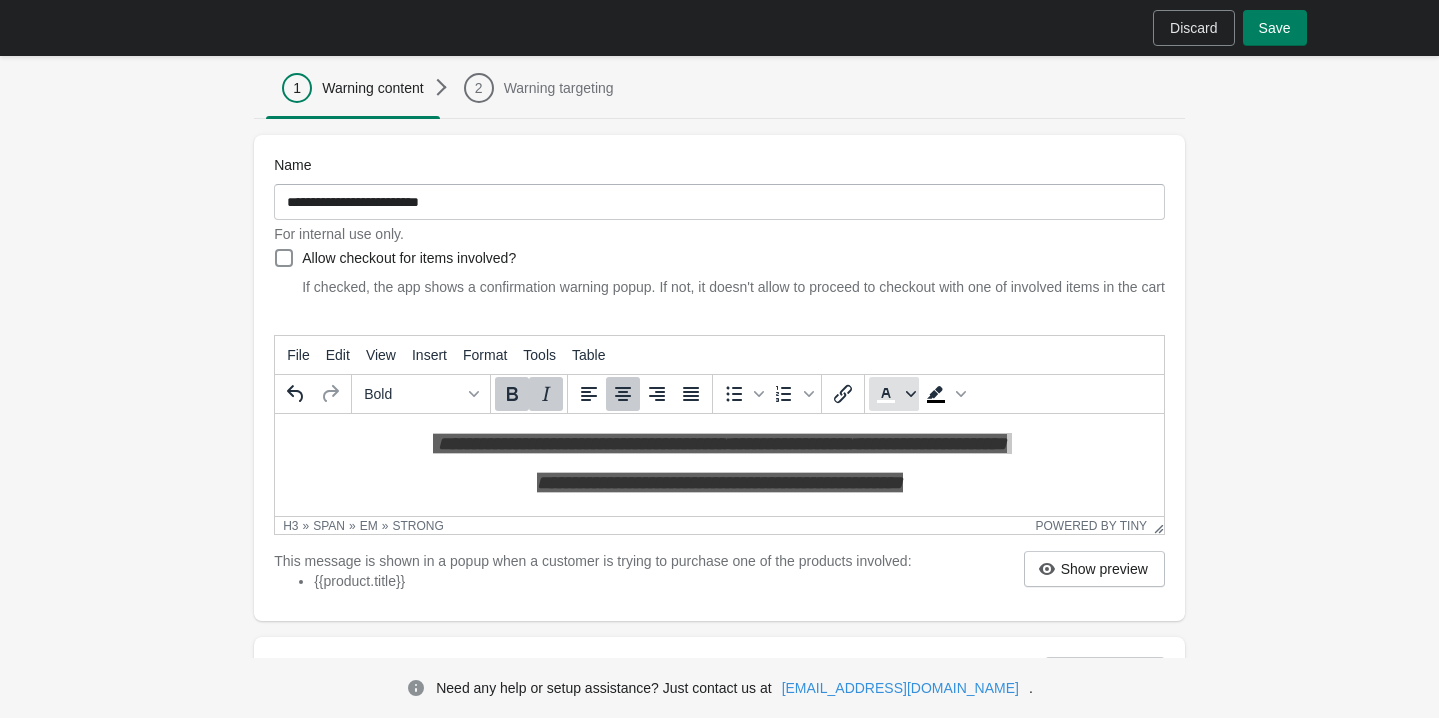 click 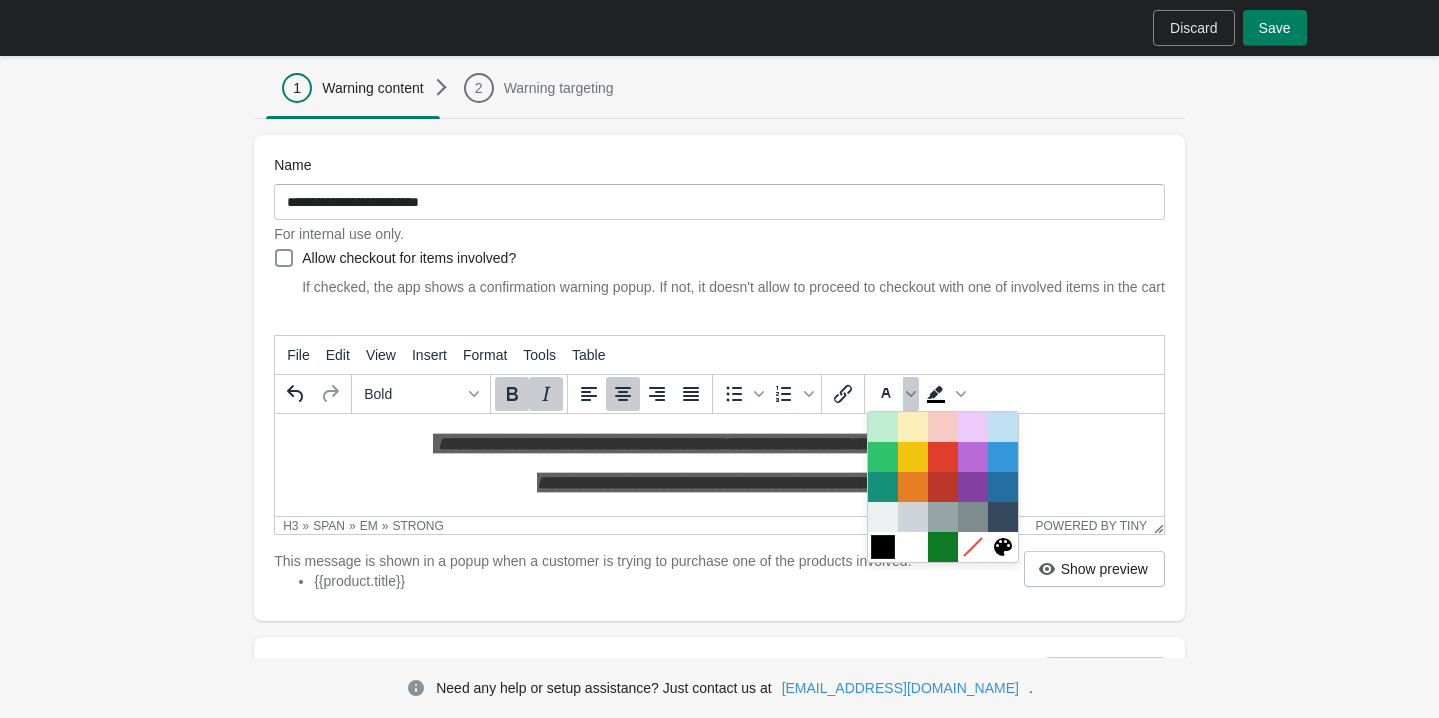 click at bounding box center [883, 547] 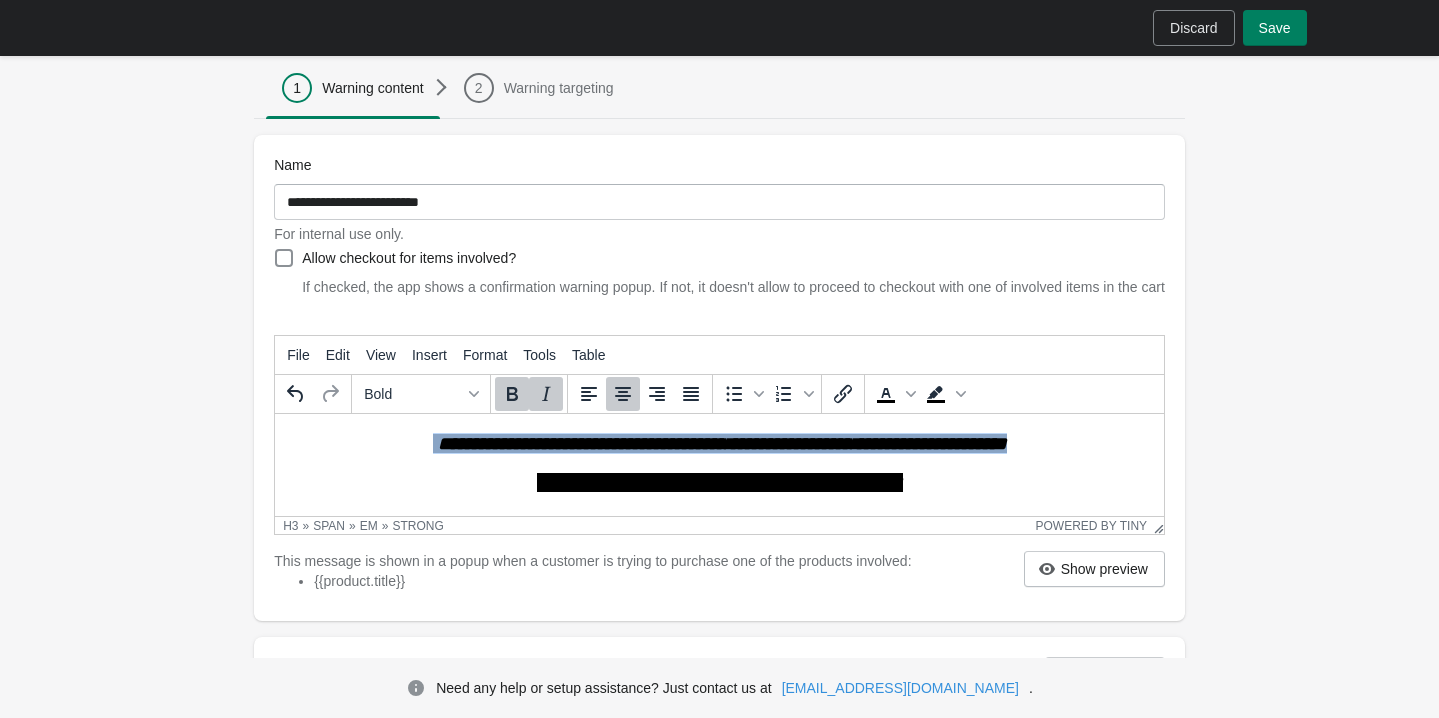 click on "**********" at bounding box center (719, 463) 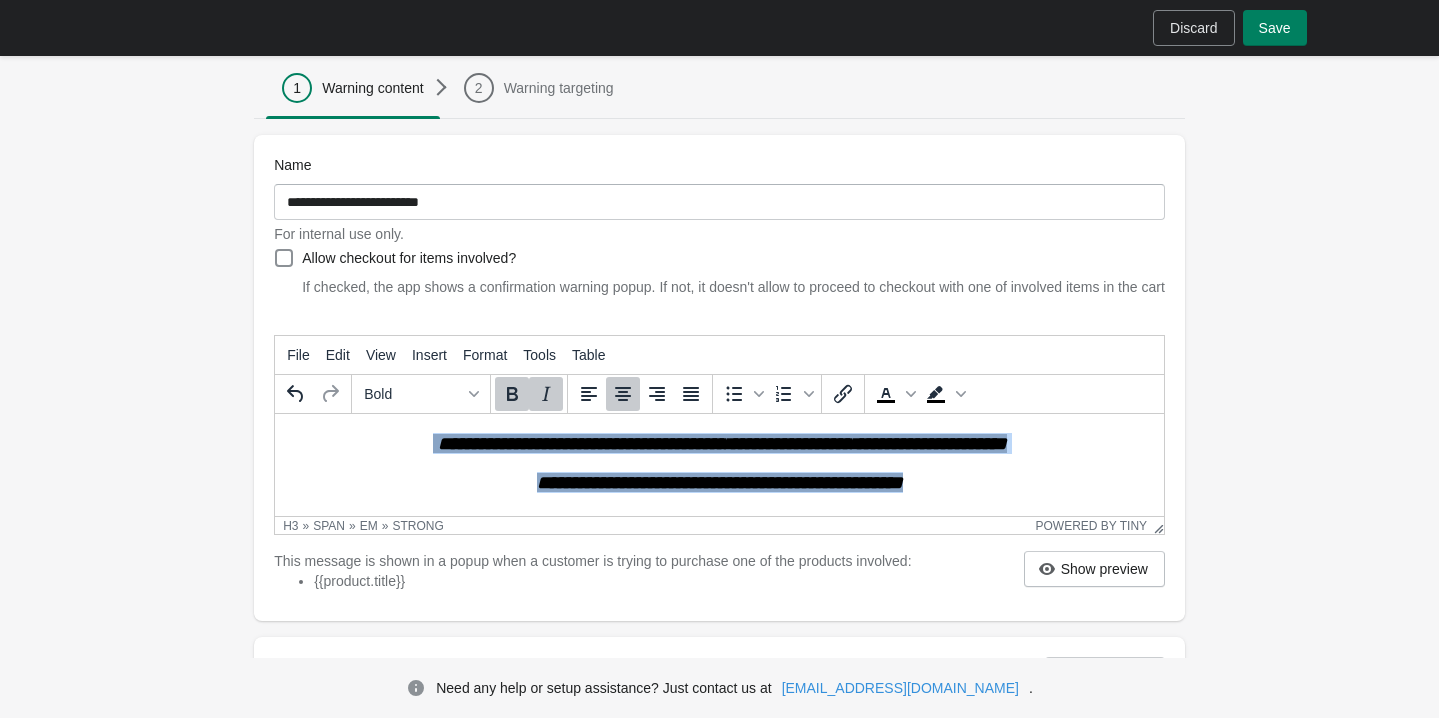 drag, startPoint x: 974, startPoint y: 485, endPoint x: 382, endPoint y: 421, distance: 595.4494 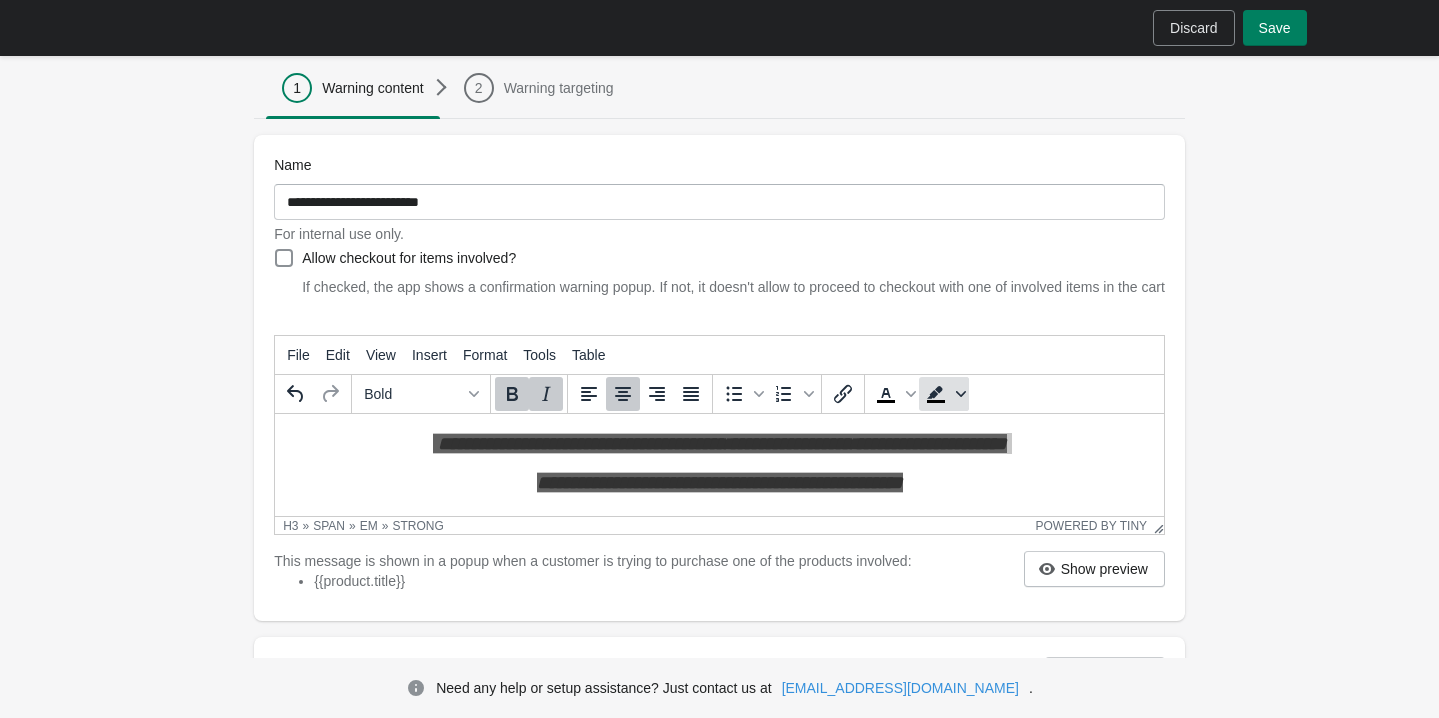 click 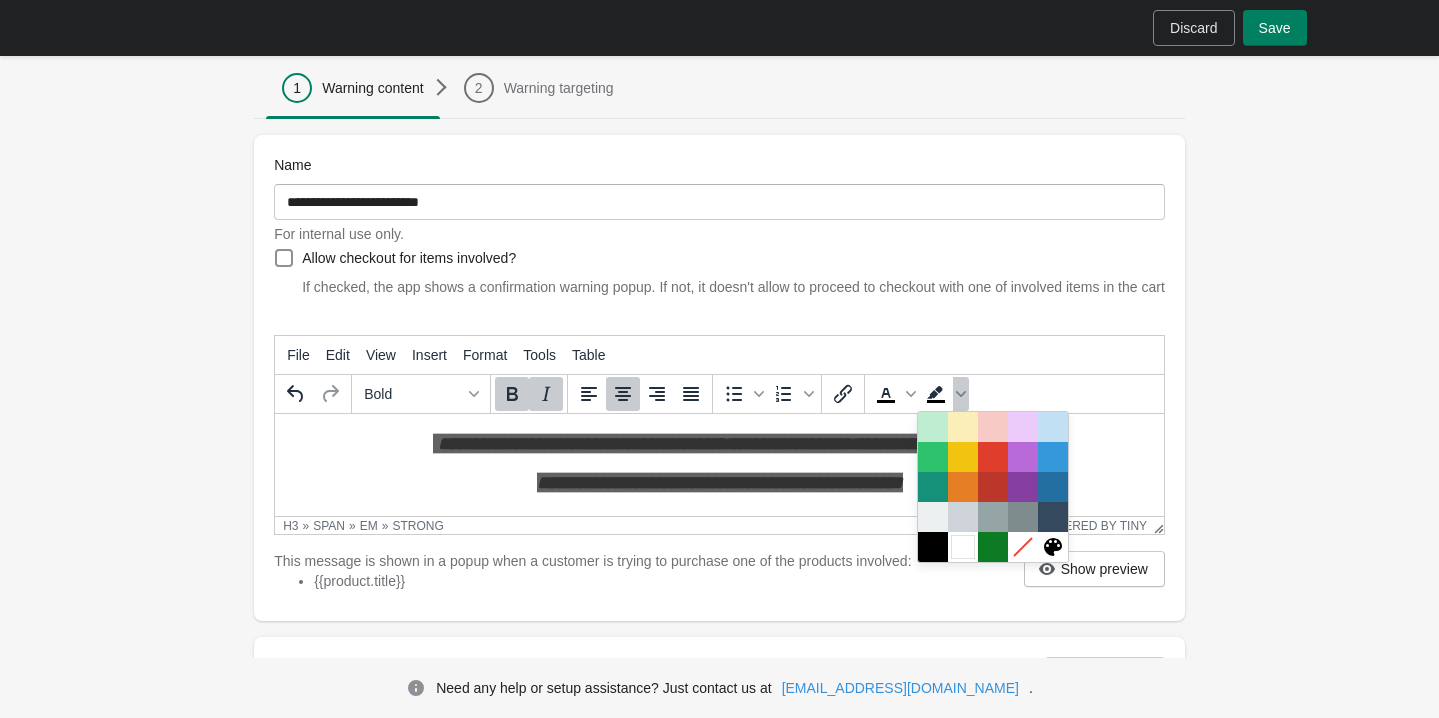 click at bounding box center (963, 547) 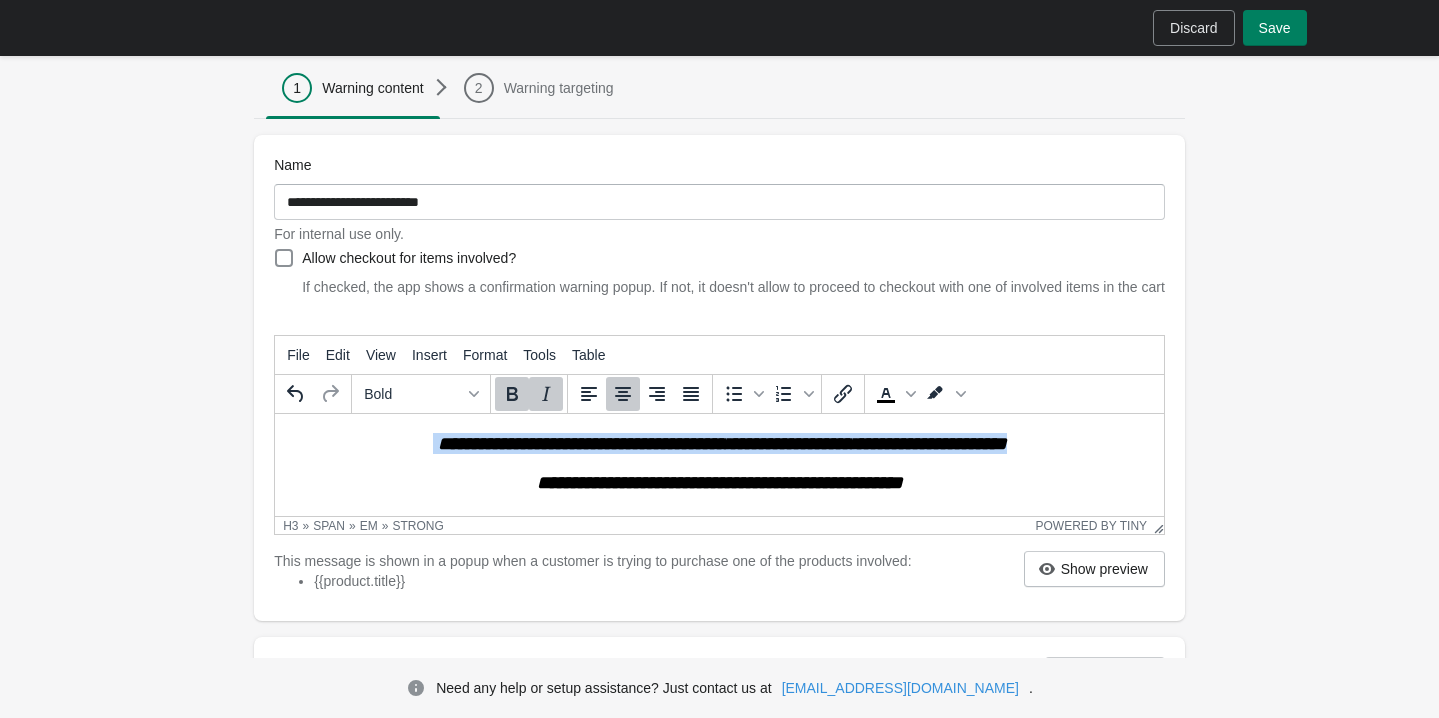 click on "**********" at bounding box center (719, 482) 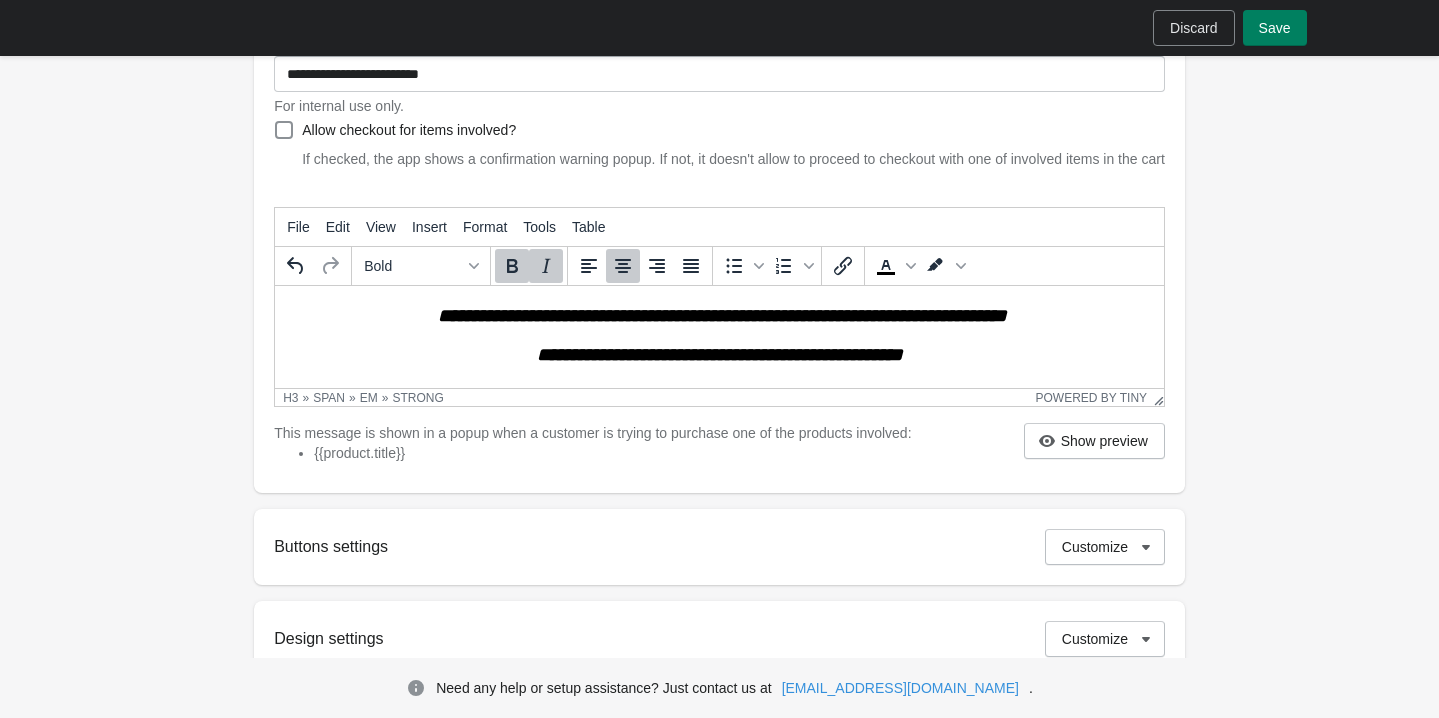 scroll, scrollTop: 296, scrollLeft: 0, axis: vertical 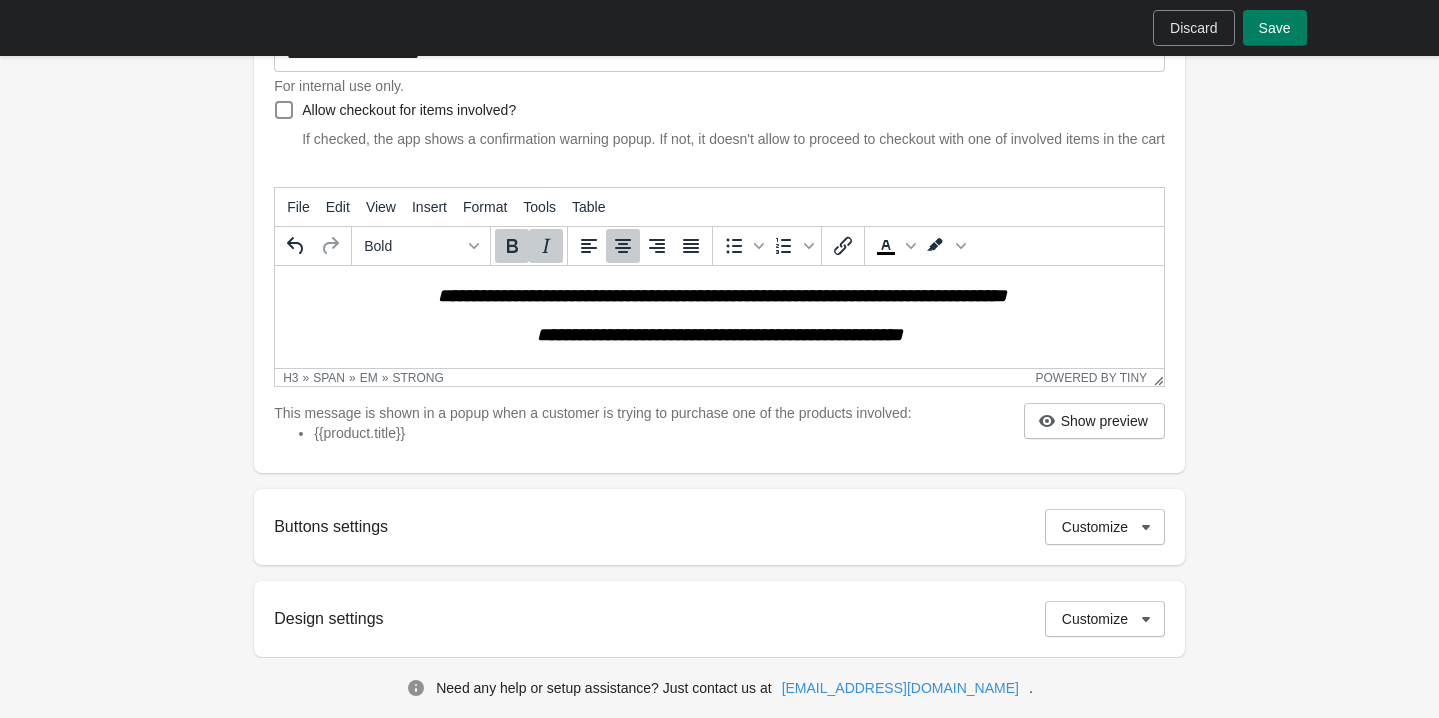 click on "**********" at bounding box center (720, 334) 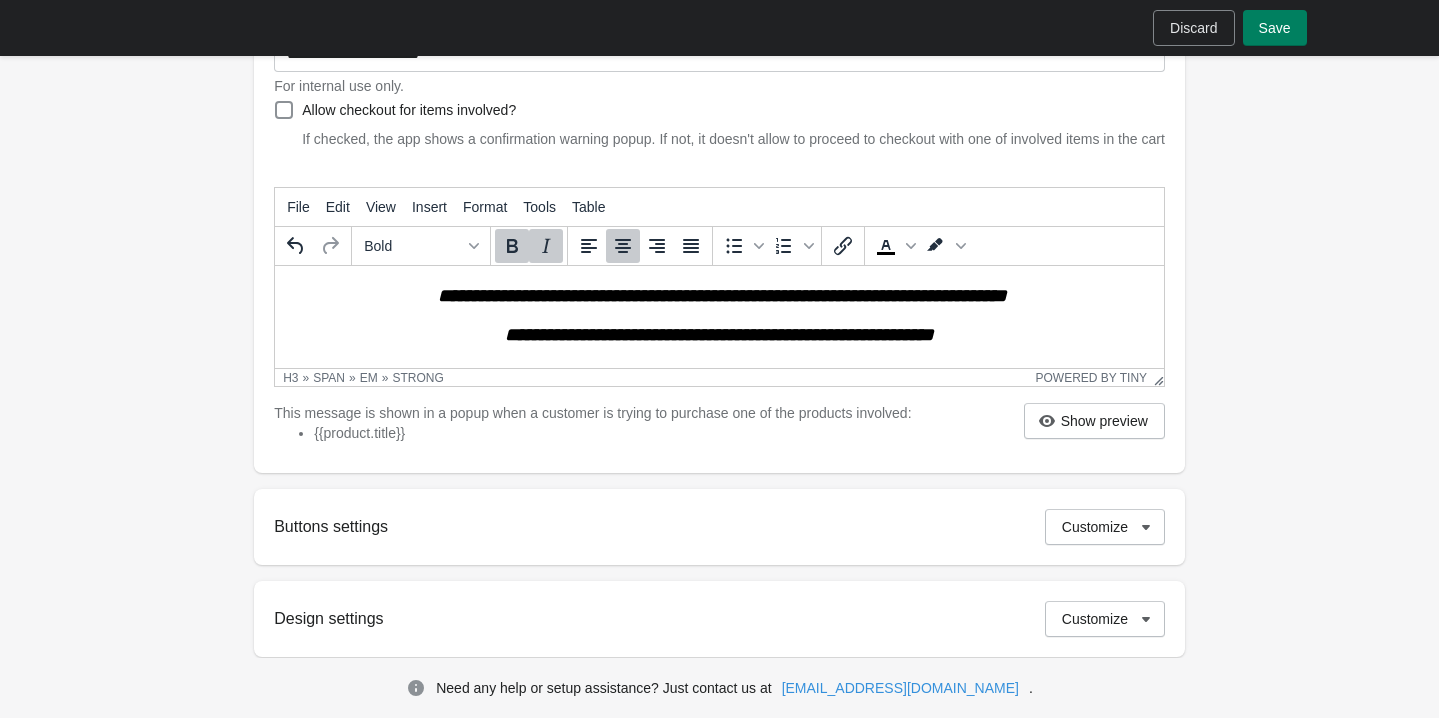 click on "**********" at bounding box center [719, 334] 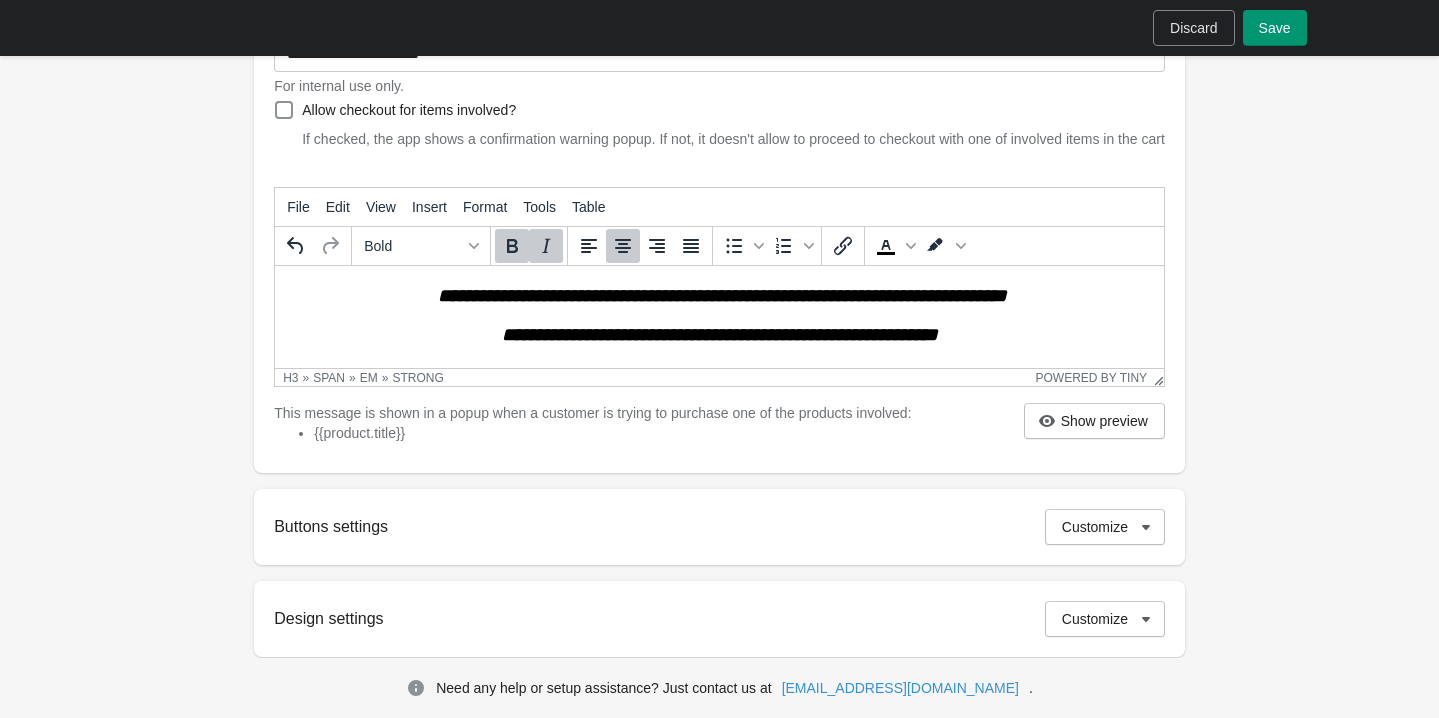 click on "Save" at bounding box center [1275, 28] 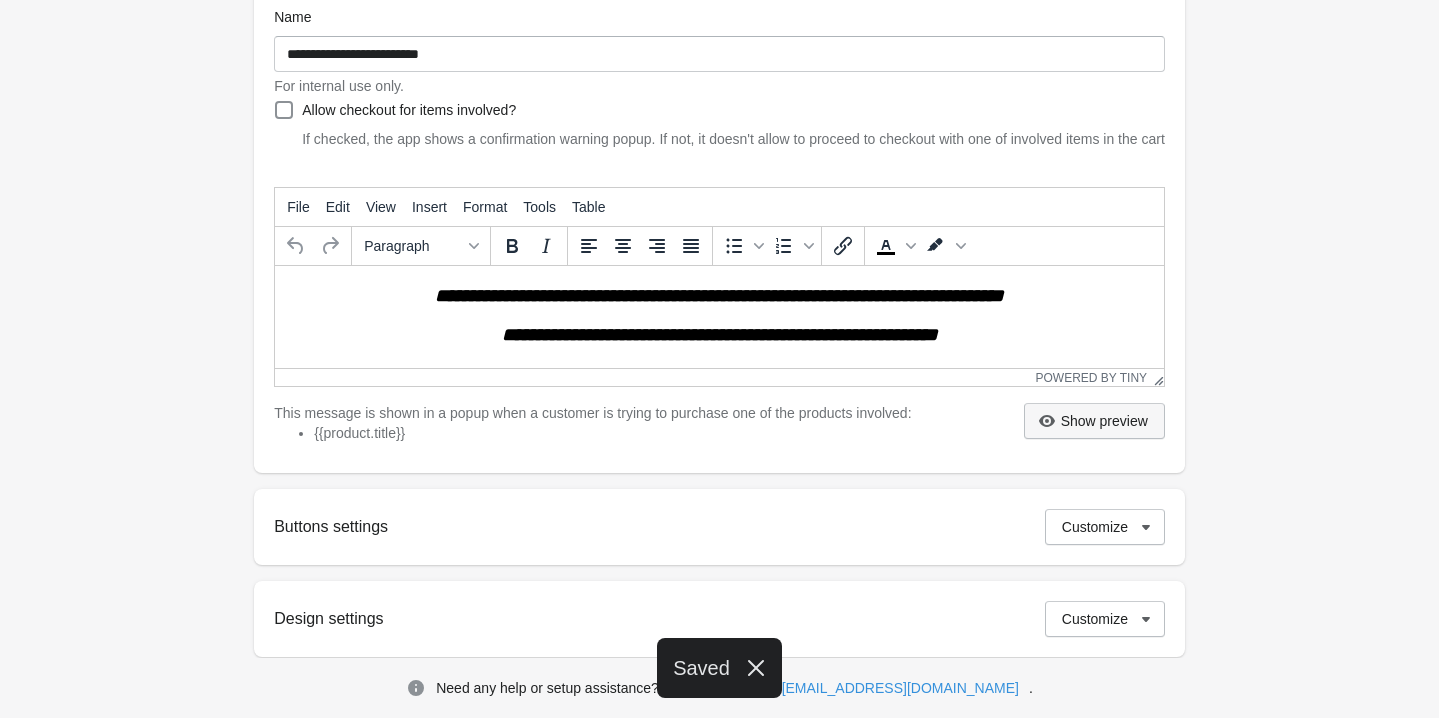 click on "Show preview" at bounding box center (1104, 421) 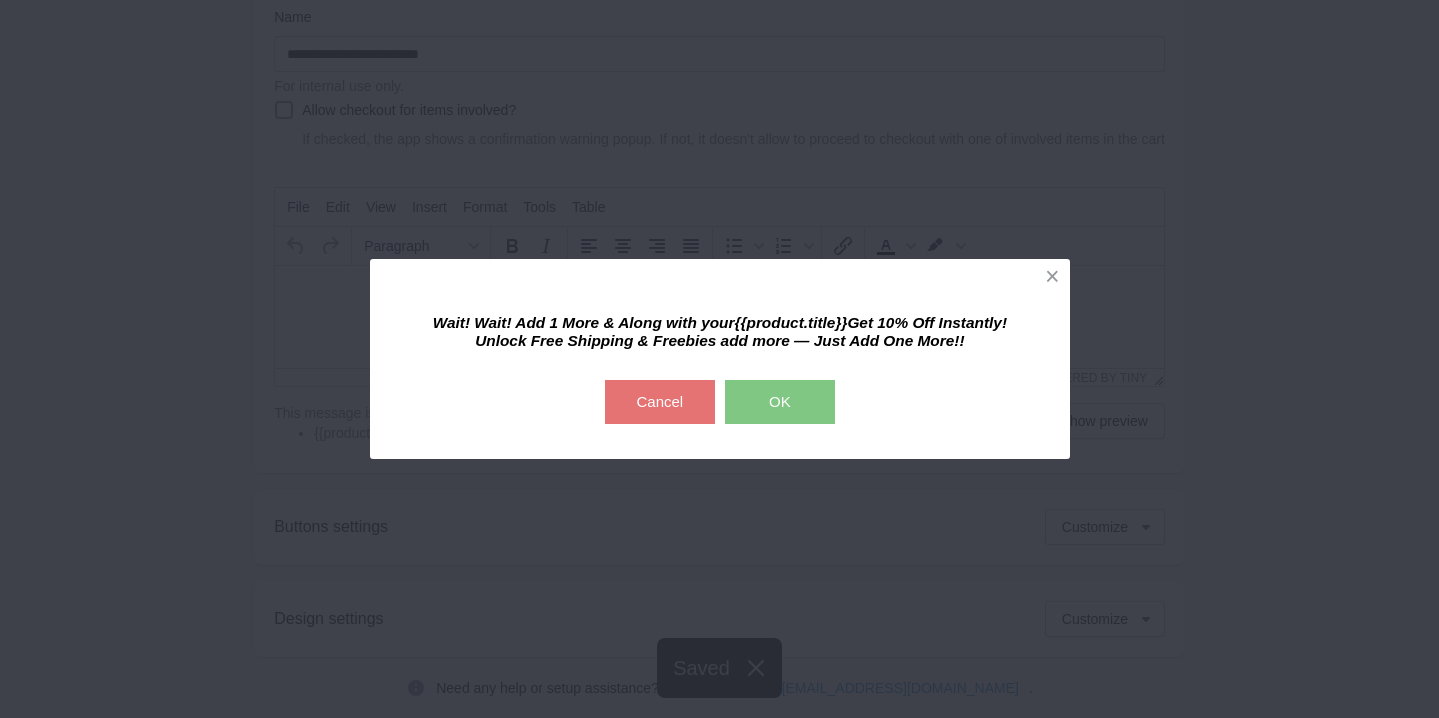 click on "OK" at bounding box center (780, 402) 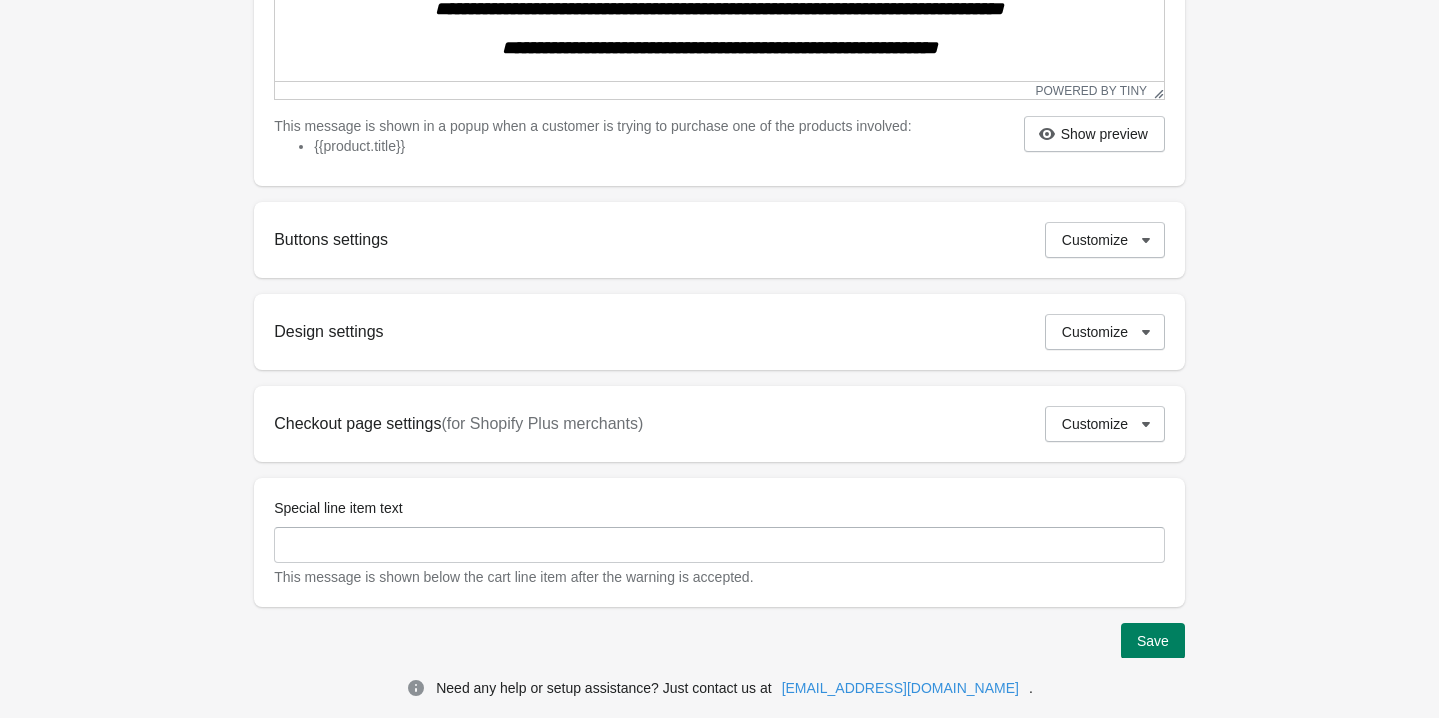 scroll, scrollTop: 629, scrollLeft: 0, axis: vertical 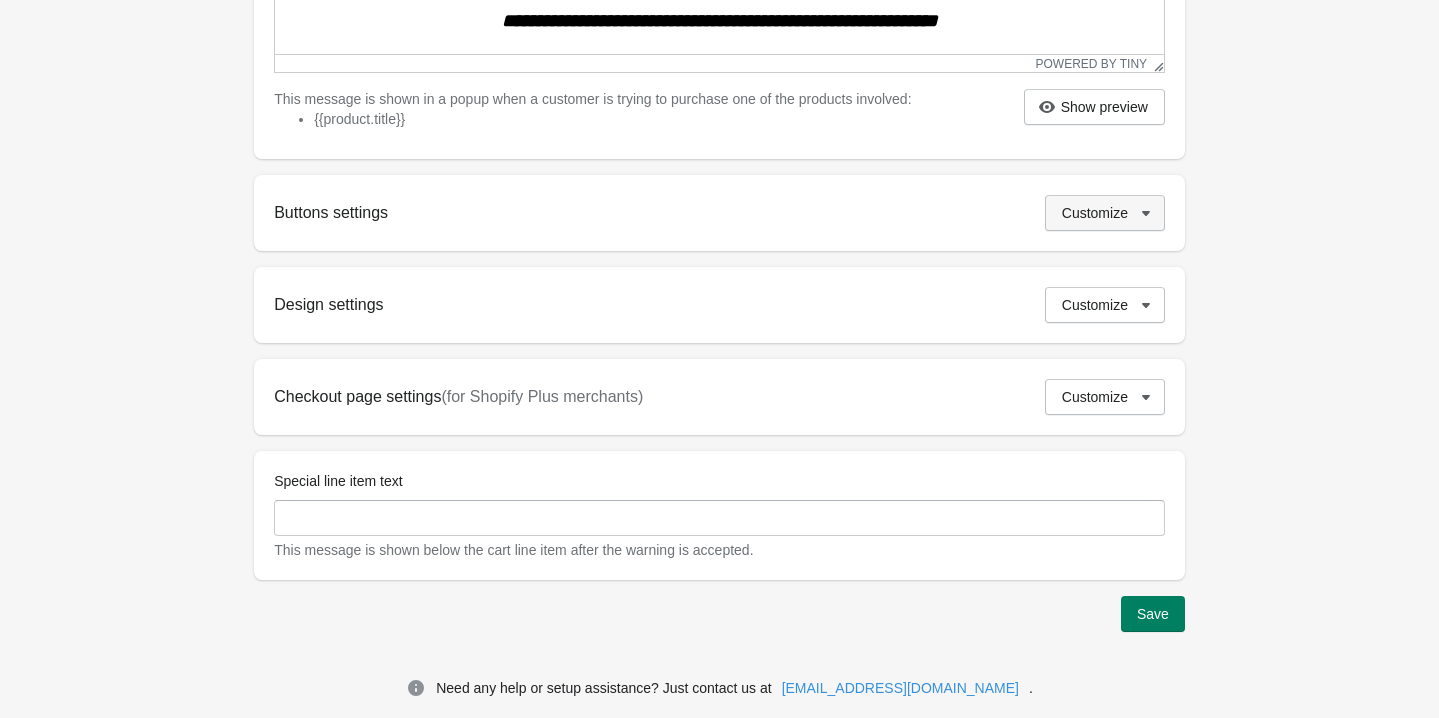 click on "Customize" at bounding box center [1095, 213] 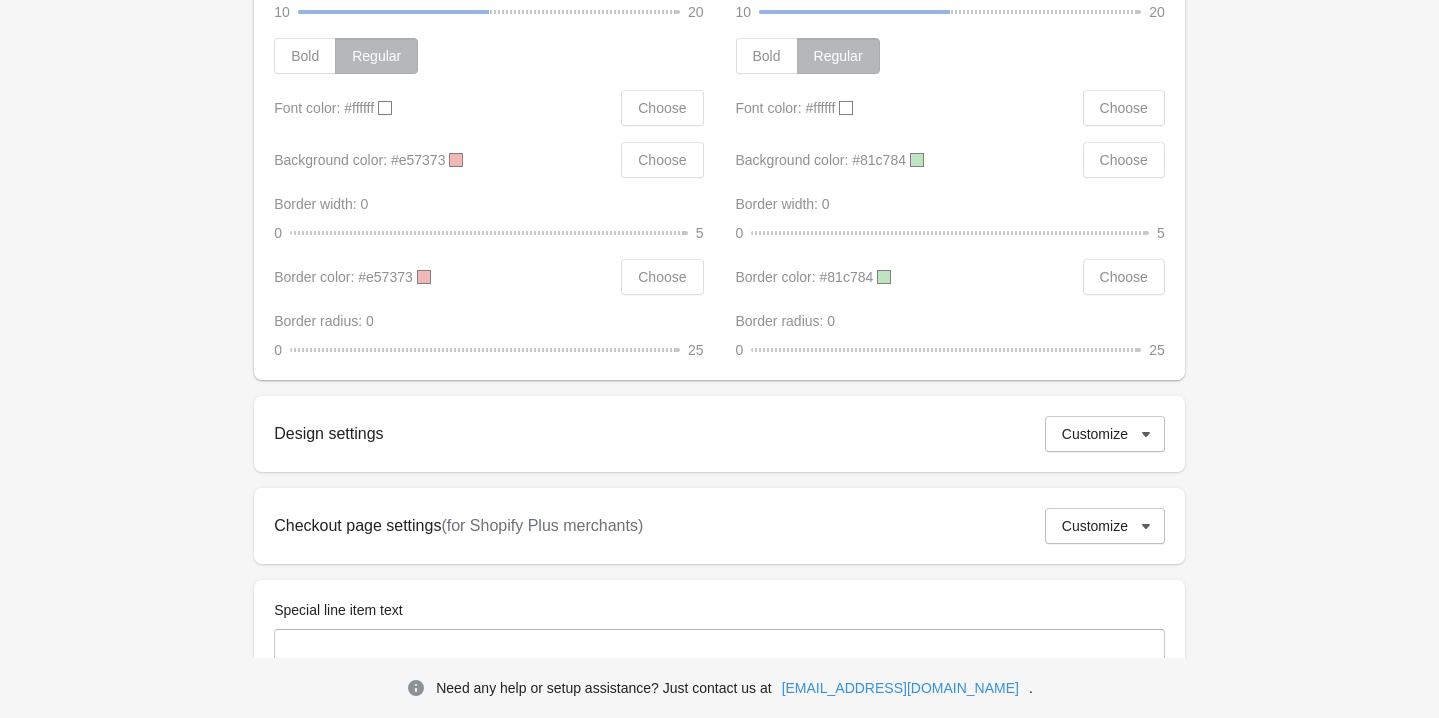 scroll, scrollTop: 1232, scrollLeft: 0, axis: vertical 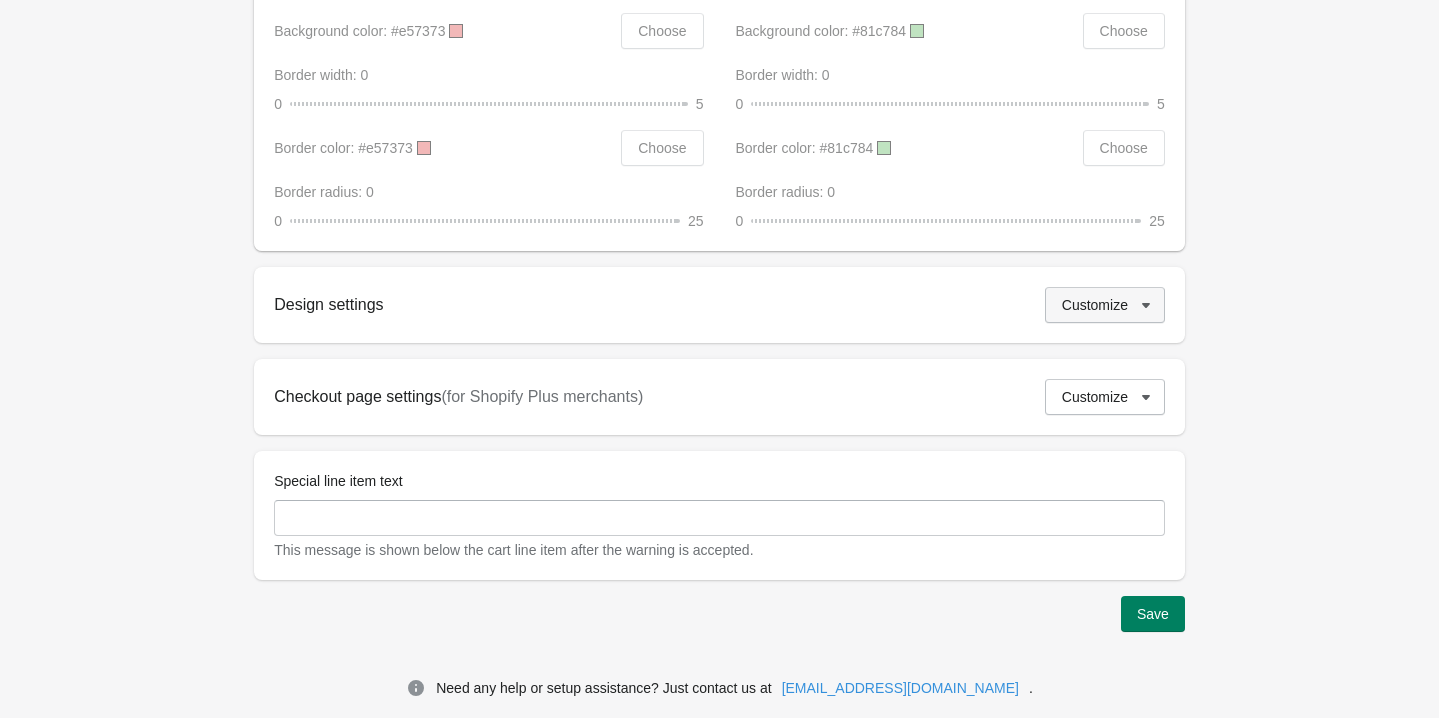click on "Customize" at bounding box center [1095, 305] 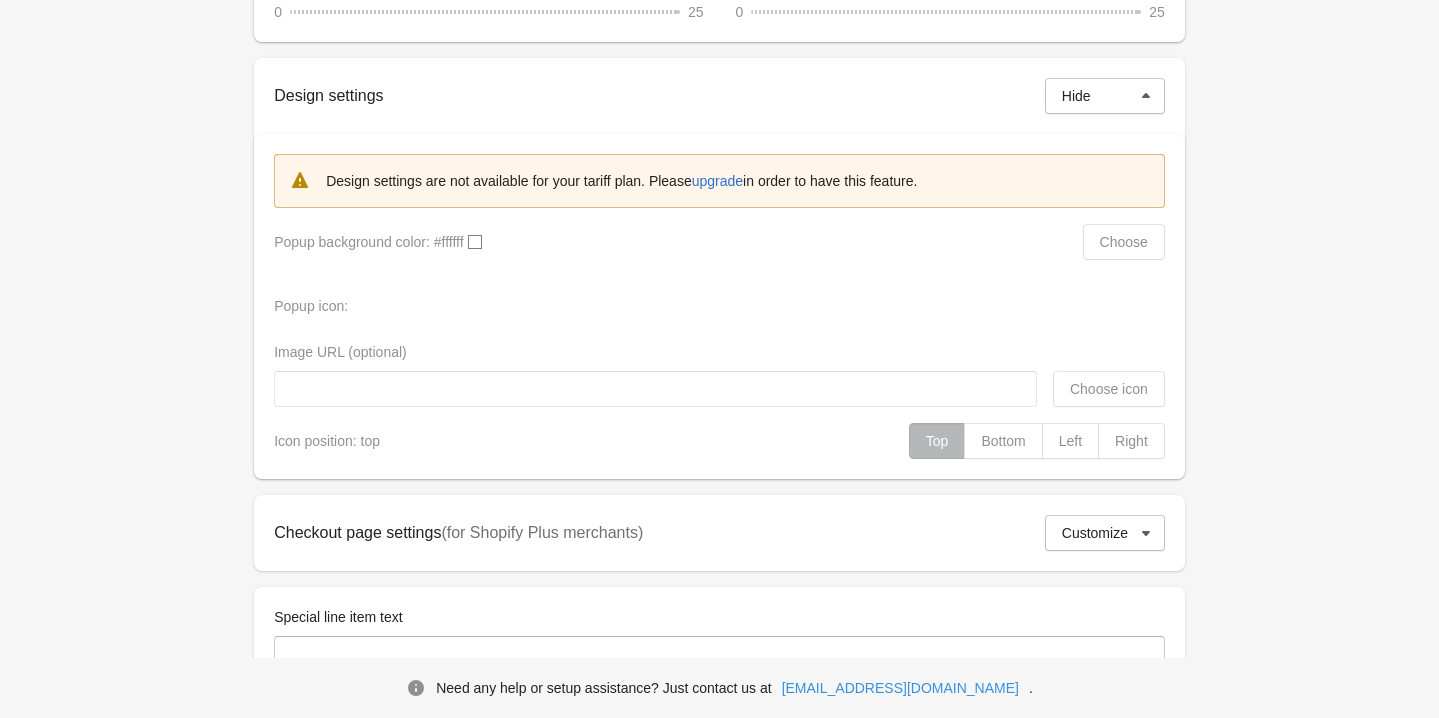 scroll, scrollTop: 1503, scrollLeft: 0, axis: vertical 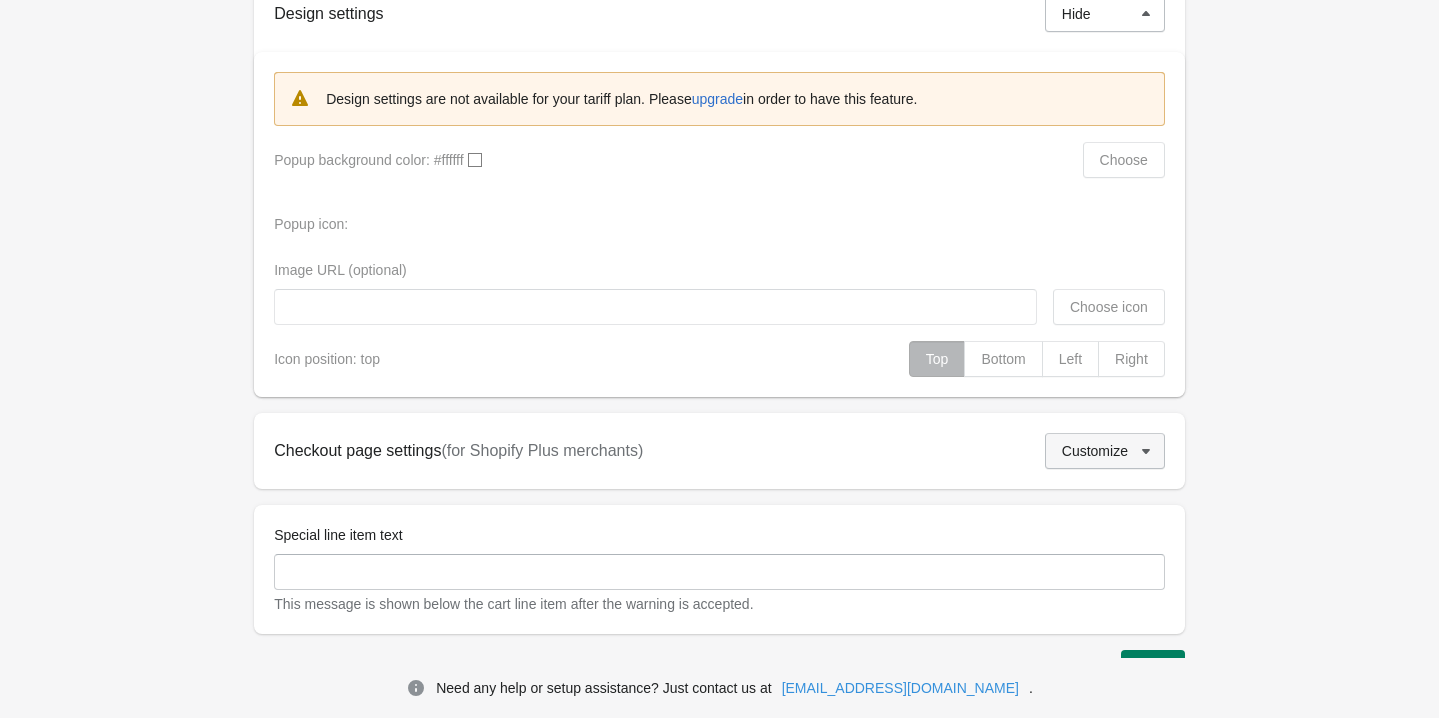 click on "Customize" at bounding box center [1095, 451] 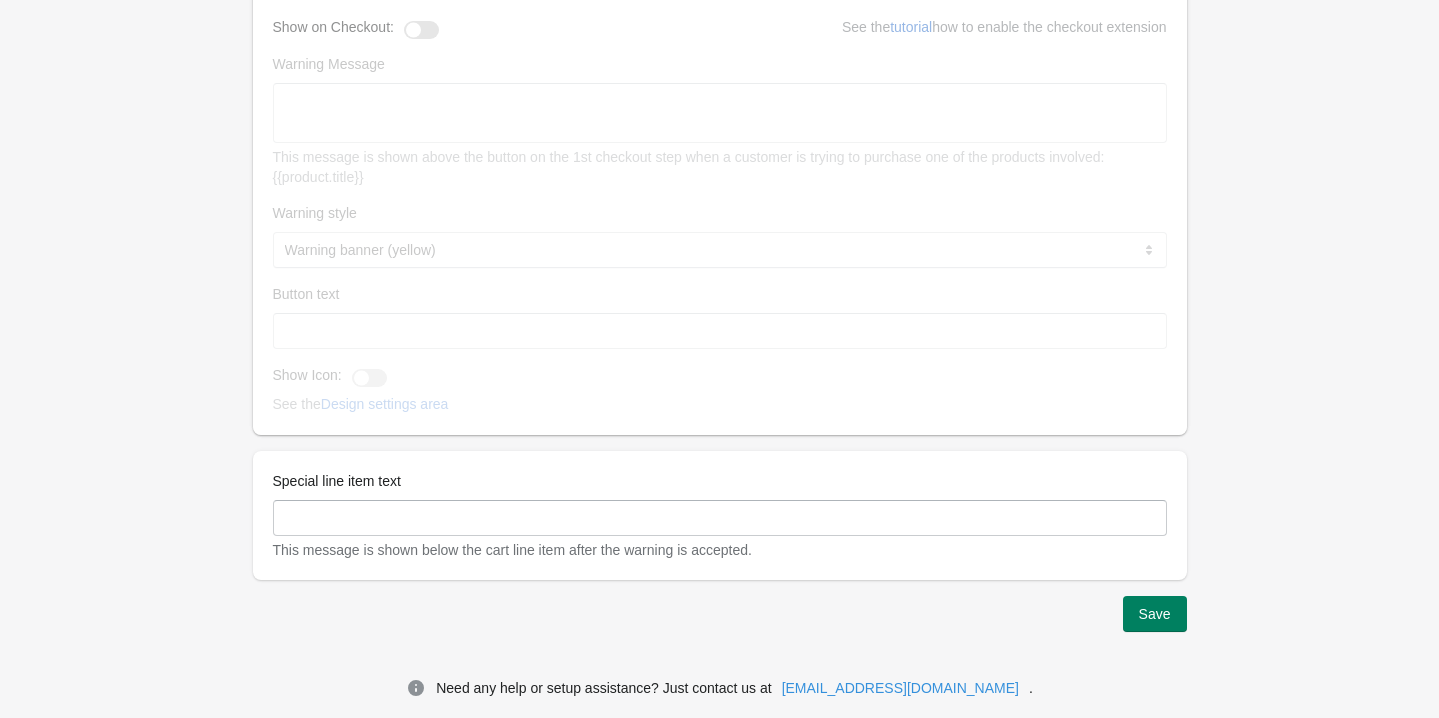 scroll, scrollTop: 2101, scrollLeft: 0, axis: vertical 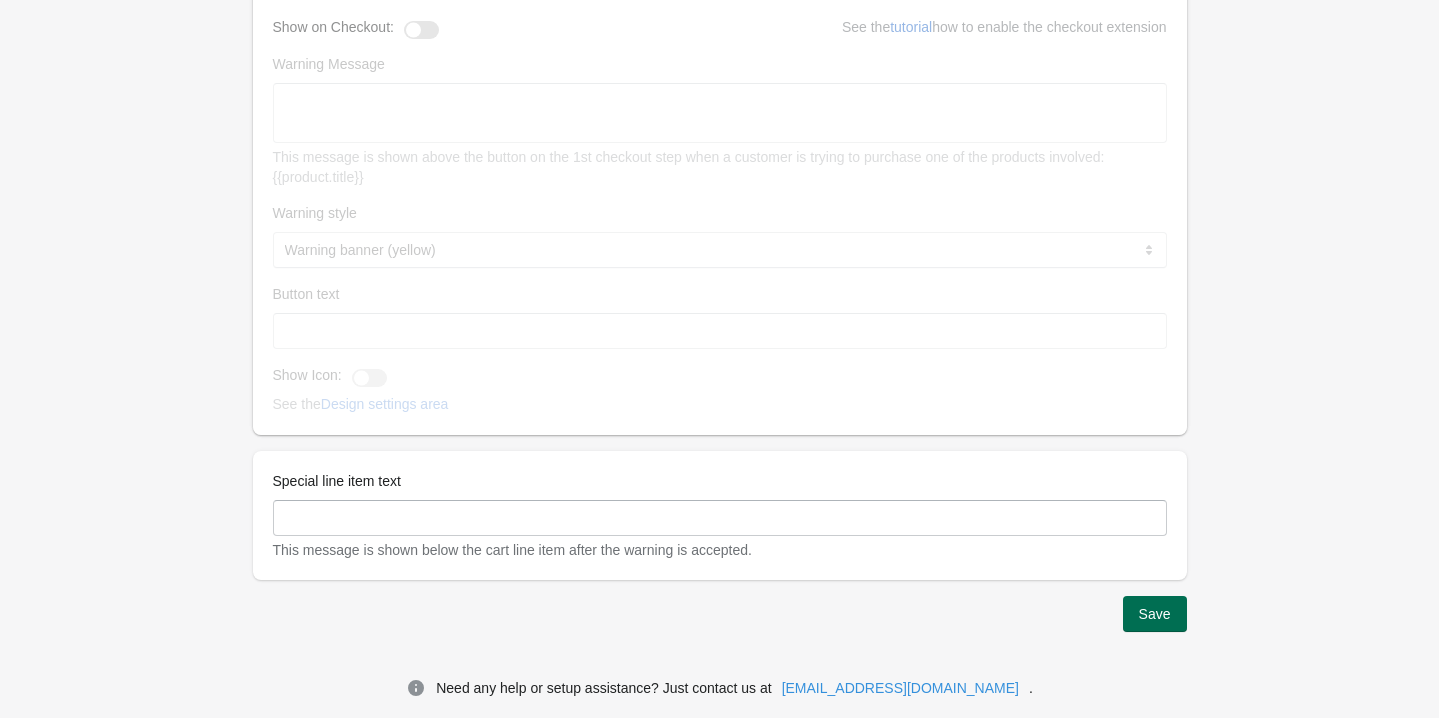 click on "Save" at bounding box center [1155, 614] 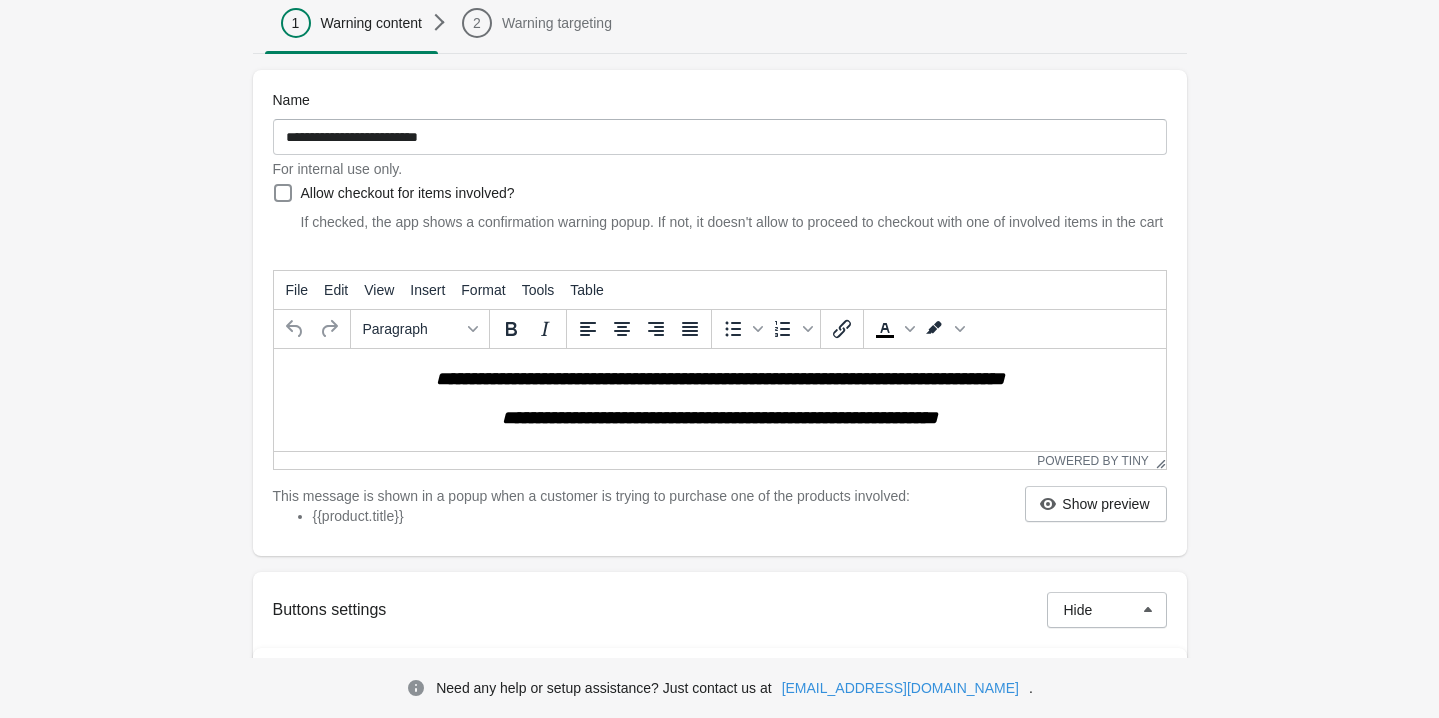 scroll, scrollTop: 444, scrollLeft: 0, axis: vertical 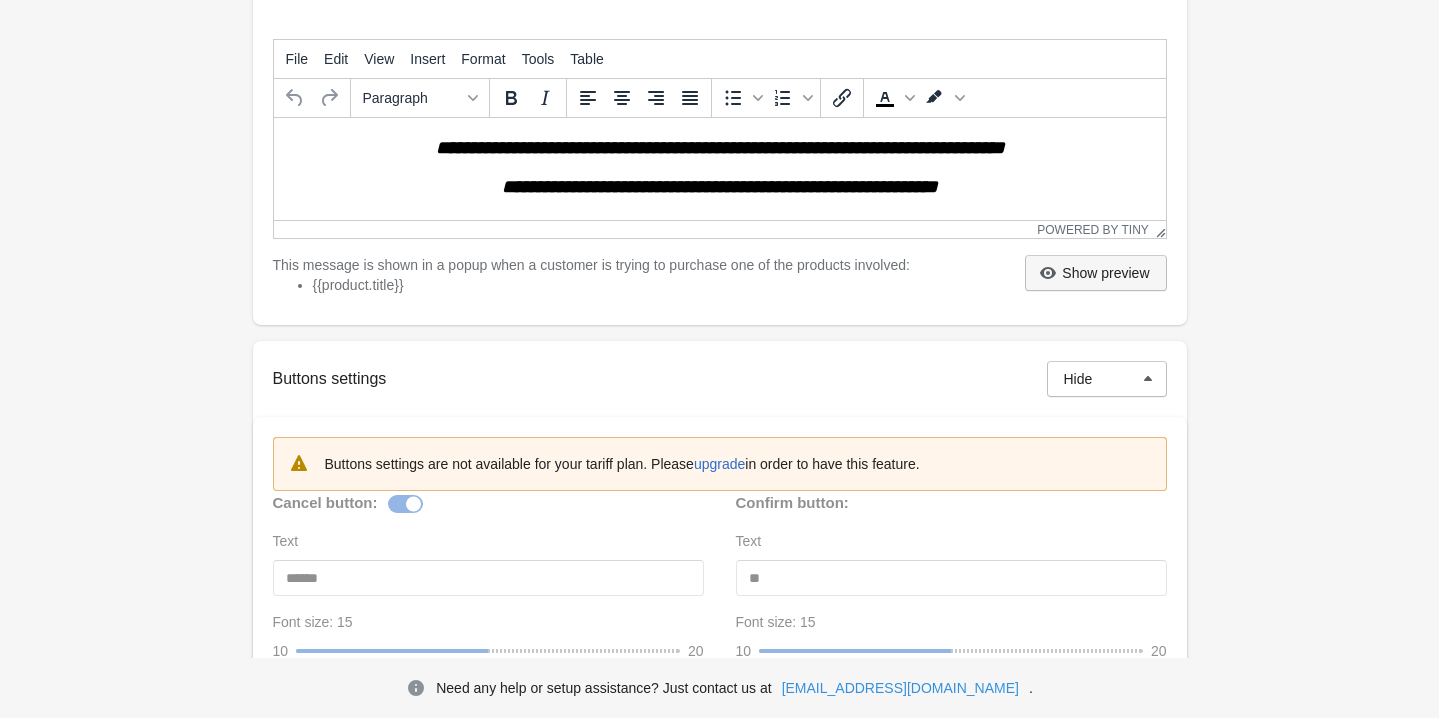click on "Show preview" at bounding box center (1105, 273) 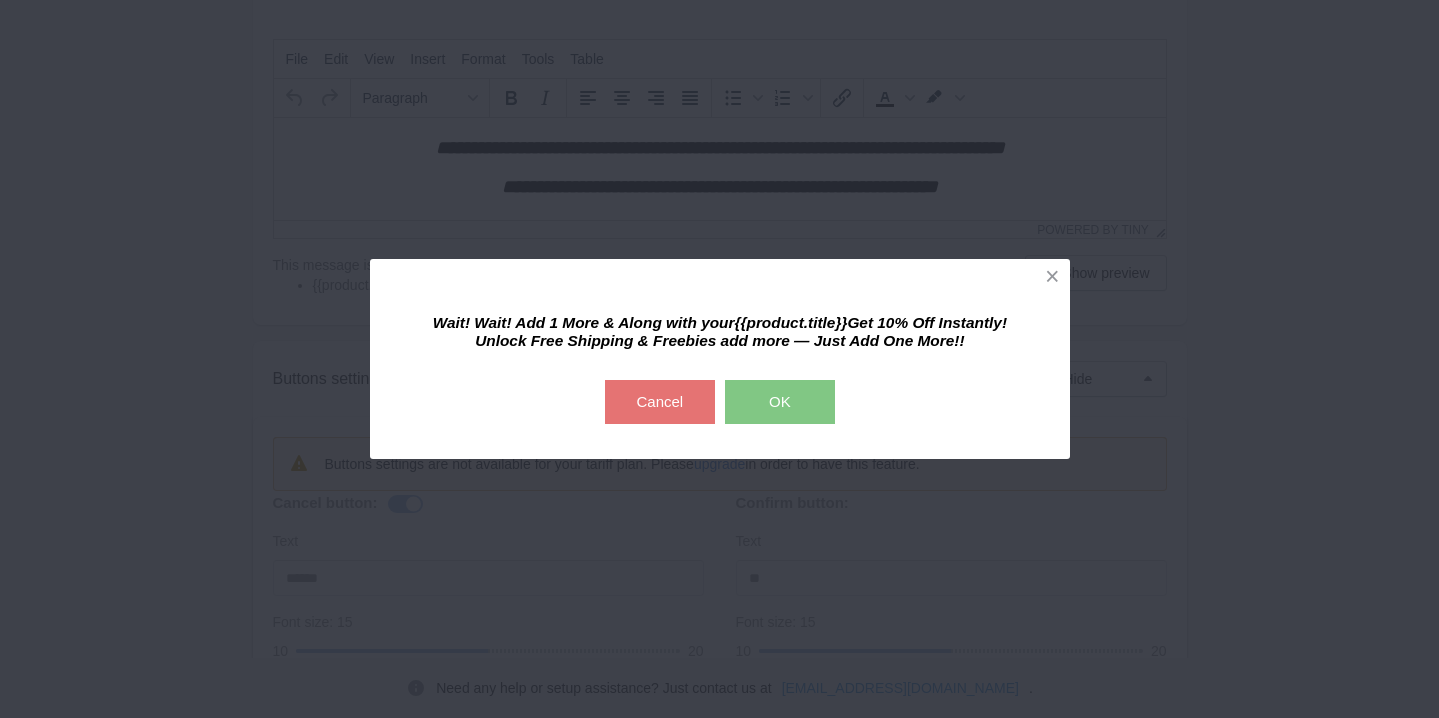 click on "Unlock Free Shipping & Freebies add more — Just Add One More!!" at bounding box center (719, 340) 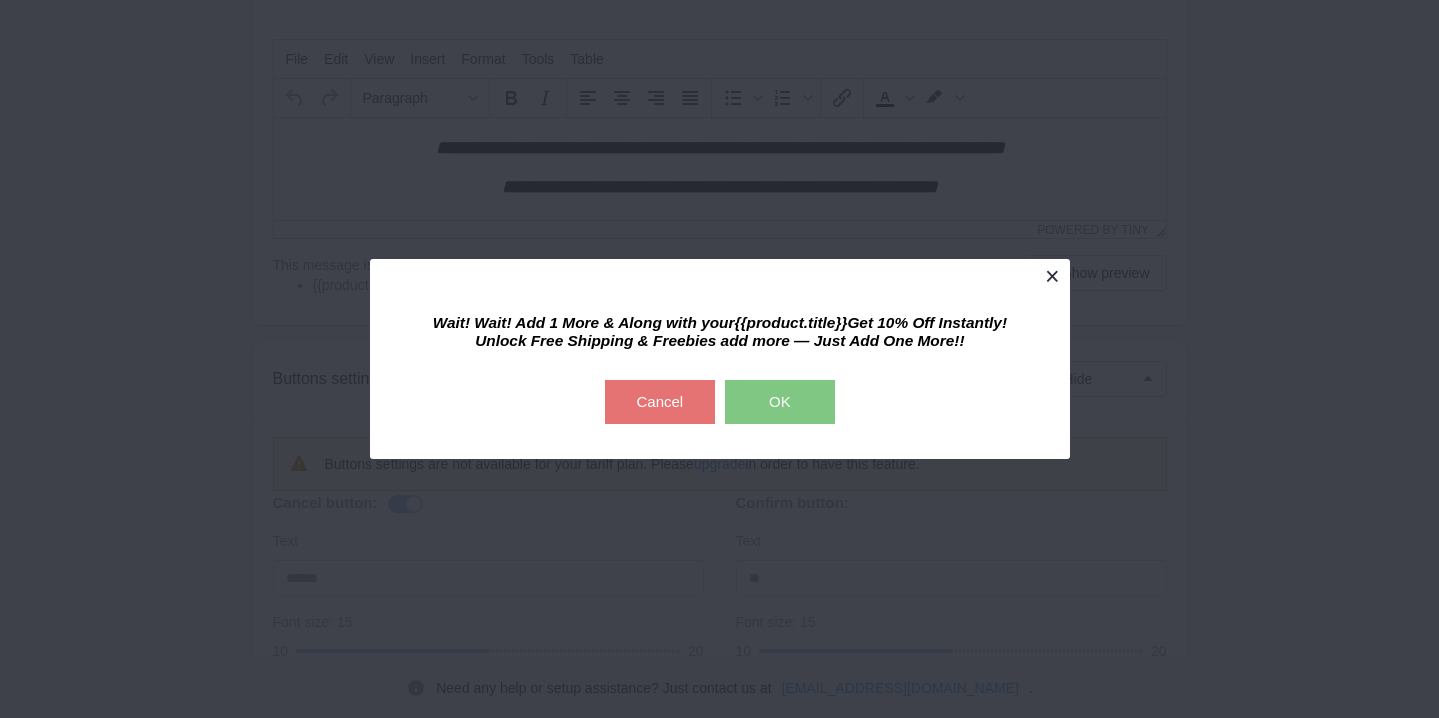 click at bounding box center [1052, 276] 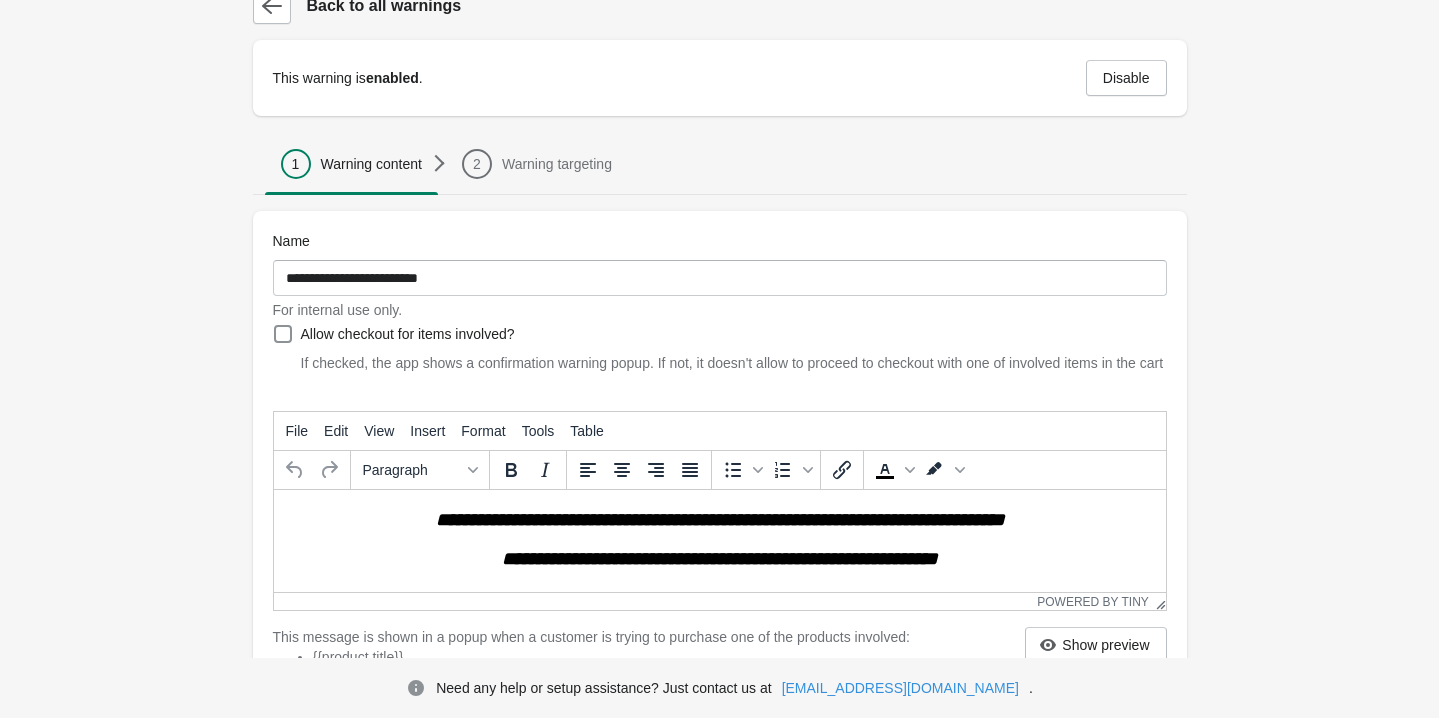 scroll, scrollTop: 0, scrollLeft: 0, axis: both 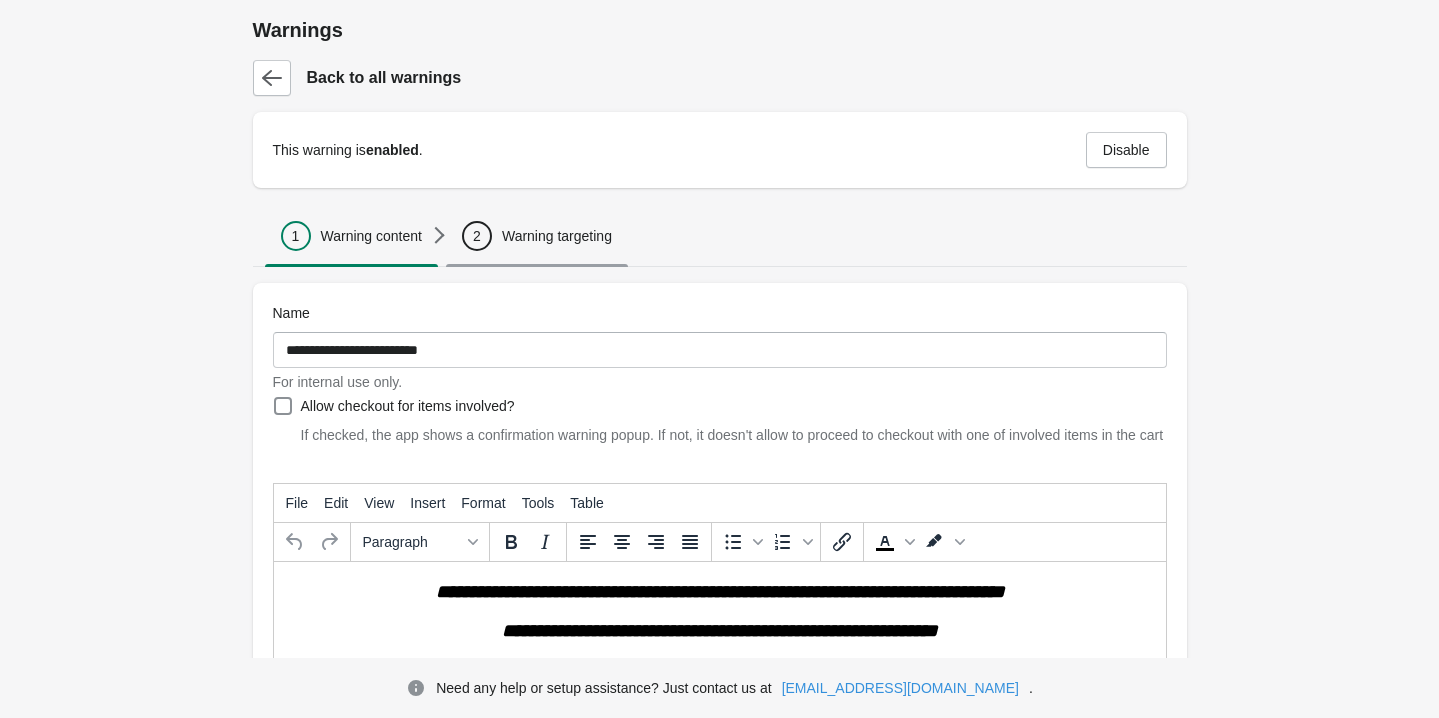 click on "2 Warning targeting" at bounding box center [537, 236] 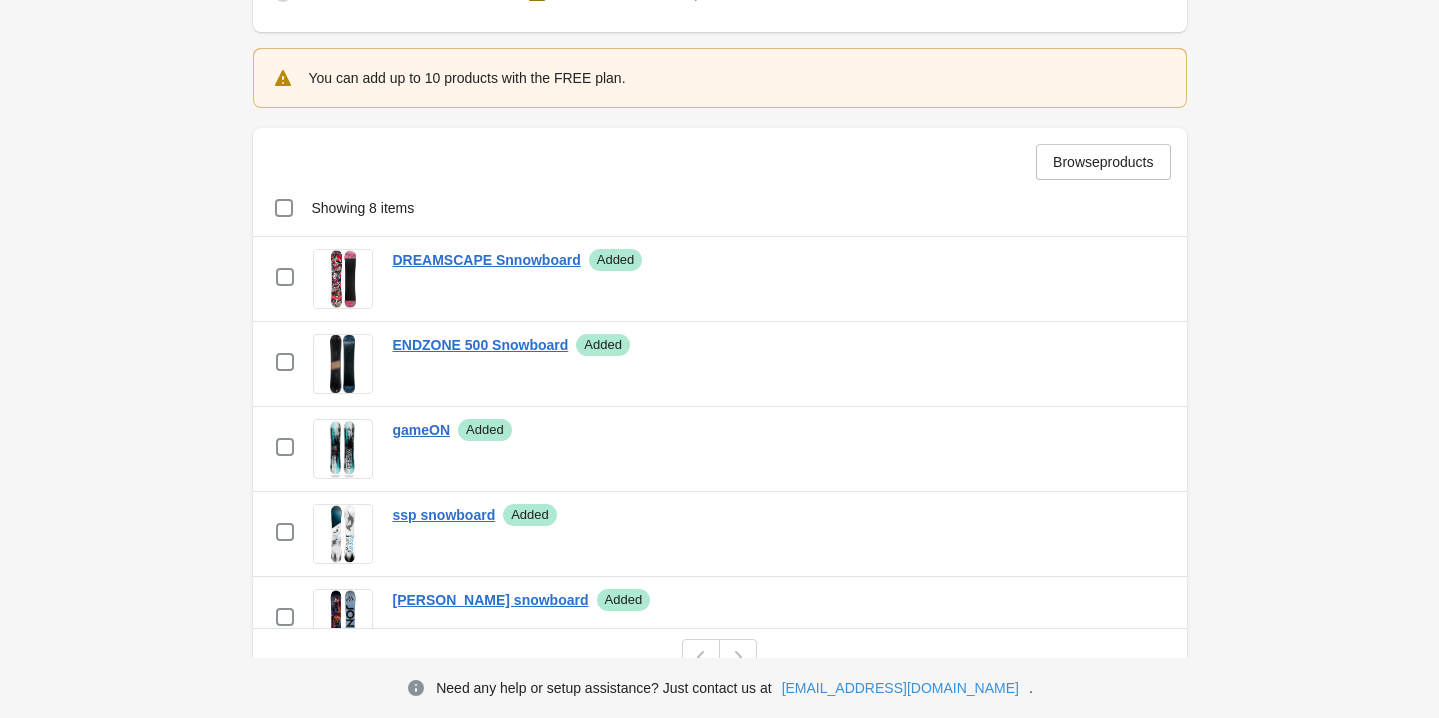 scroll, scrollTop: 859, scrollLeft: 0, axis: vertical 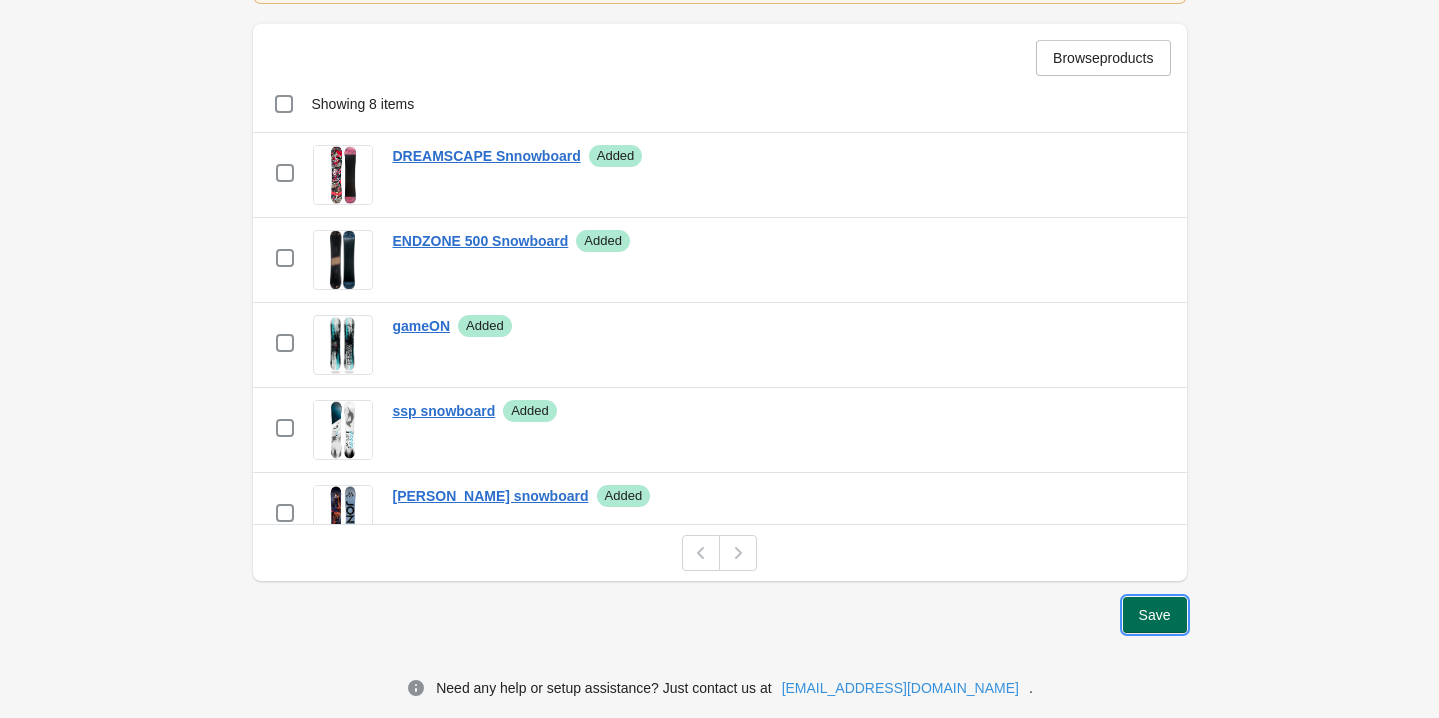 click on "Save" at bounding box center (1155, 615) 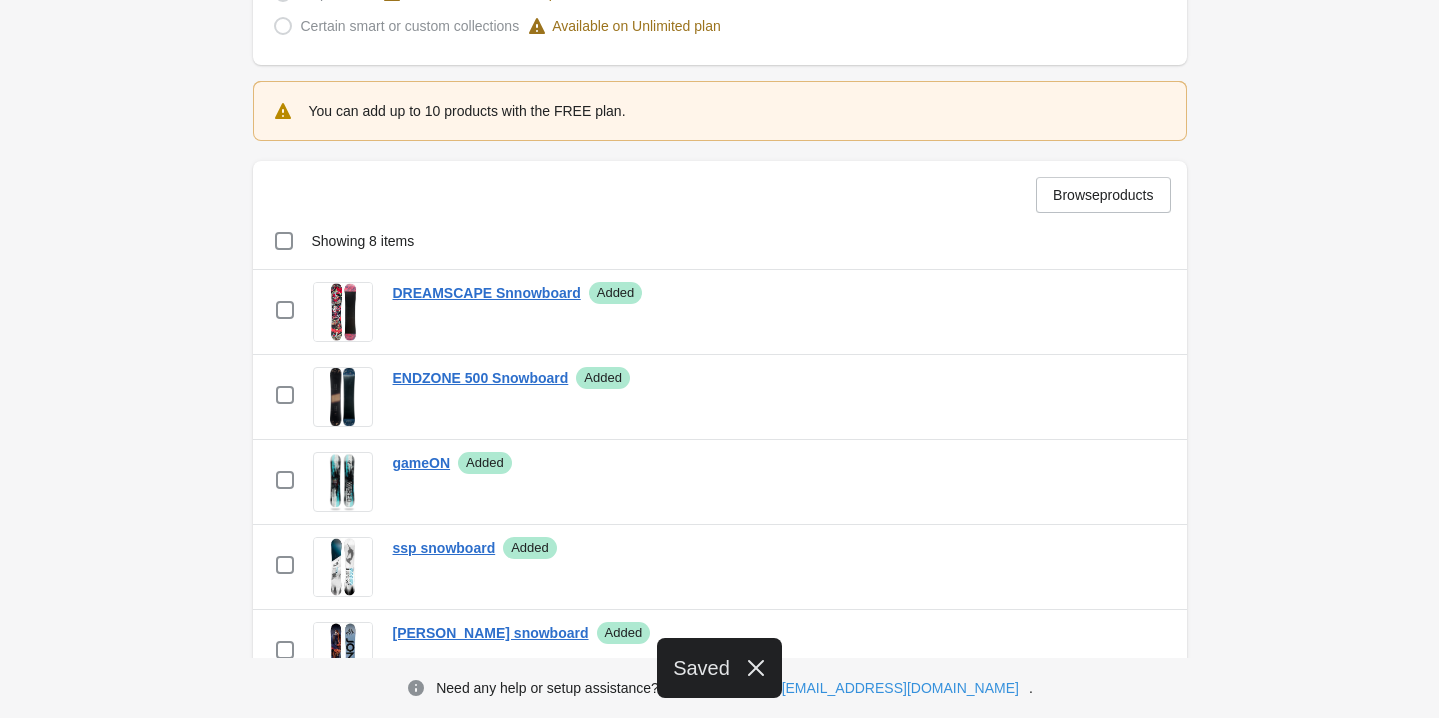 scroll, scrollTop: 563, scrollLeft: 0, axis: vertical 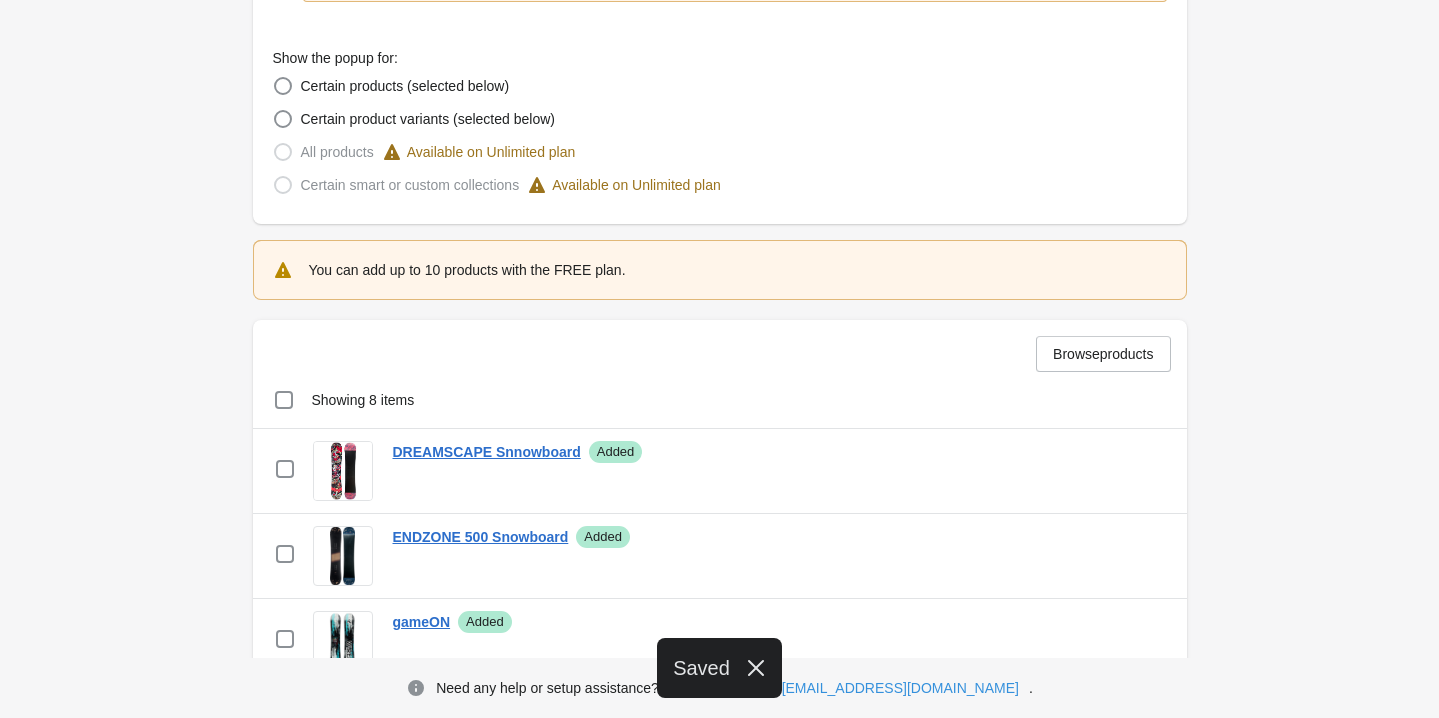click on "Select all 8 items Showing 8 items" at bounding box center [720, 400] 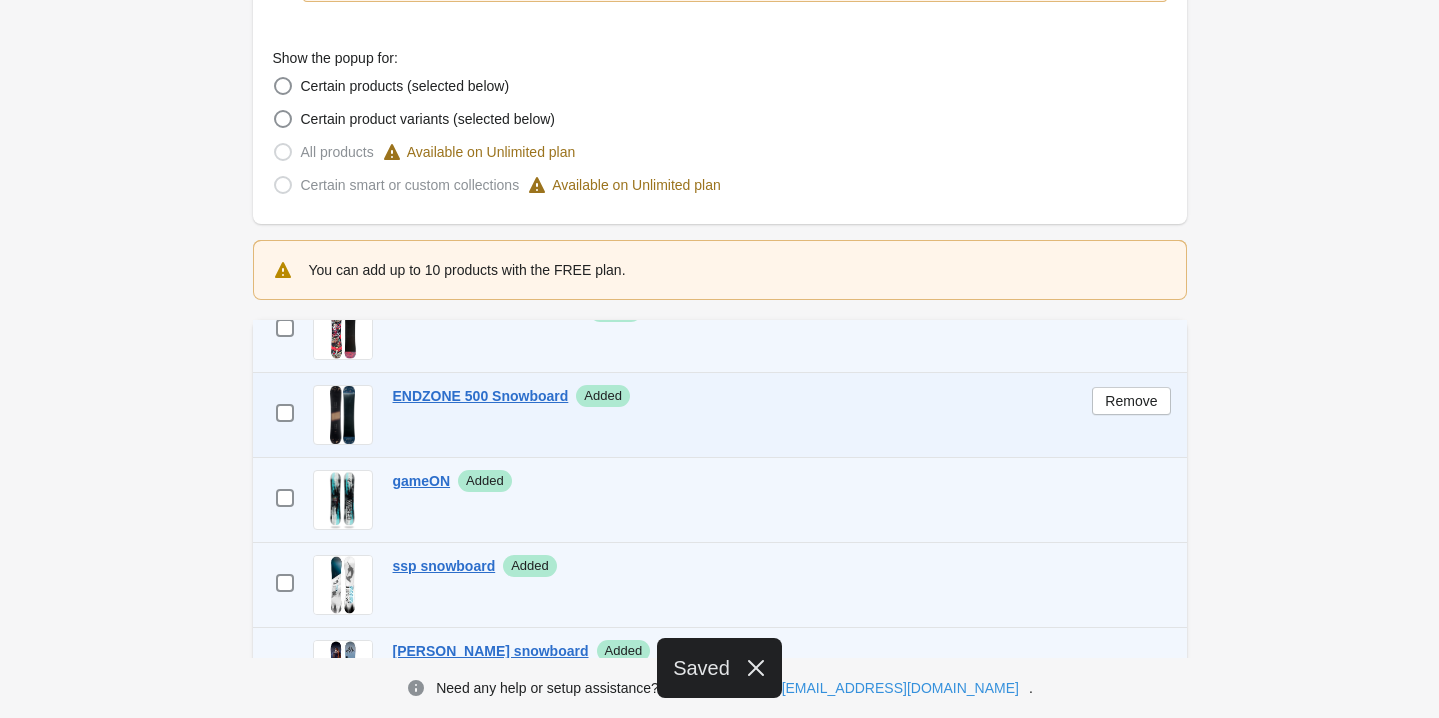 scroll, scrollTop: 287, scrollLeft: 0, axis: vertical 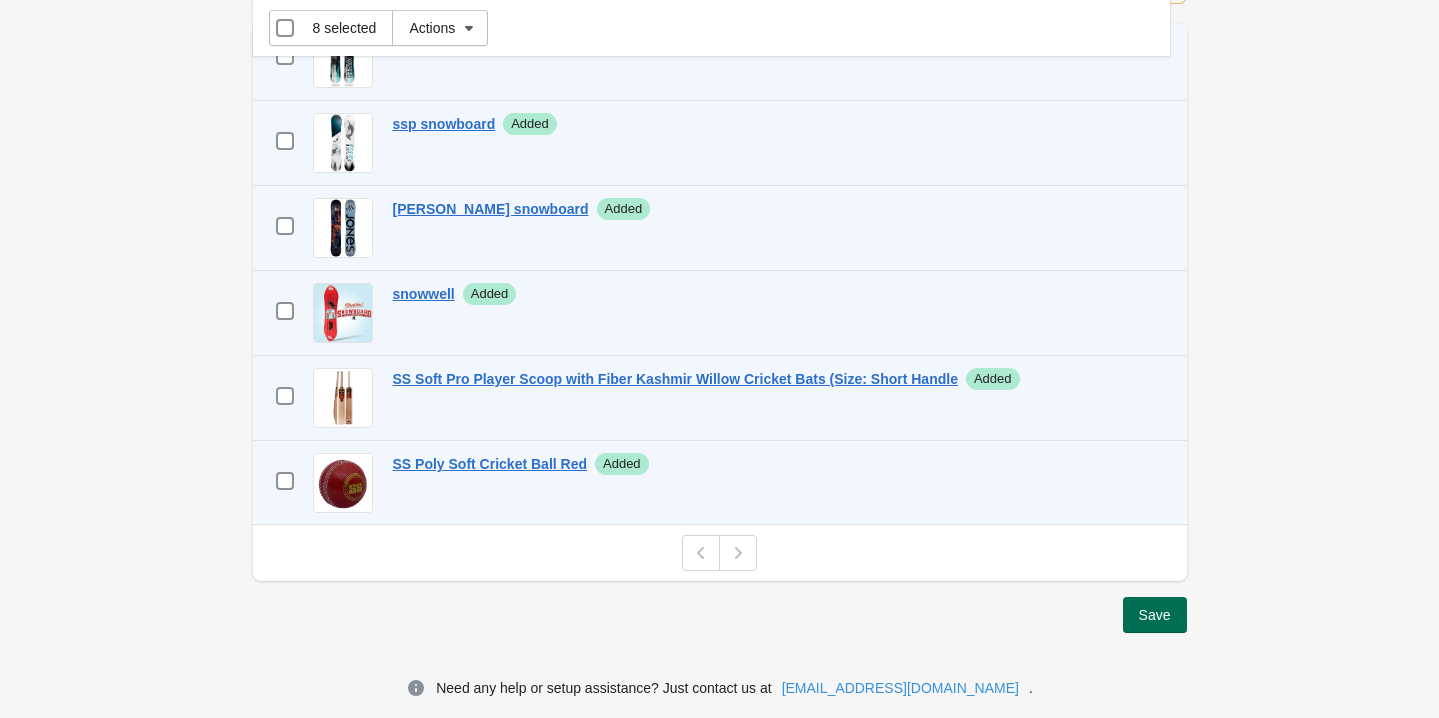 click on "Save" at bounding box center [1155, 615] 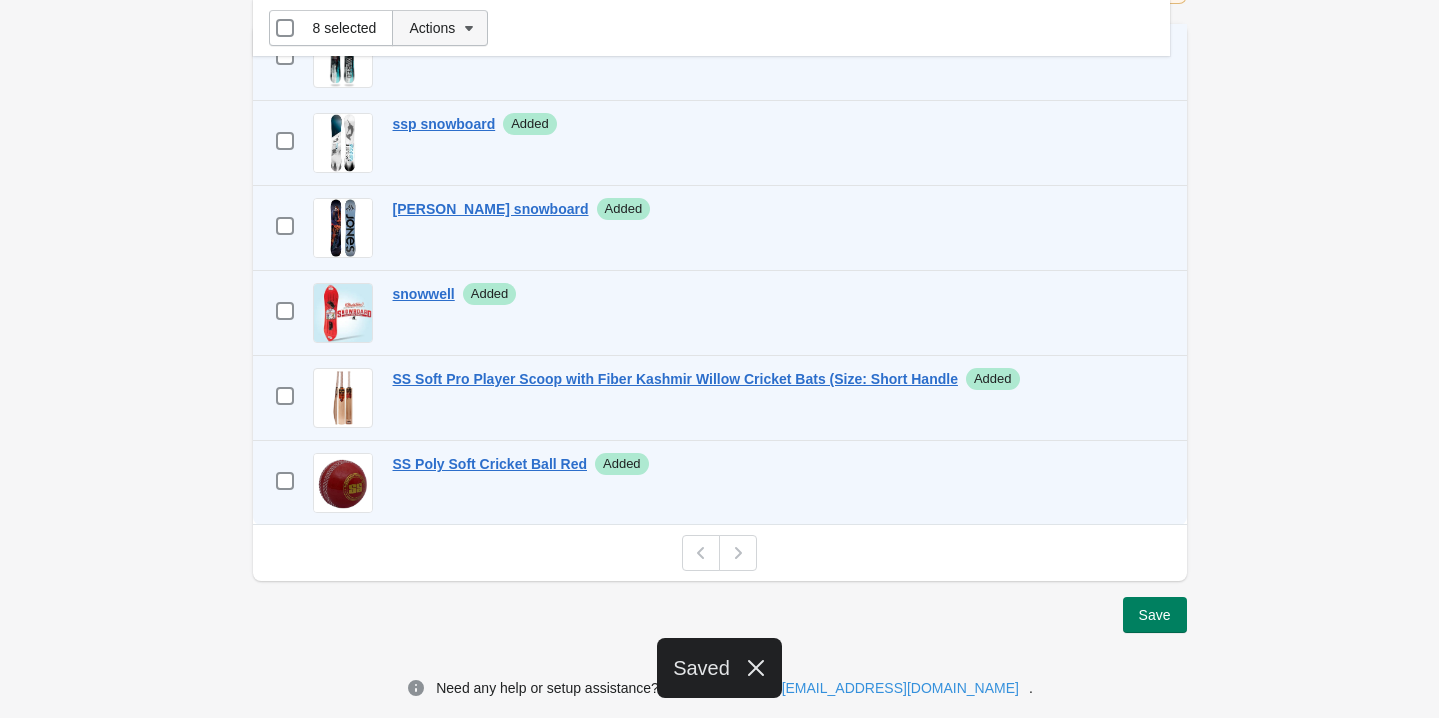 click on "Actions" at bounding box center (432, 28) 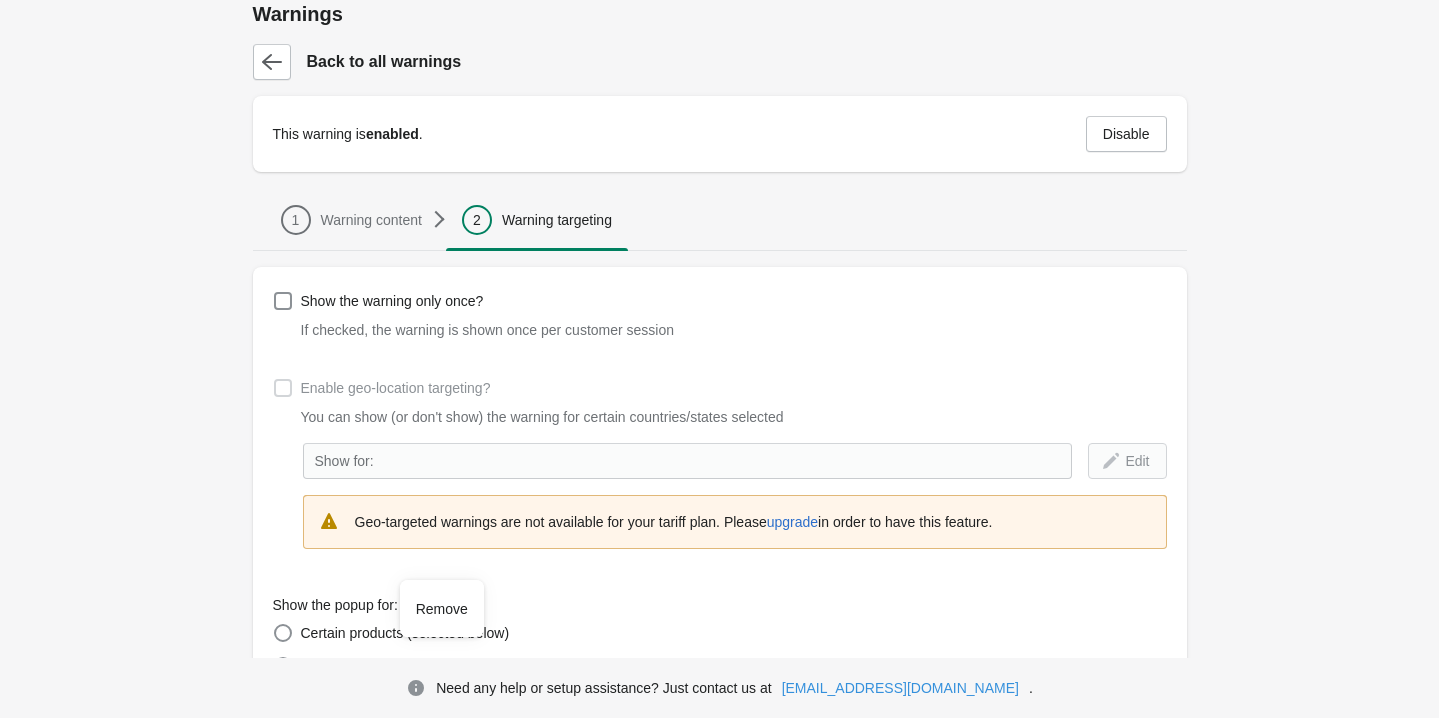 scroll, scrollTop: 0, scrollLeft: 0, axis: both 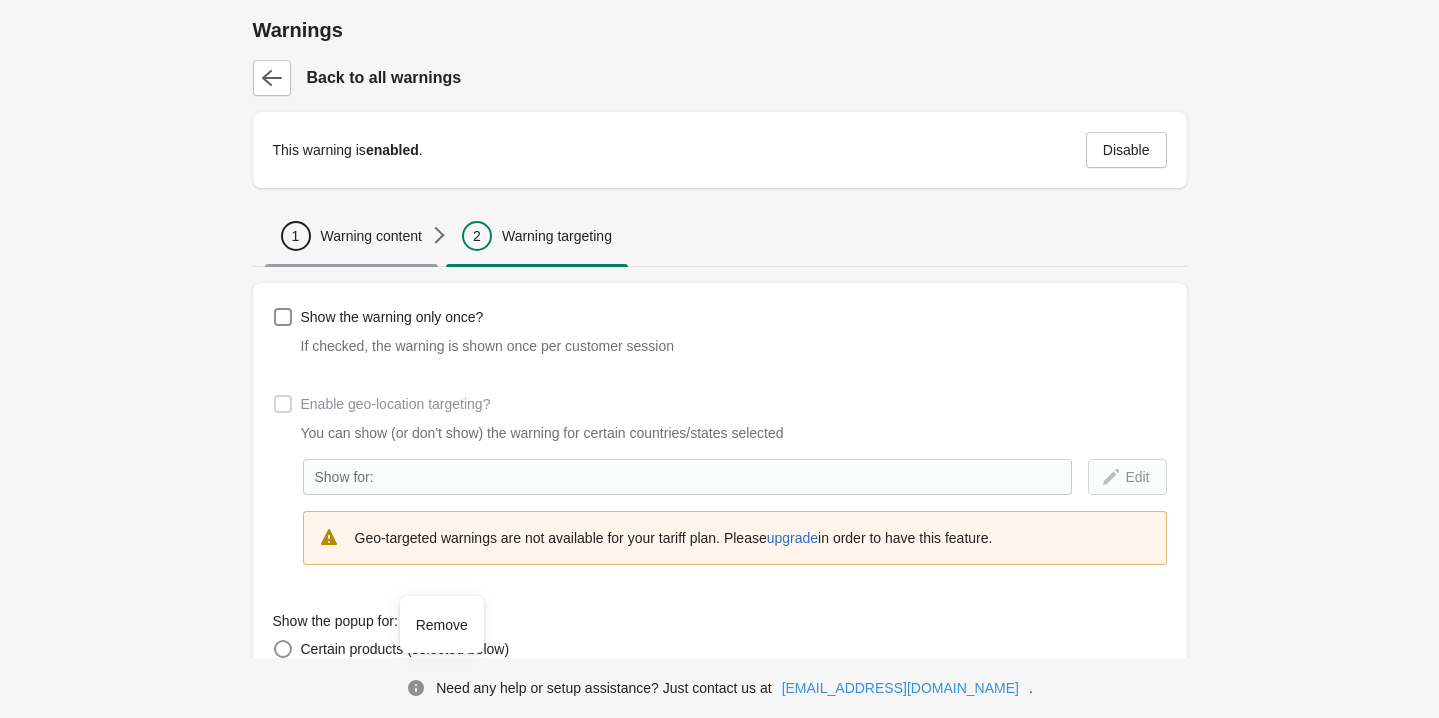 click on "1 Warning content" at bounding box center [351, 236] 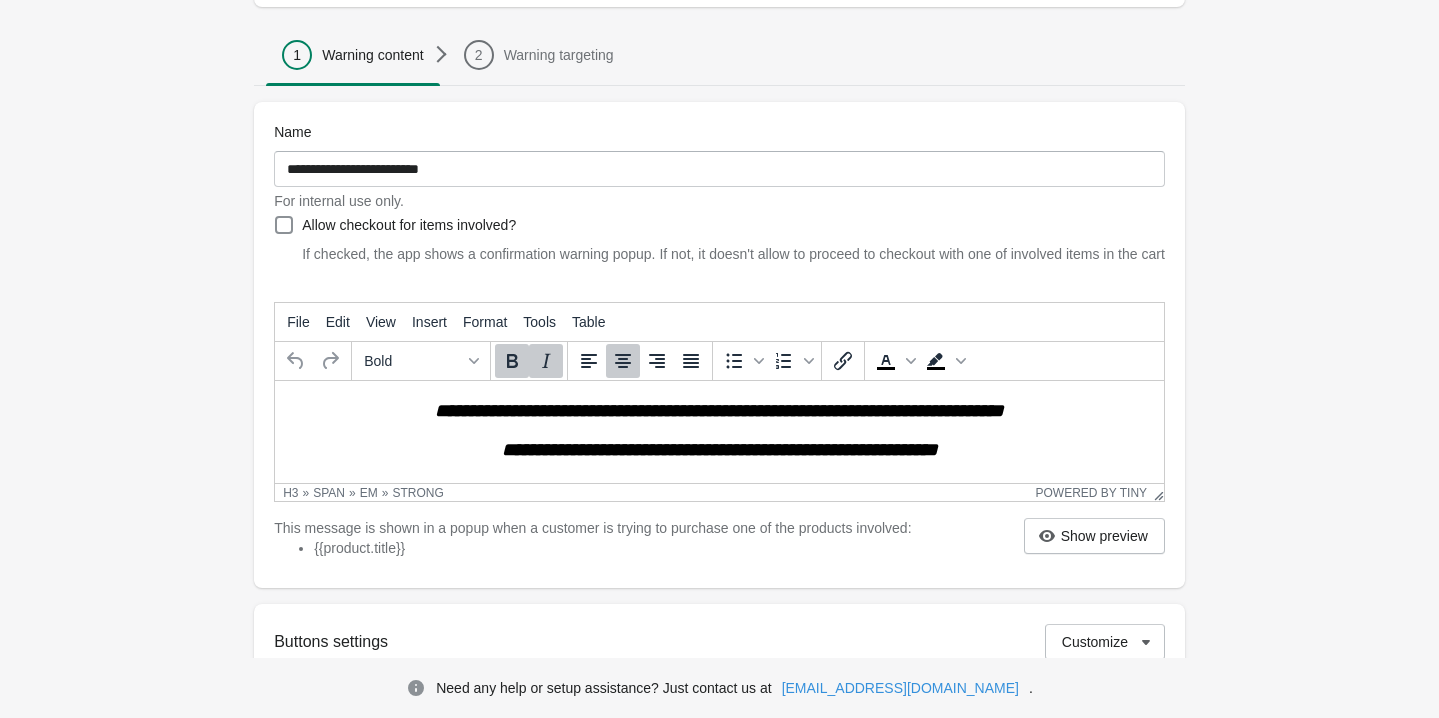 scroll, scrollTop: 256, scrollLeft: 0, axis: vertical 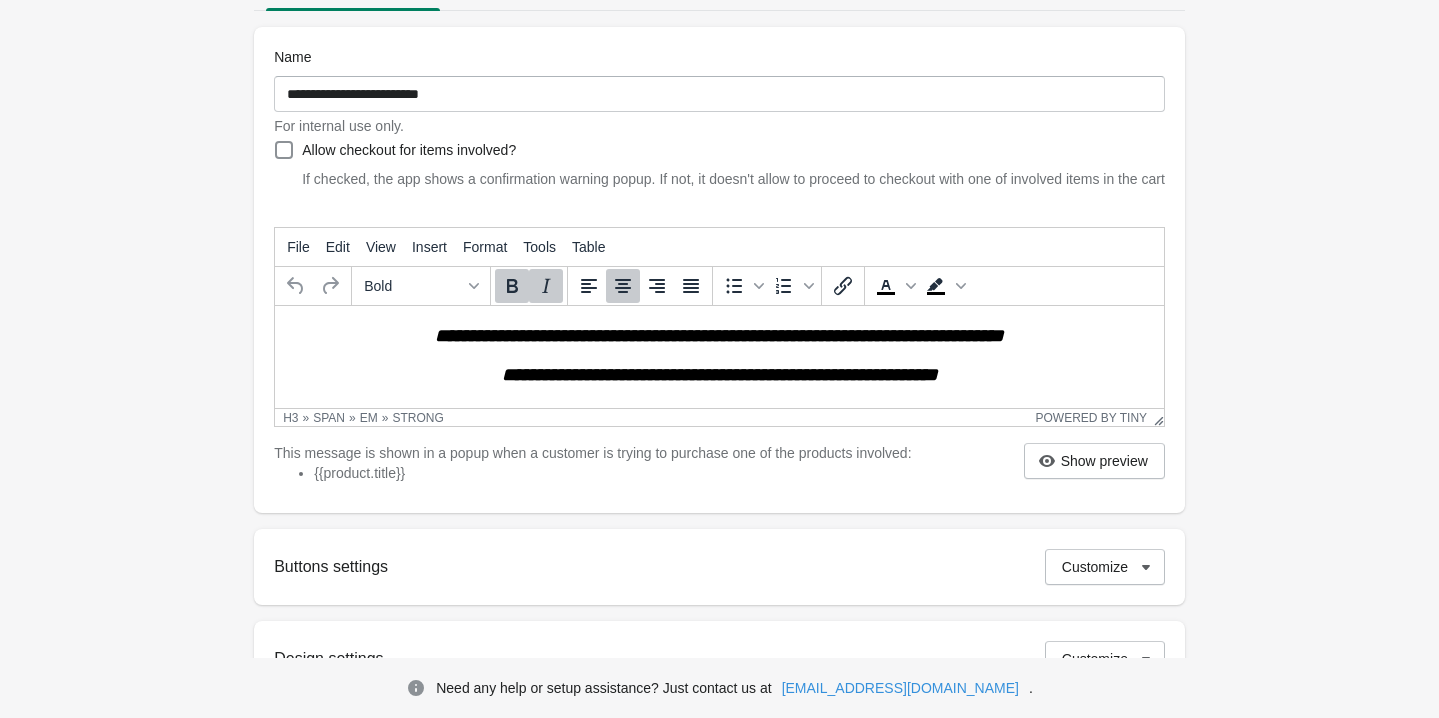 click on "**********" at bounding box center [579, 335] 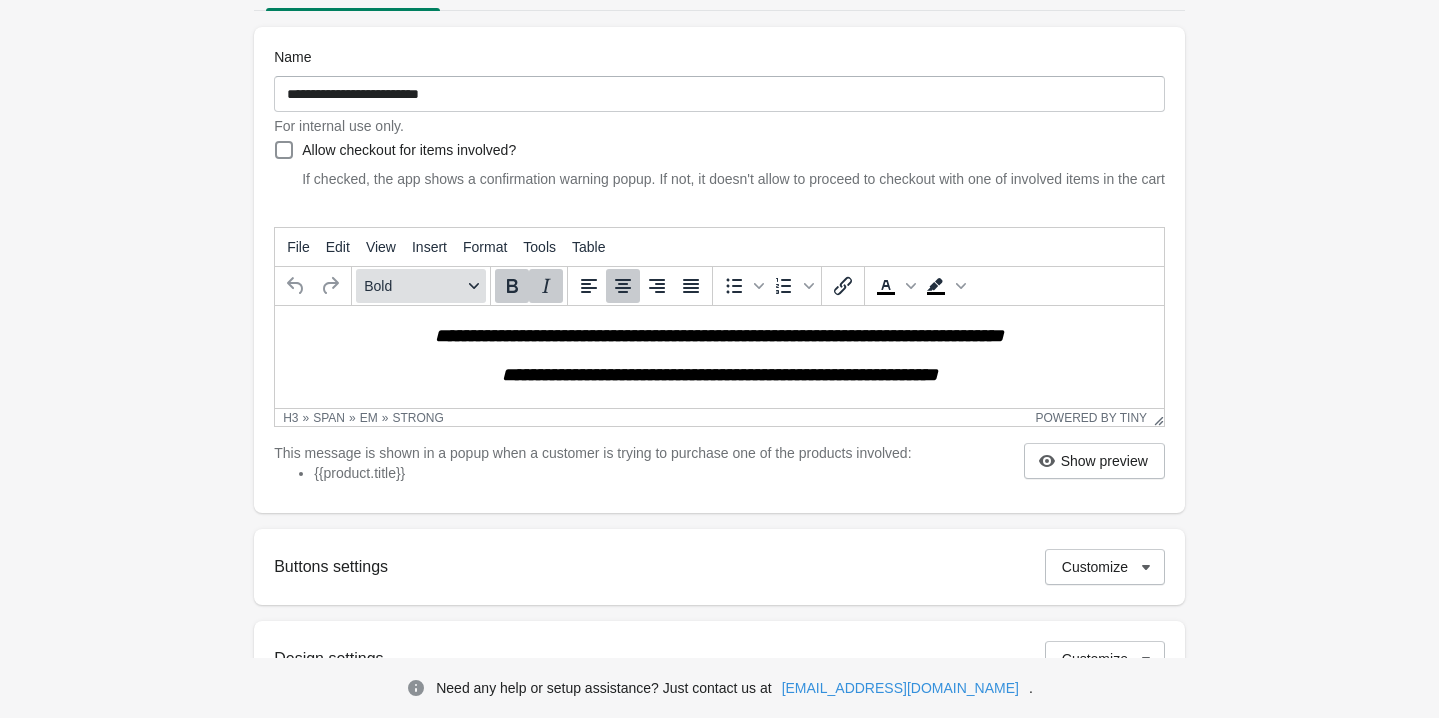 click on "Bold" at bounding box center [413, 286] 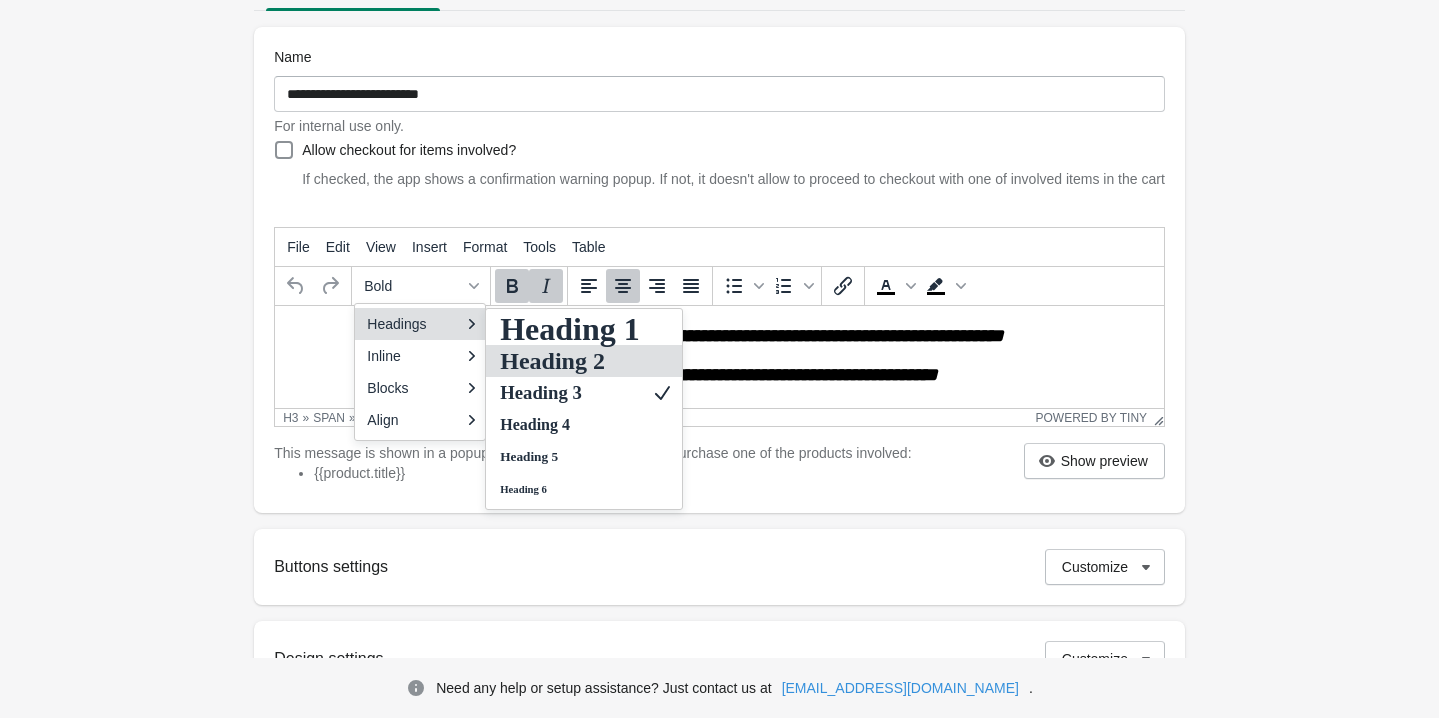 click on "Heading 2" at bounding box center (570, 361) 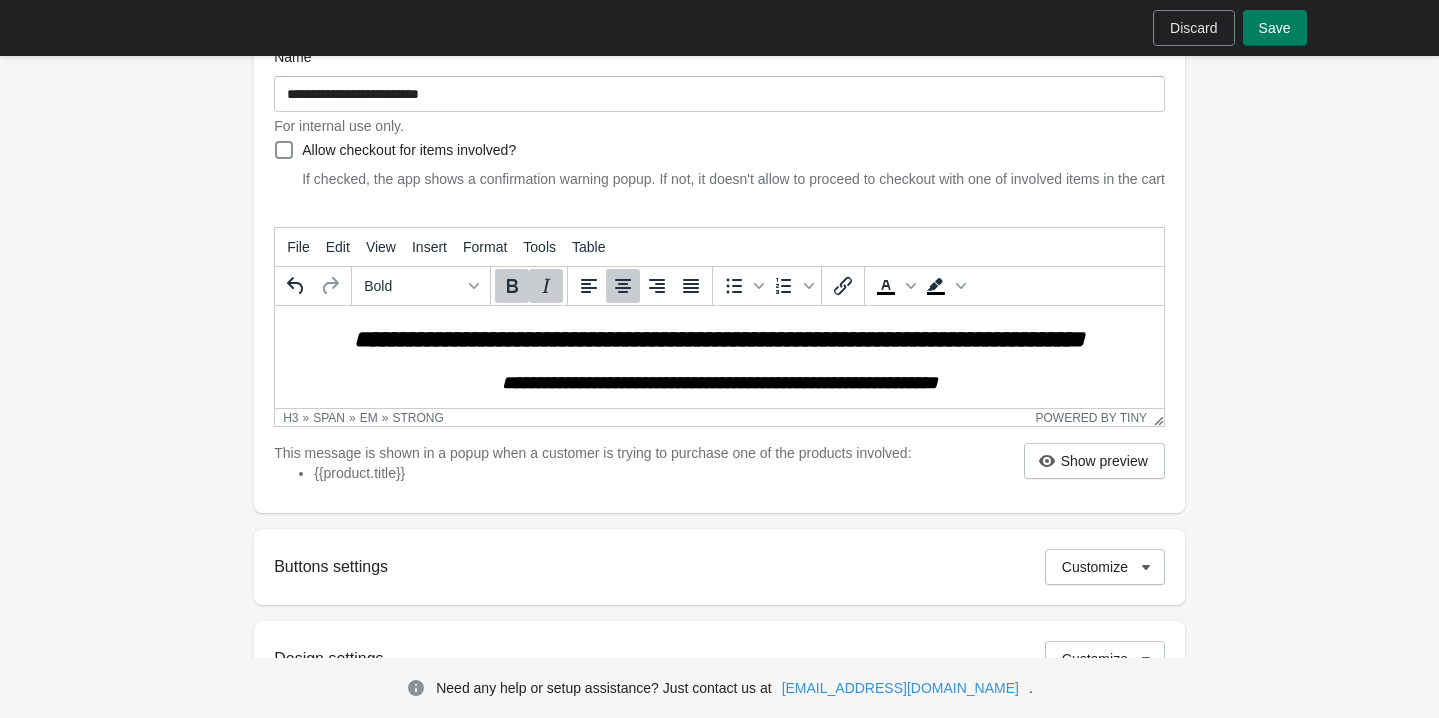 click on "**********" at bounding box center (720, 382) 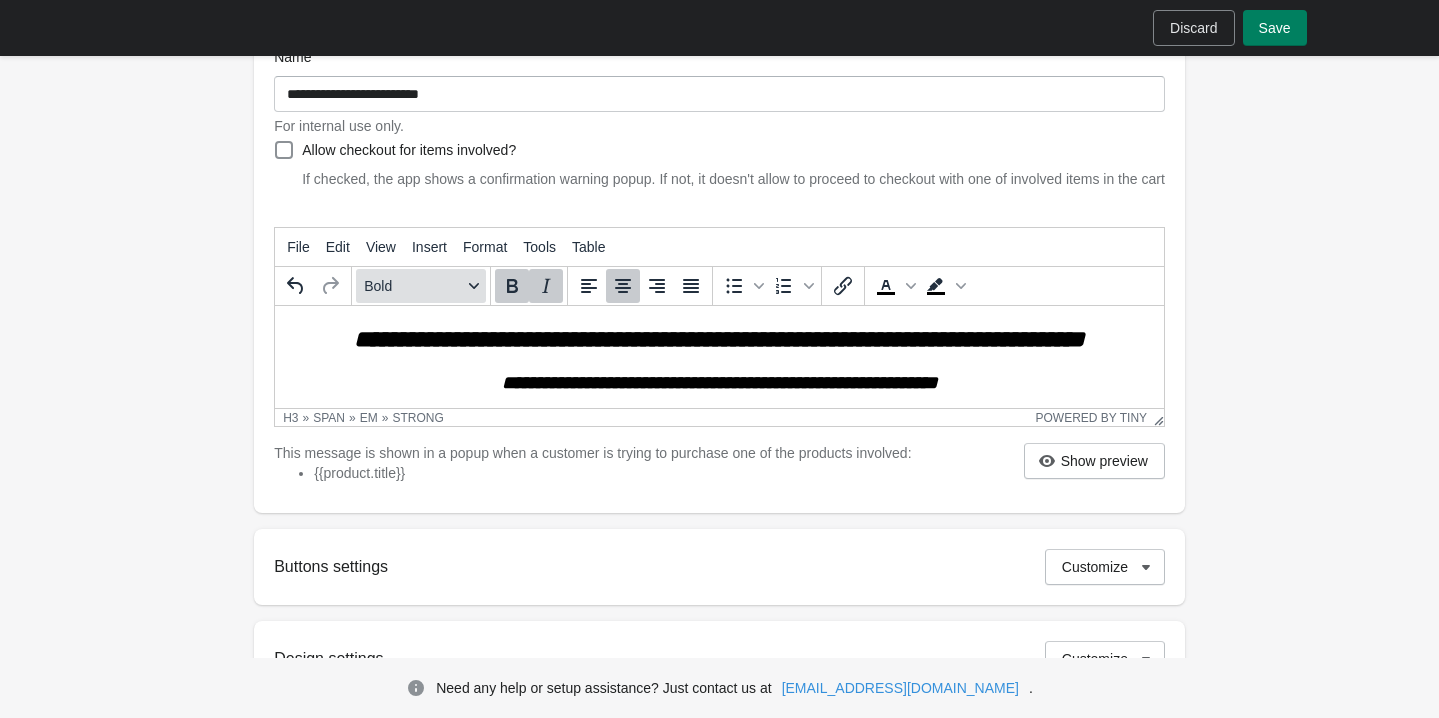 click 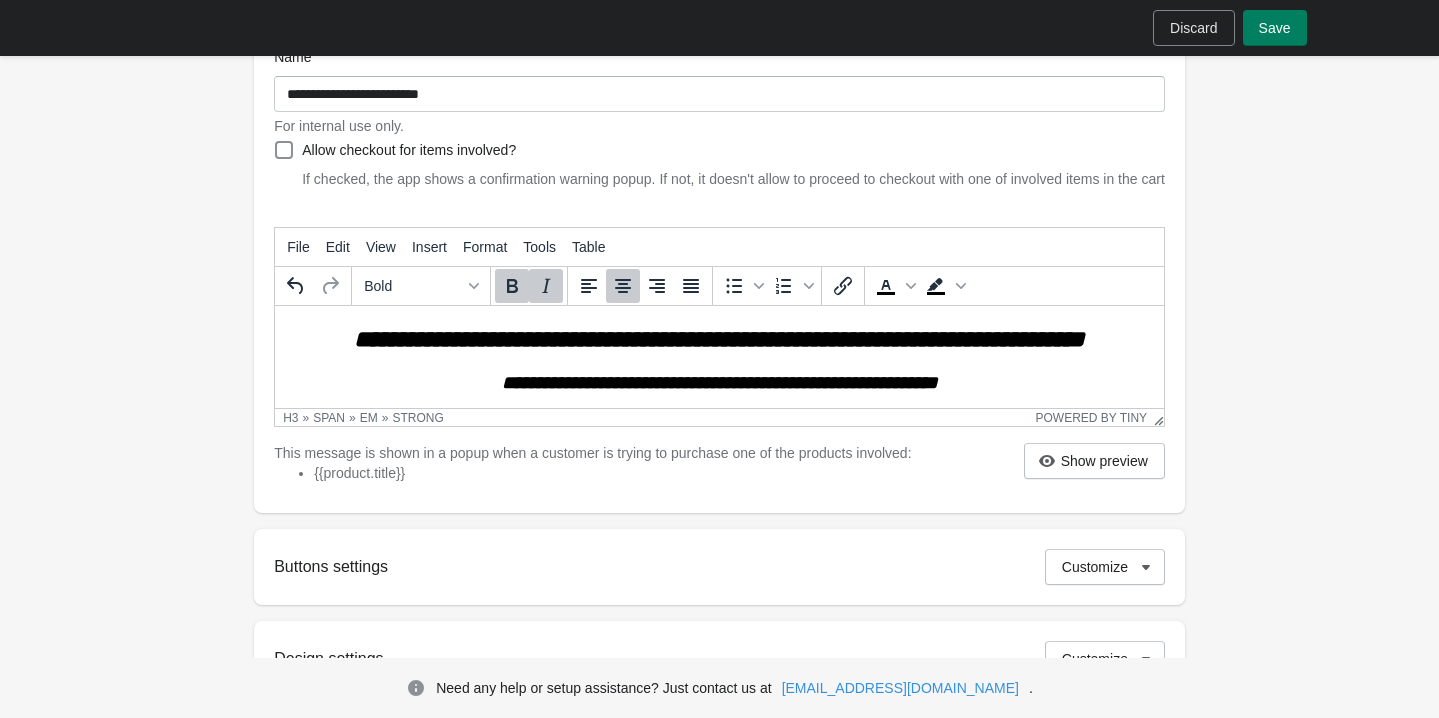 click on "**********" at bounding box center (719, 373) 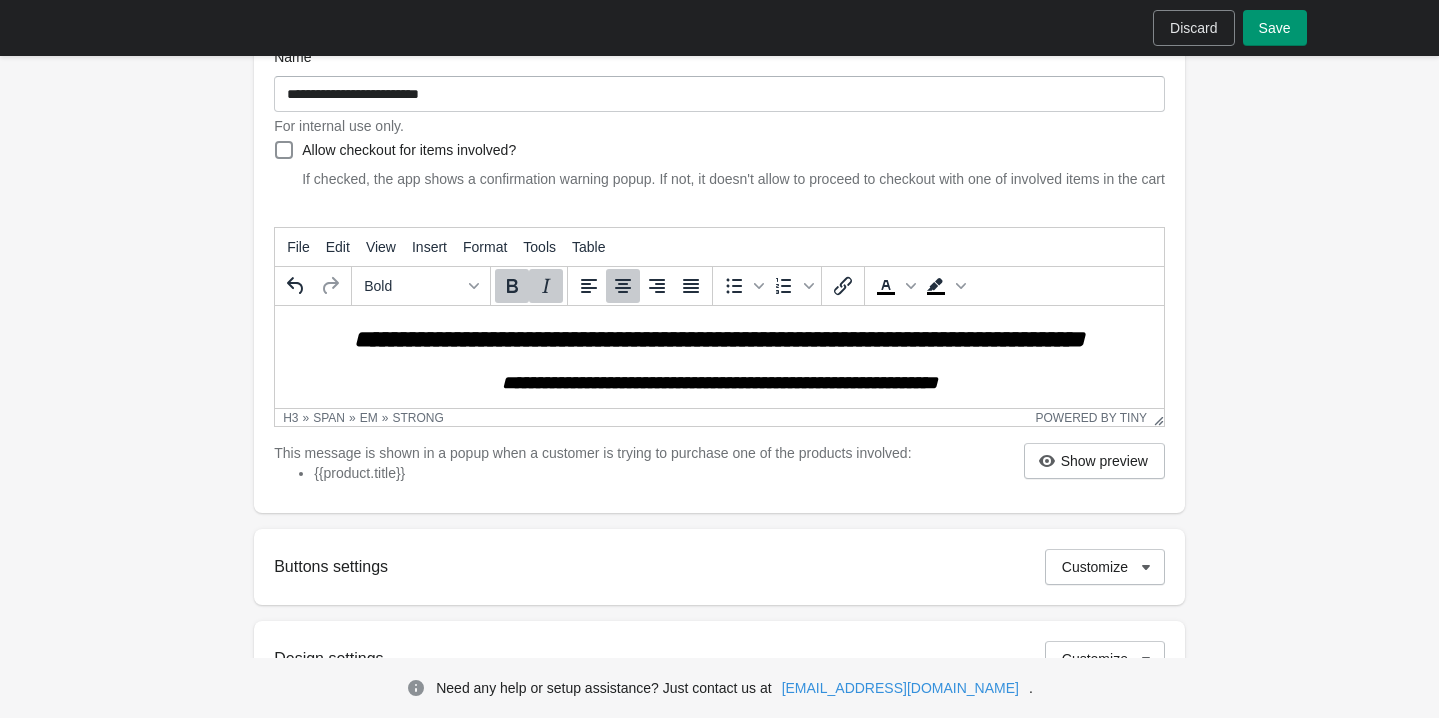 click on "Save" at bounding box center (1275, 28) 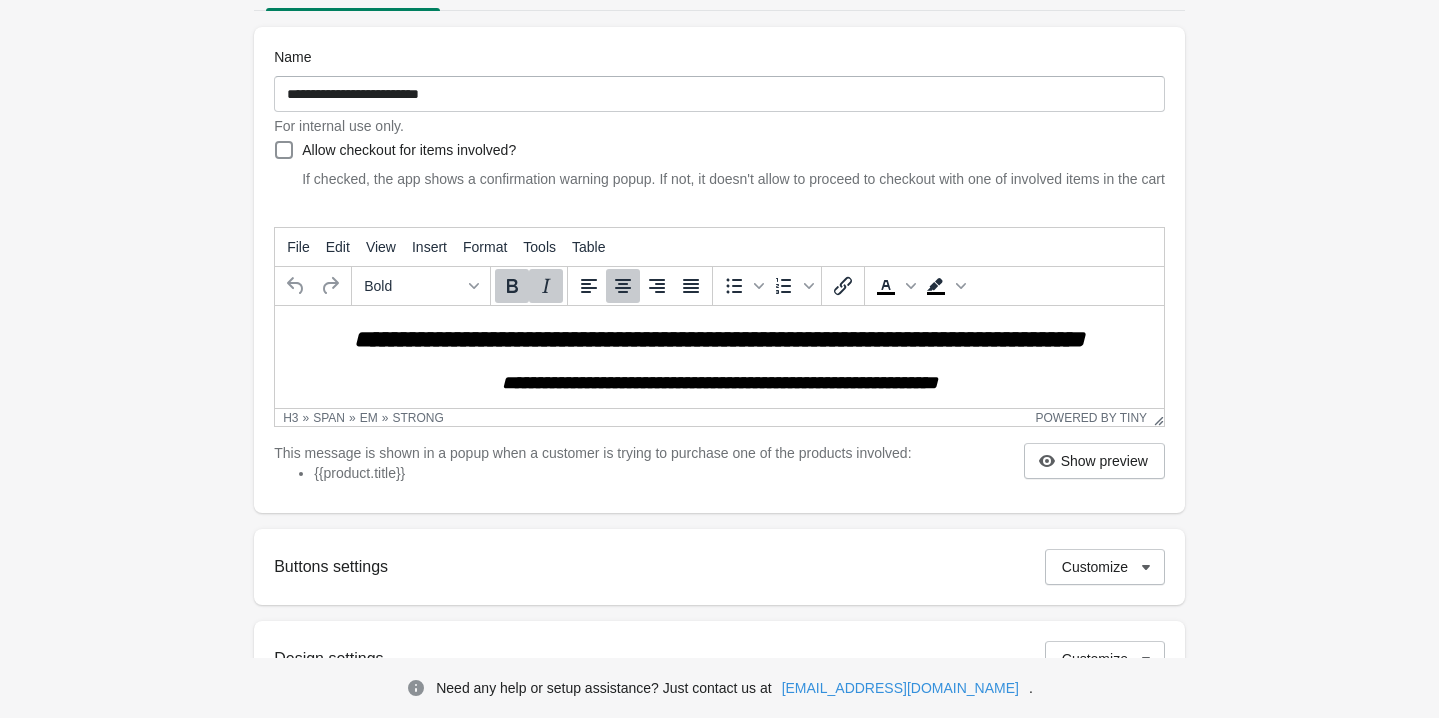 click on "**********" at bounding box center [719, 359] 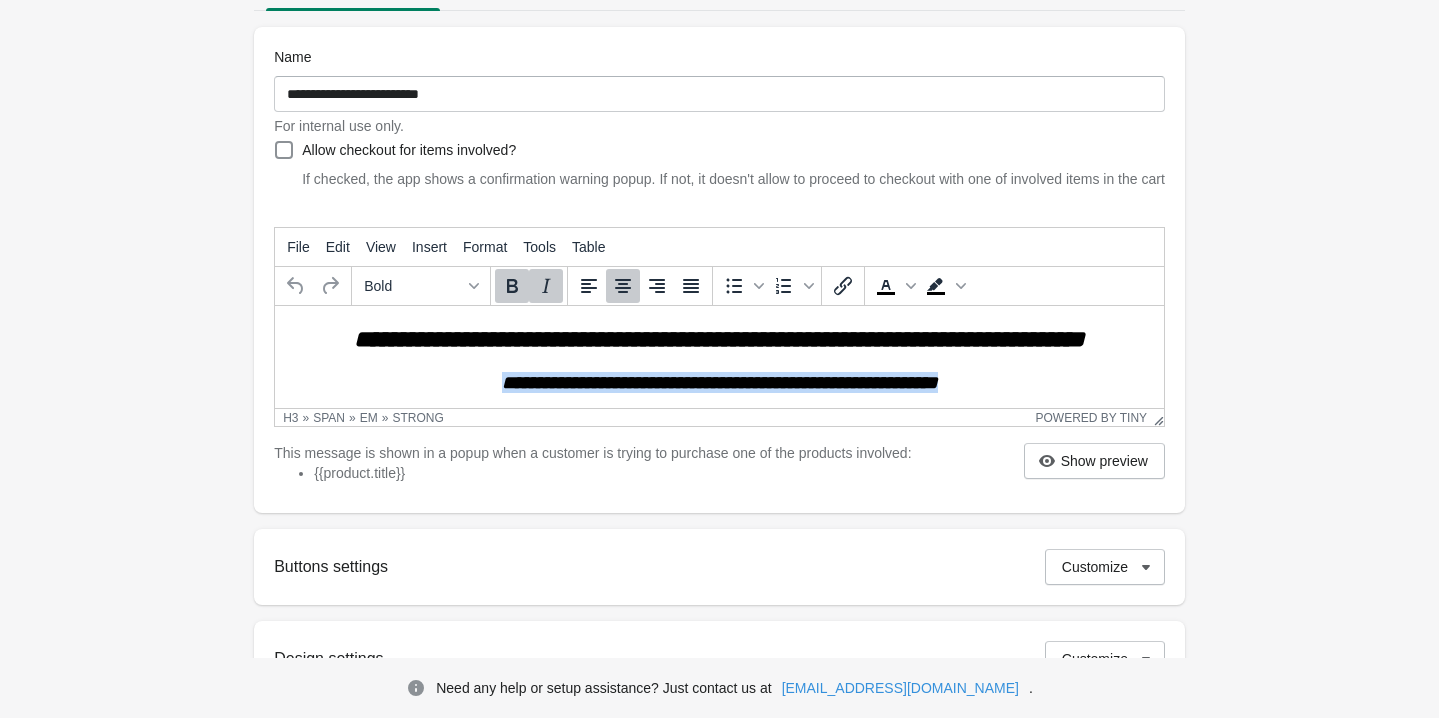 click on "**********" at bounding box center (719, 359) 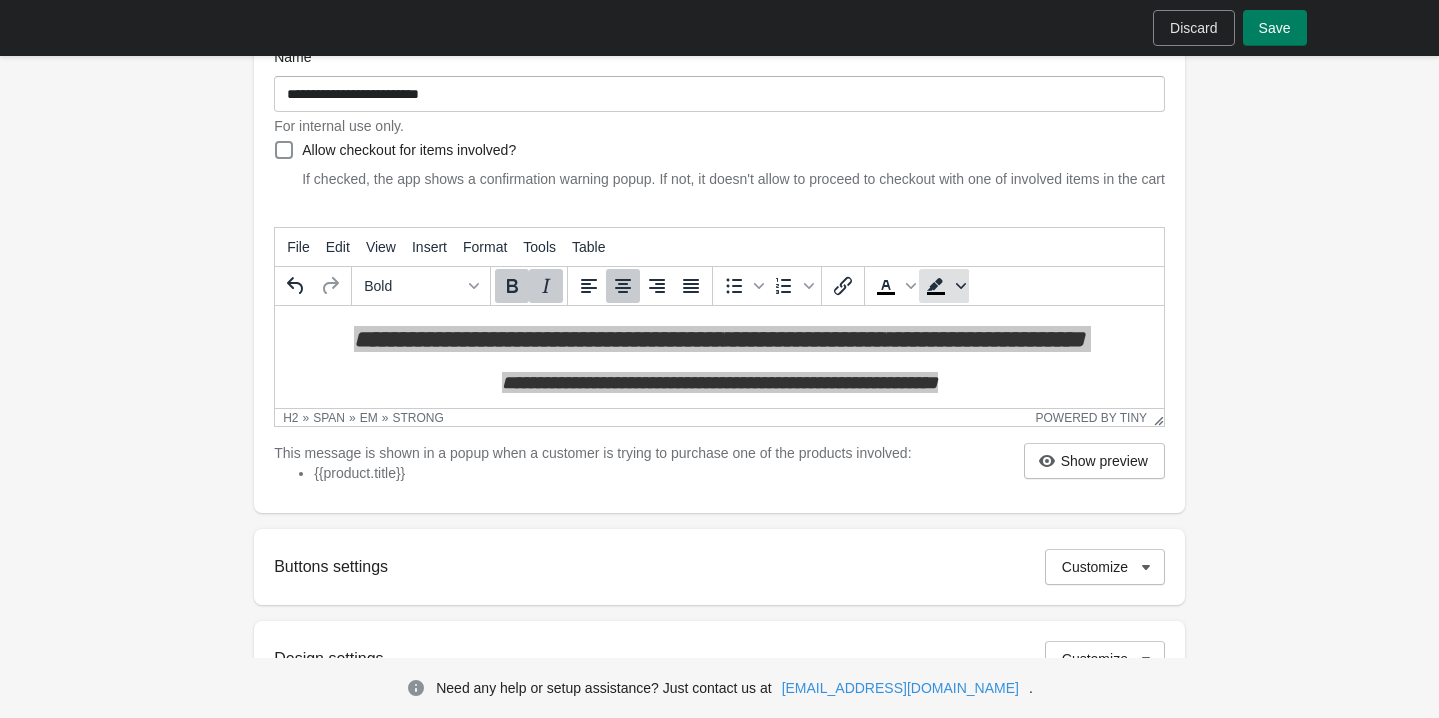 click 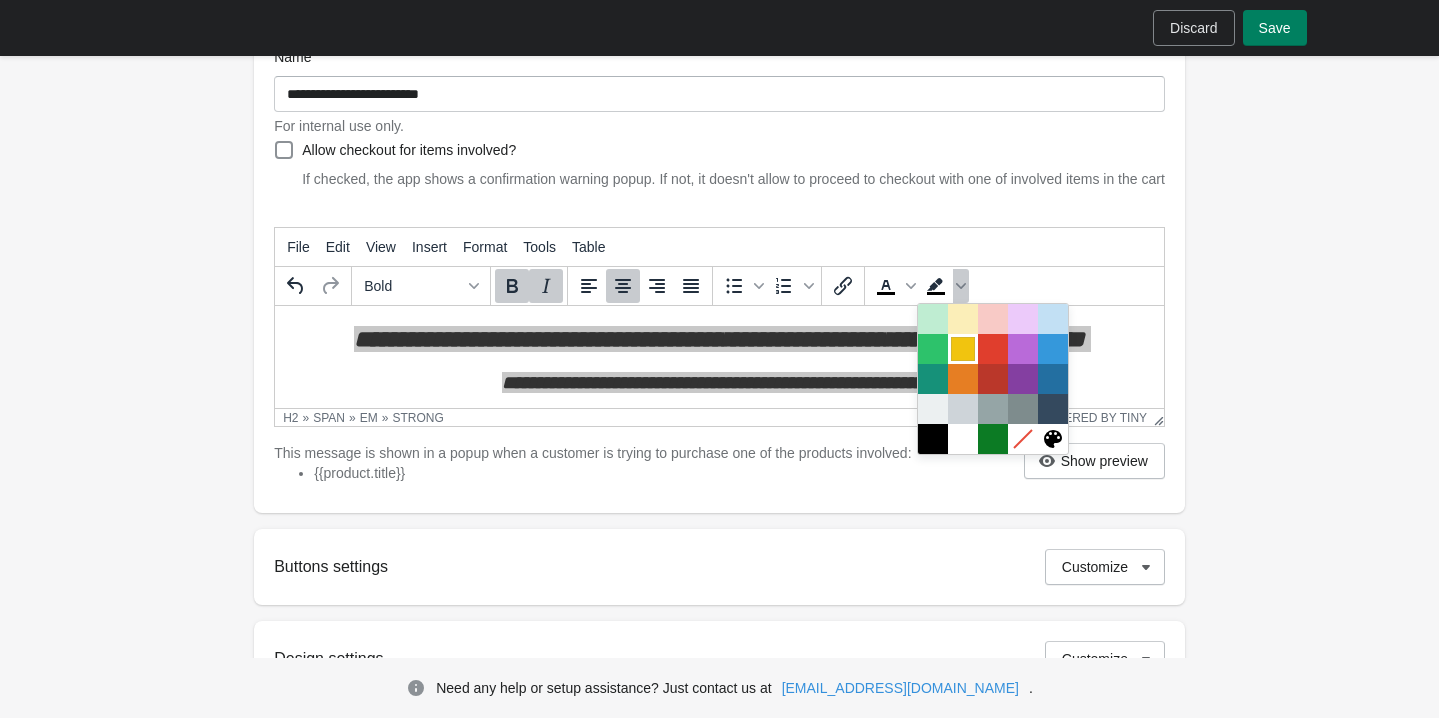 click at bounding box center (963, 349) 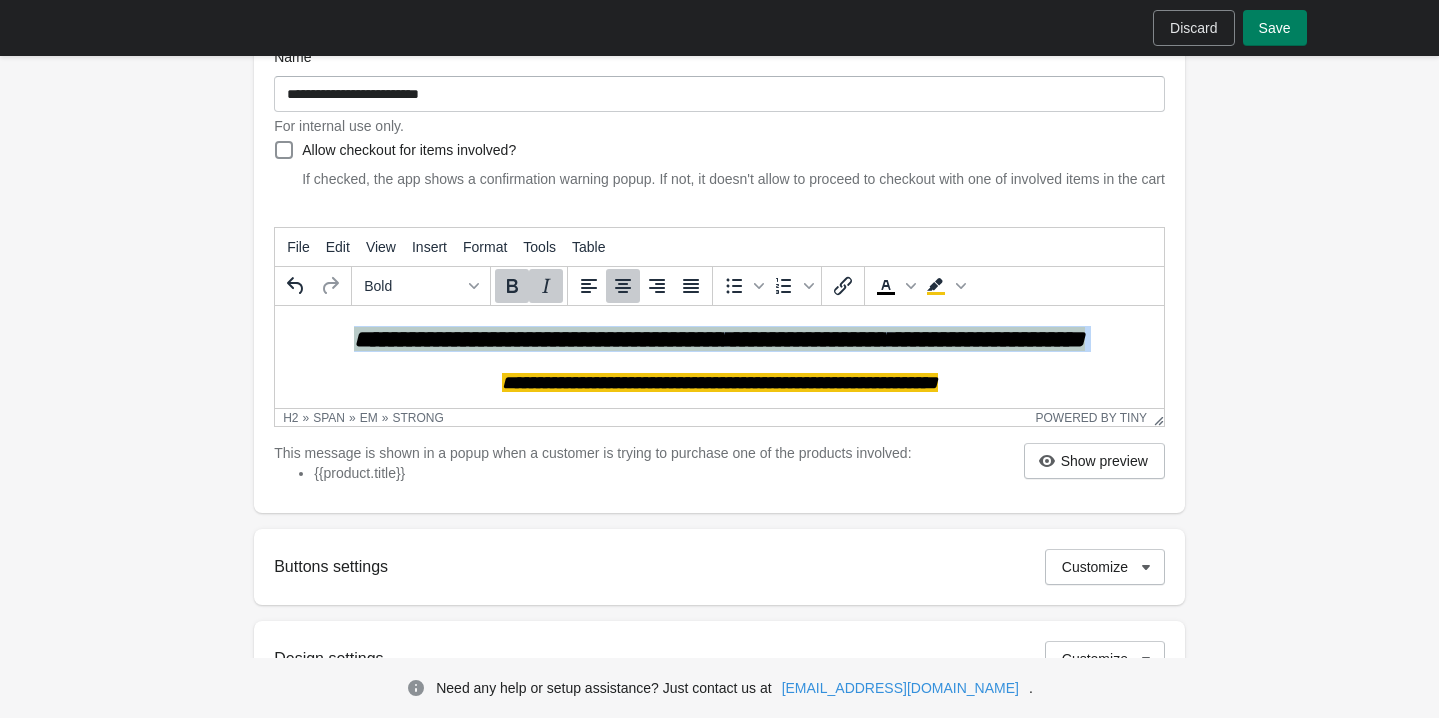 click on "**********" at bounding box center [719, 359] 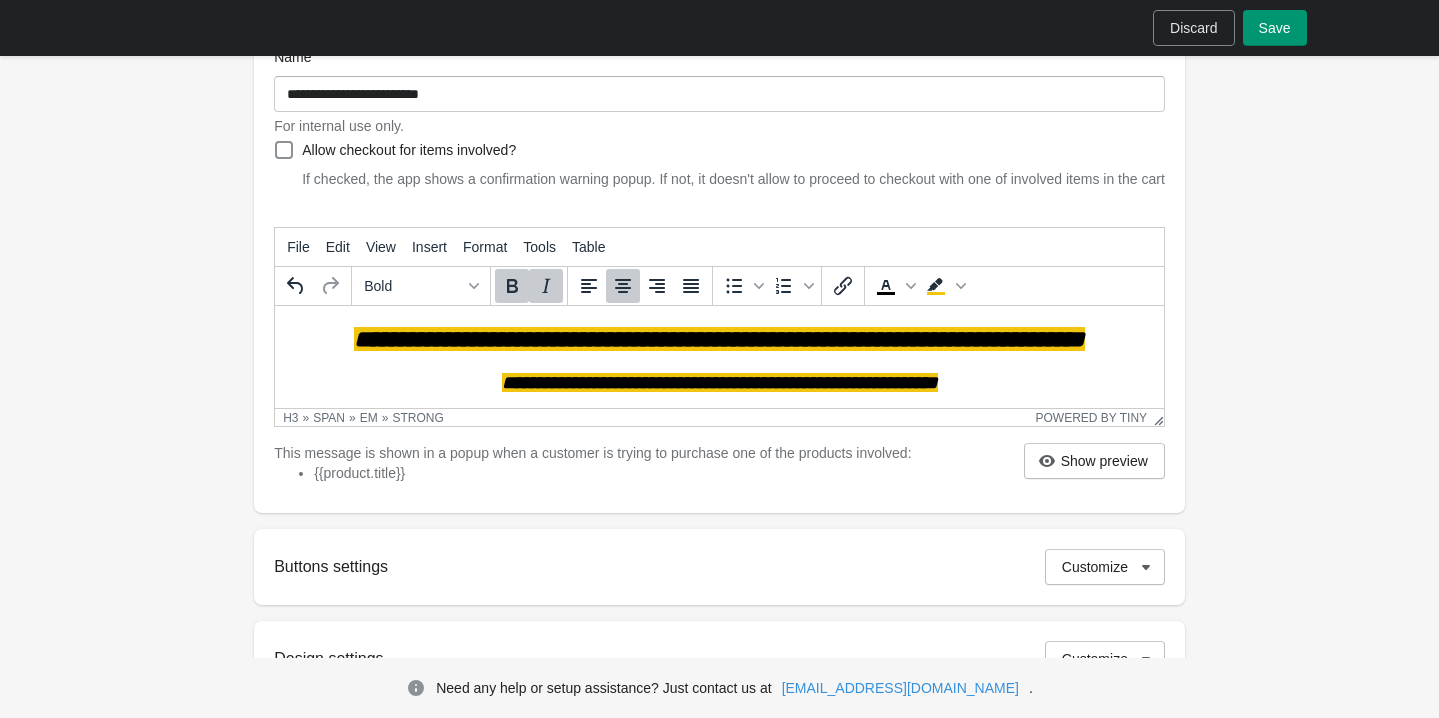 click on "Save" at bounding box center [1275, 28] 